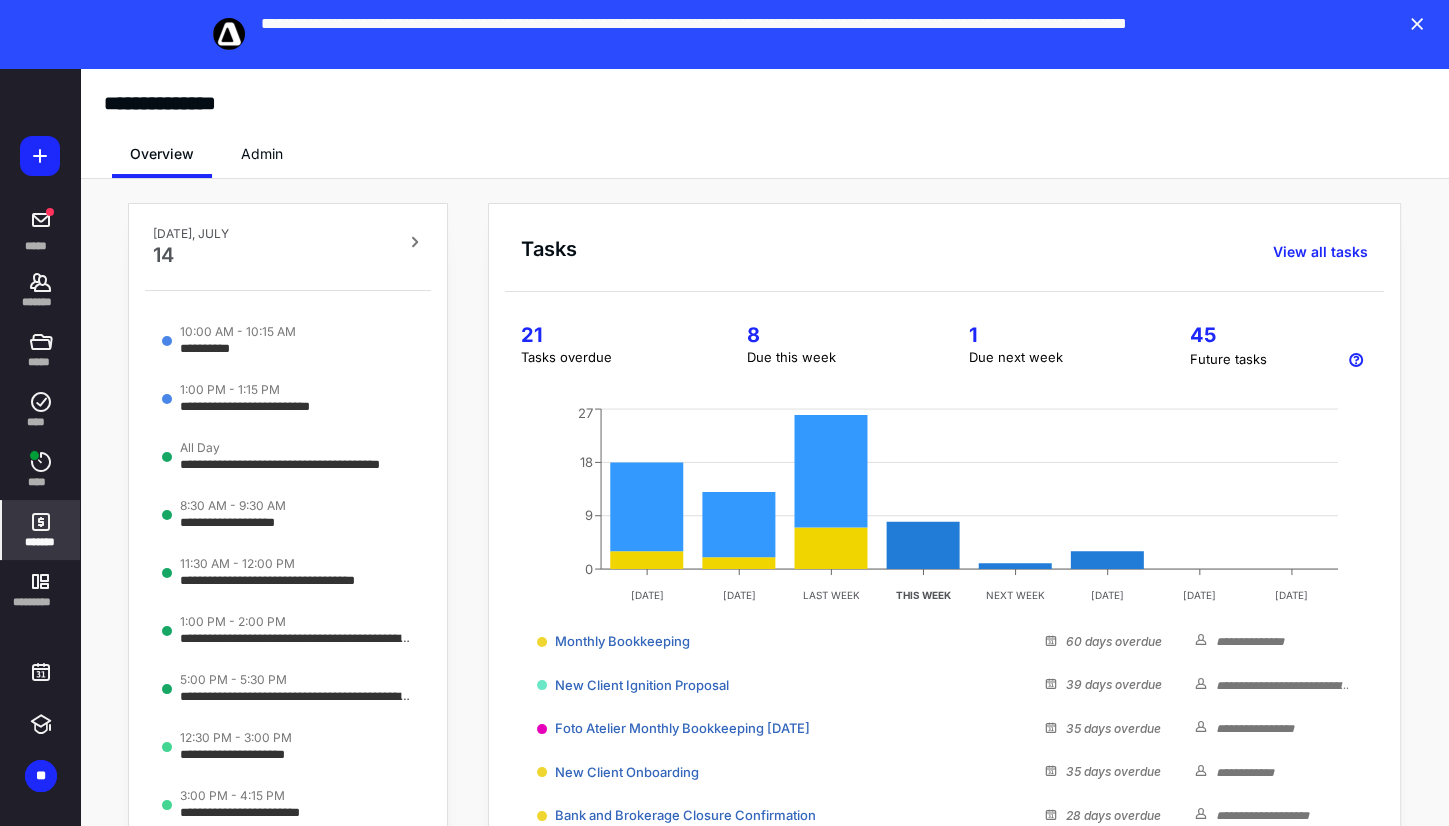 scroll, scrollTop: 0, scrollLeft: 0, axis: both 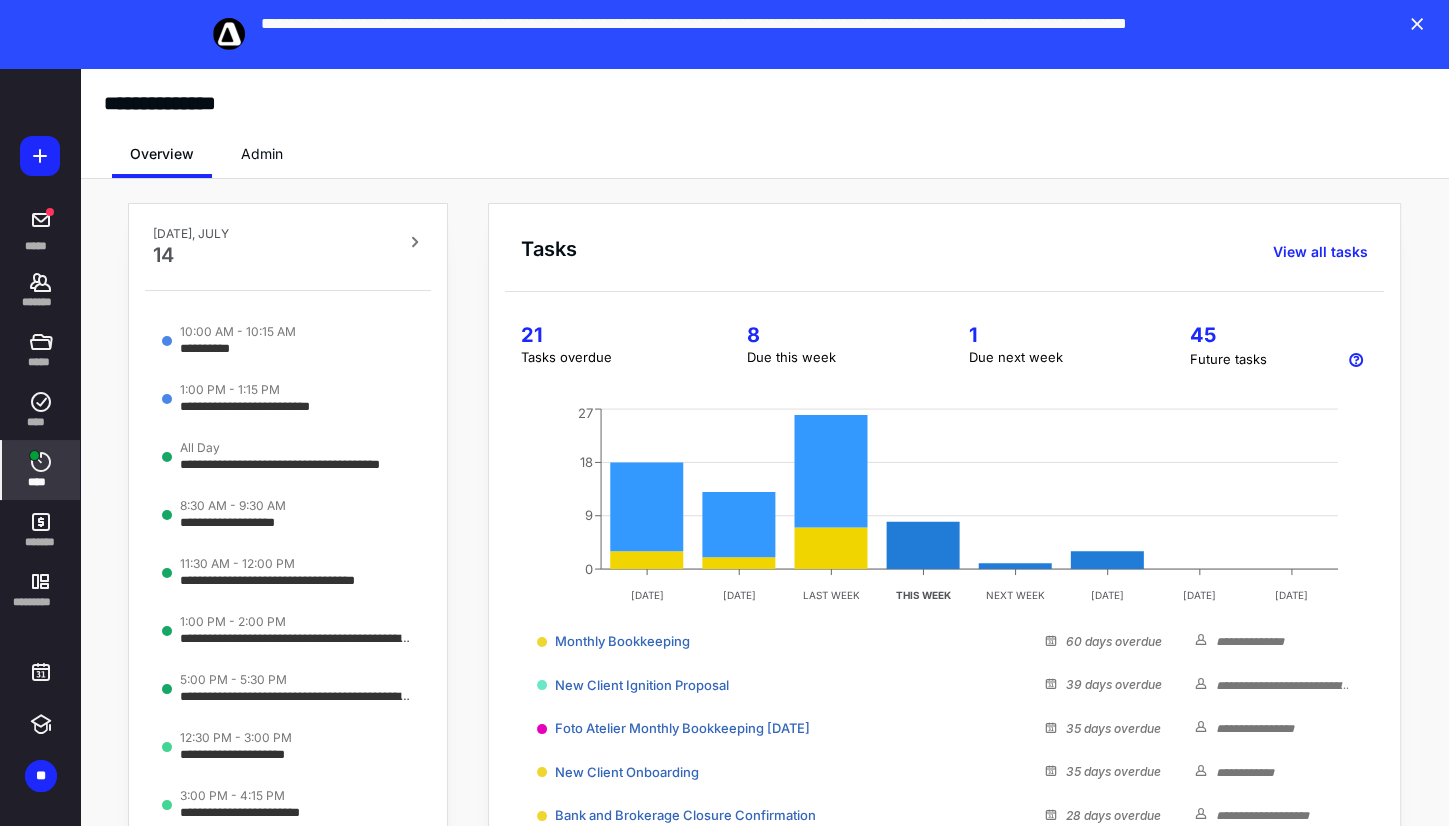 click 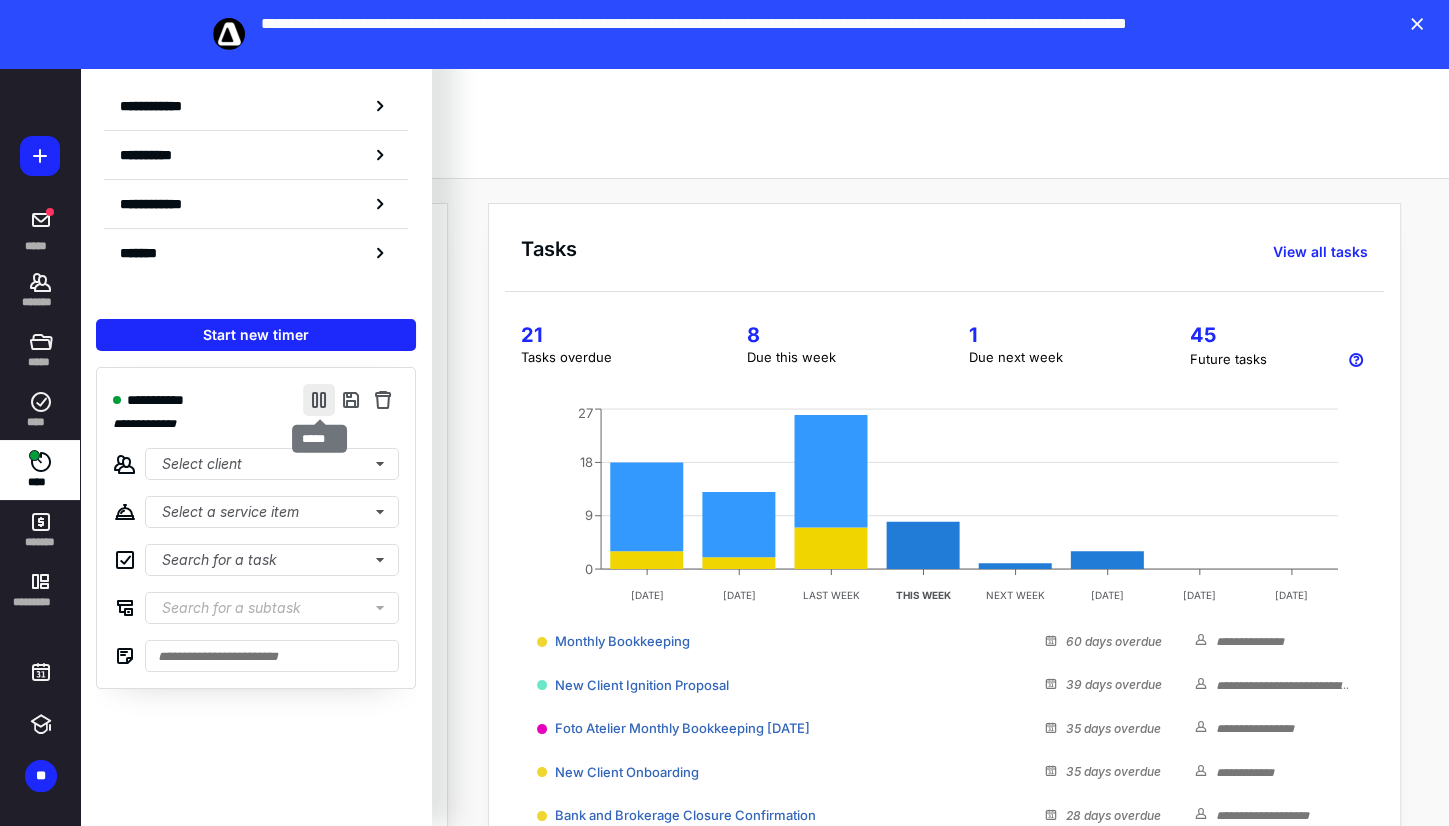 click at bounding box center [319, 400] 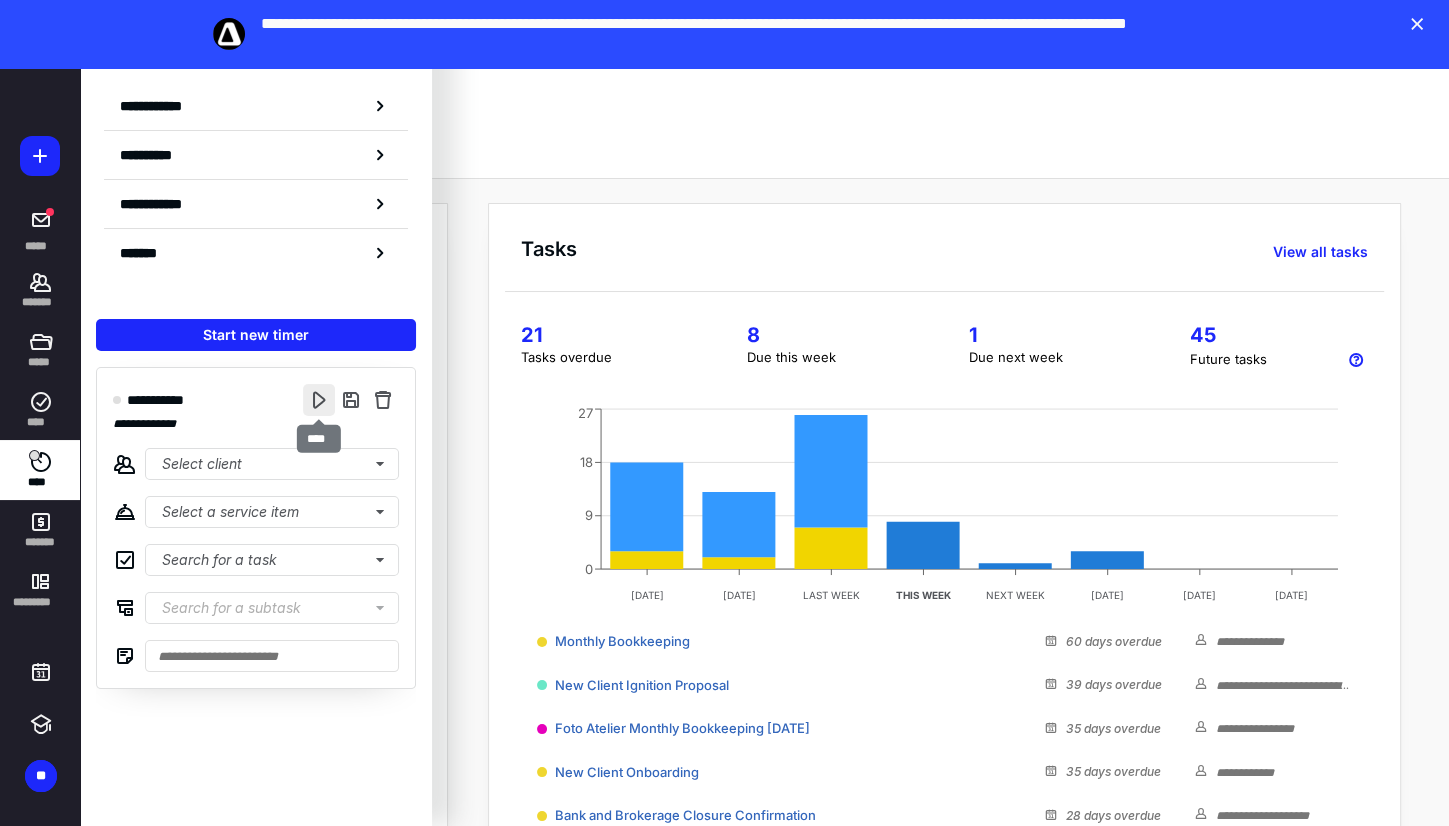 click at bounding box center [319, 400] 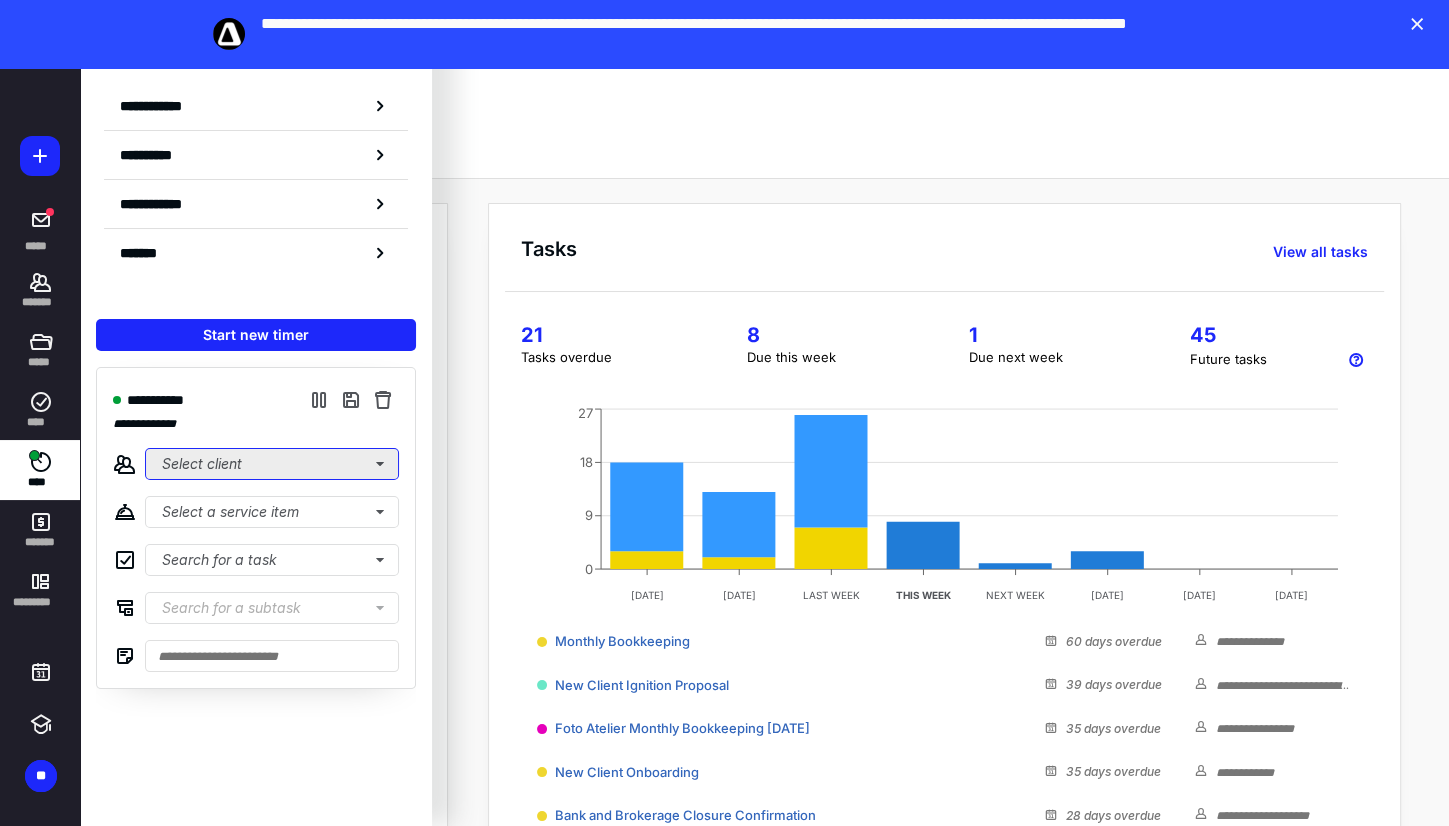 click on "Select client" at bounding box center [272, 464] 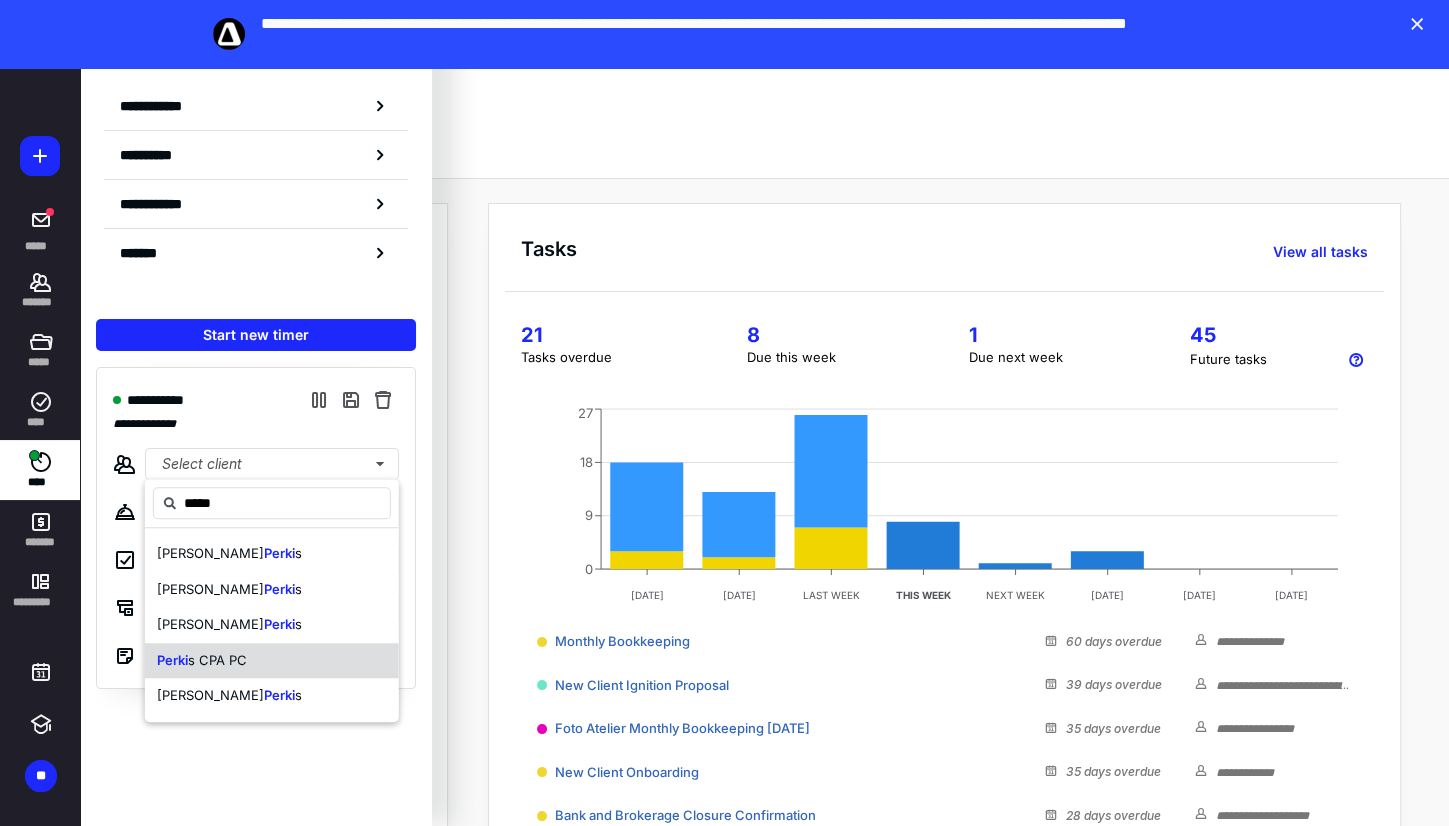 click on "[PERSON_NAME] s CPA PC" at bounding box center (272, 661) 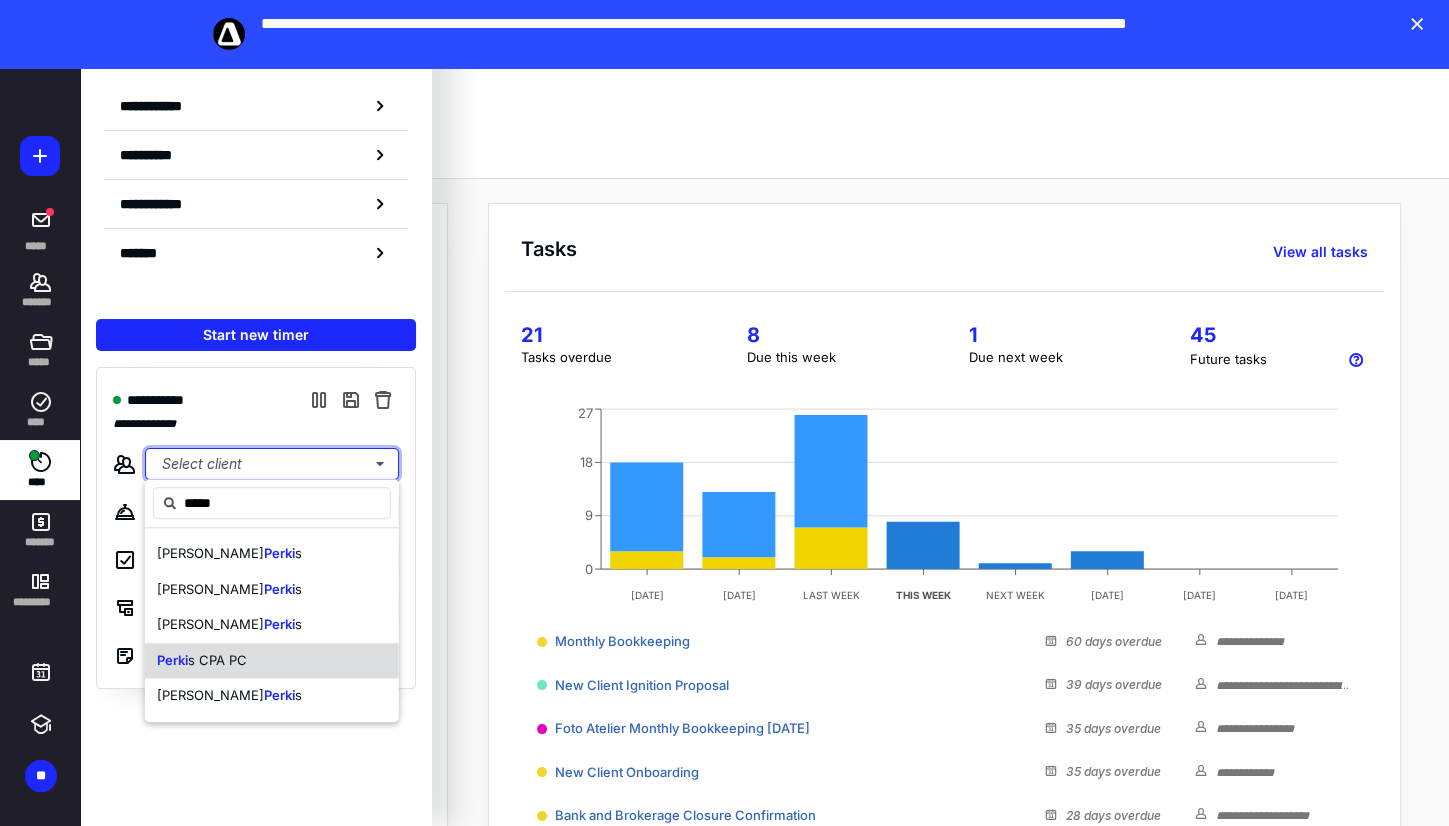 type 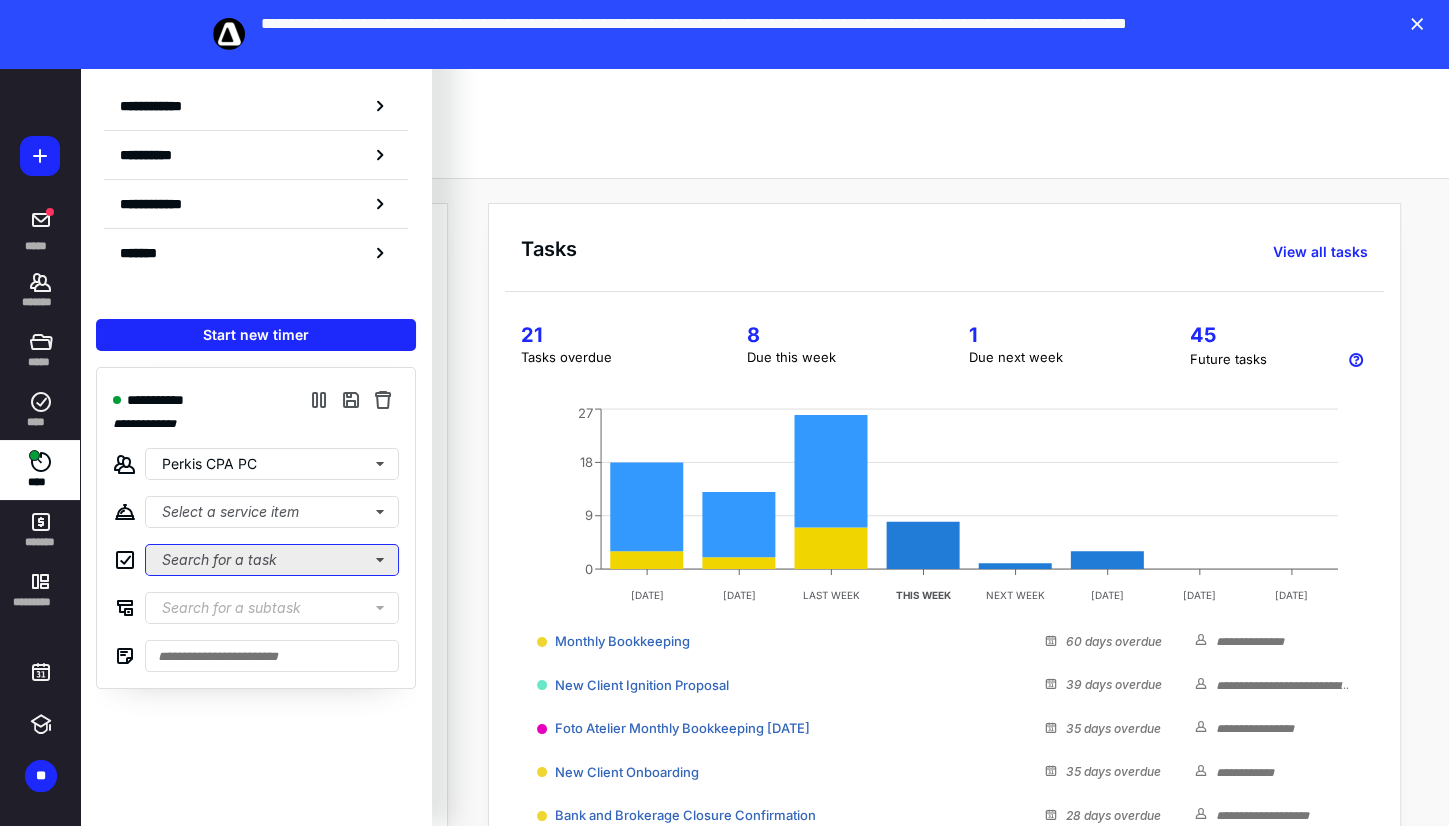 click on "Search for a task" at bounding box center [272, 560] 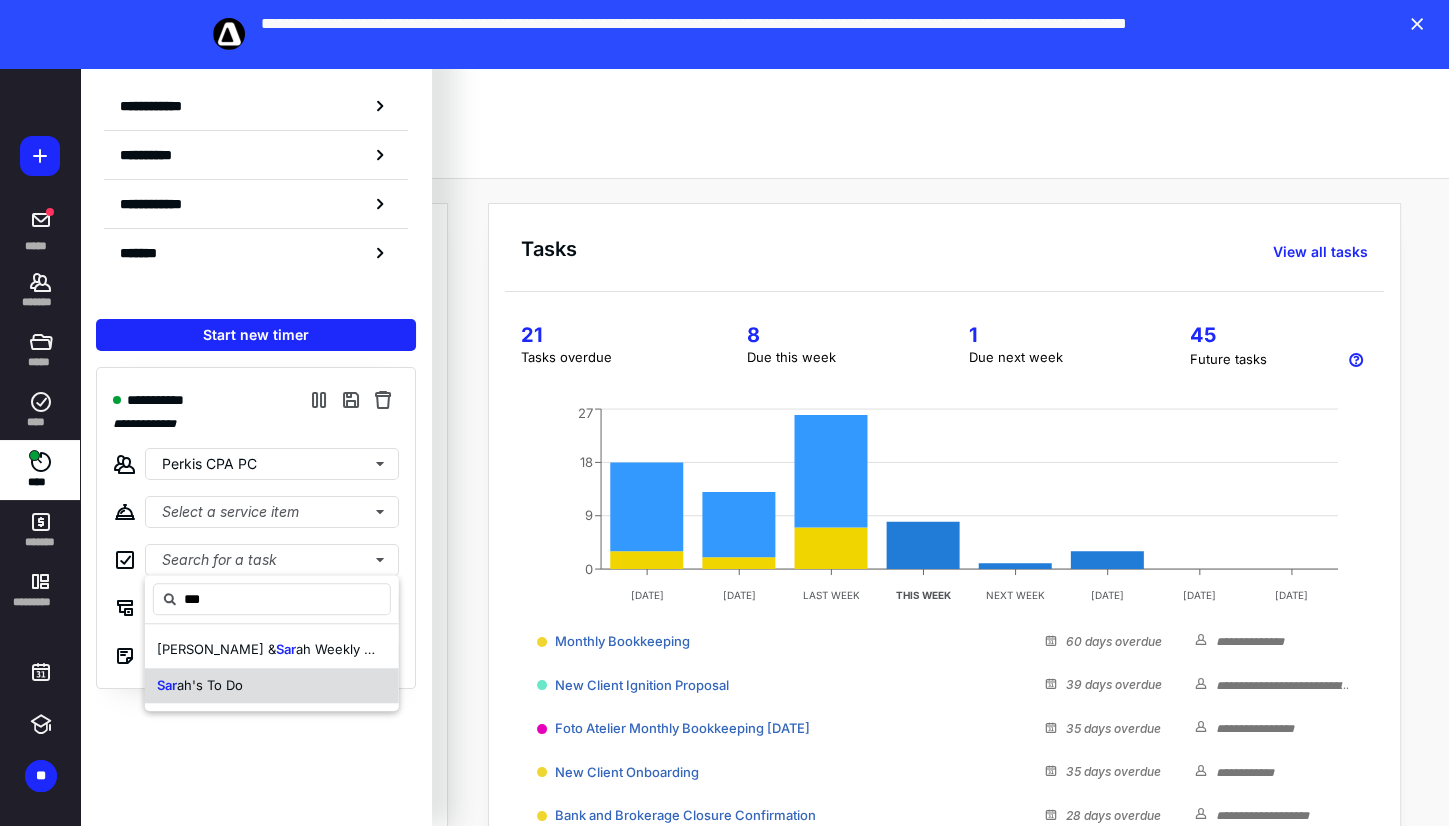 click on "Sar ah's To Do" at bounding box center [272, 686] 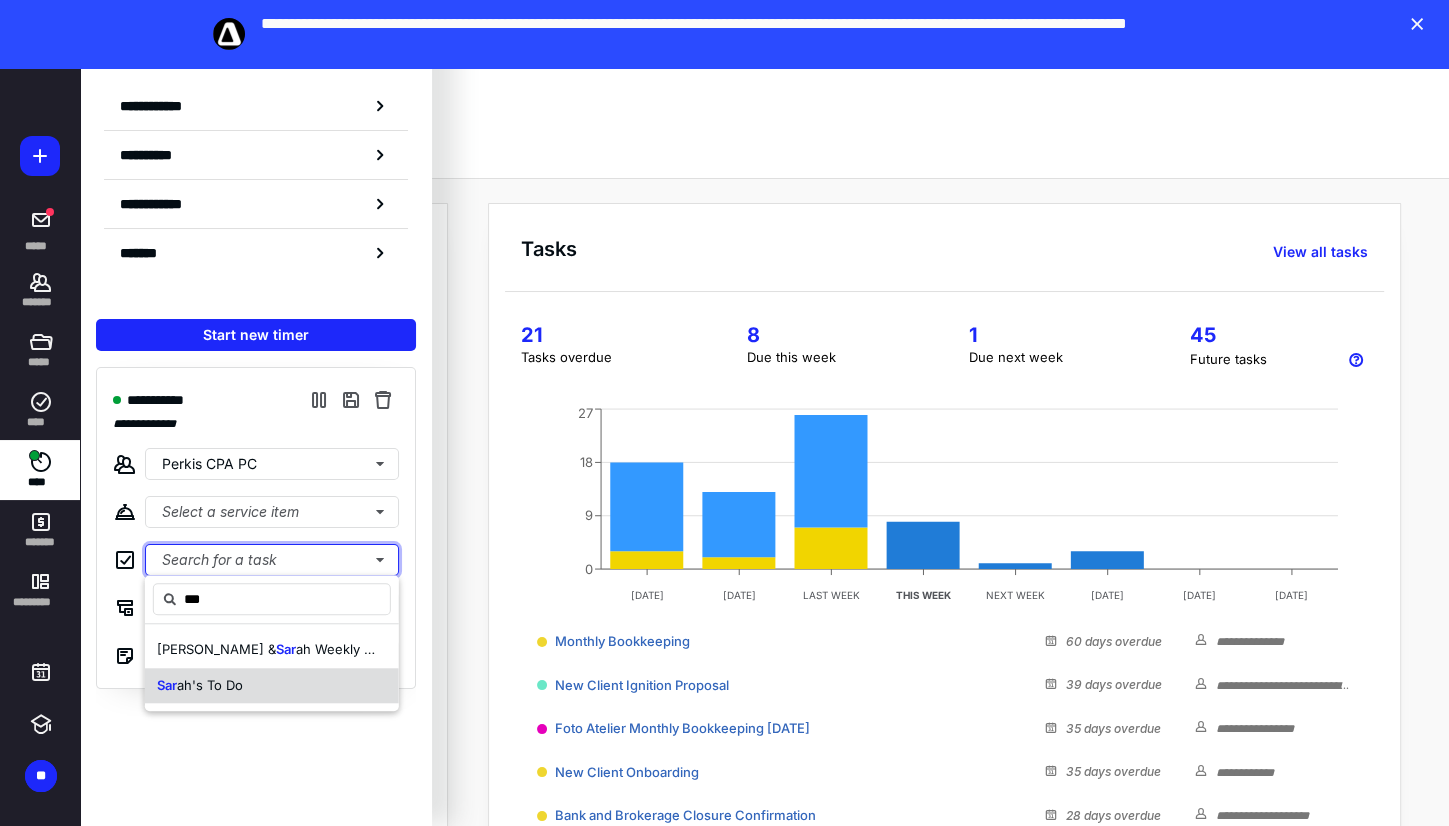 type 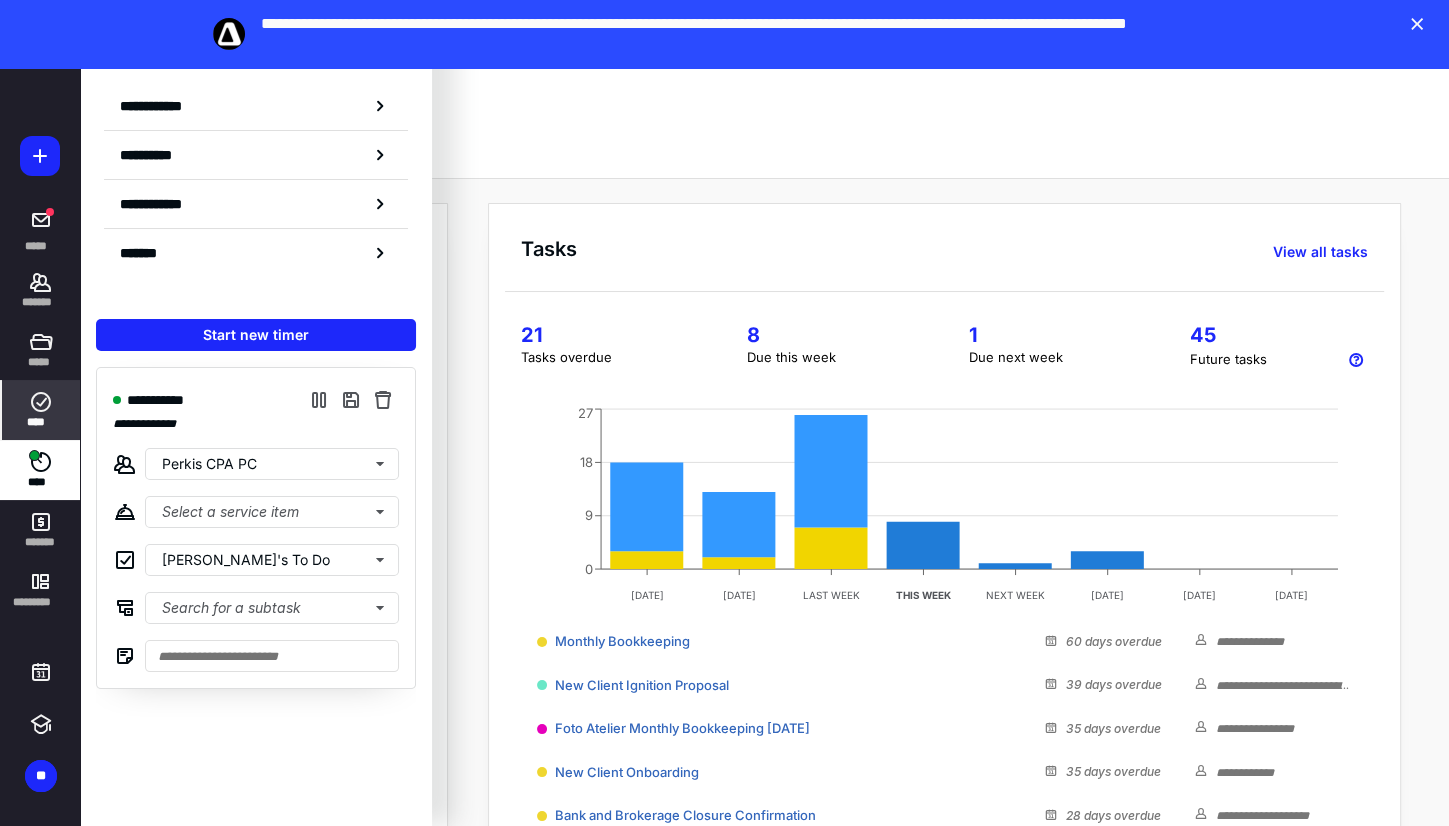 click on "****" at bounding box center (41, 422) 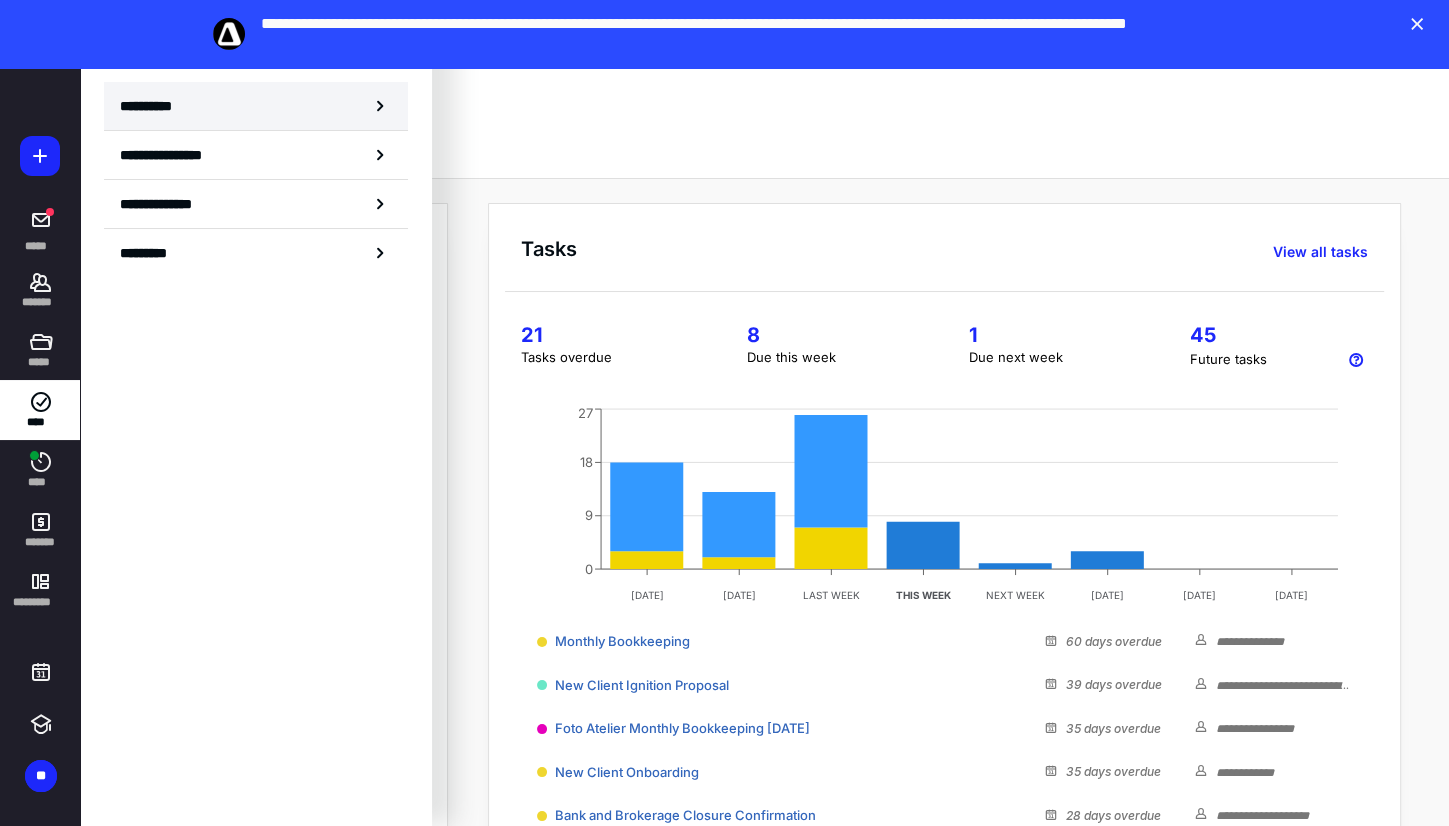 click on "**********" at bounding box center [256, 106] 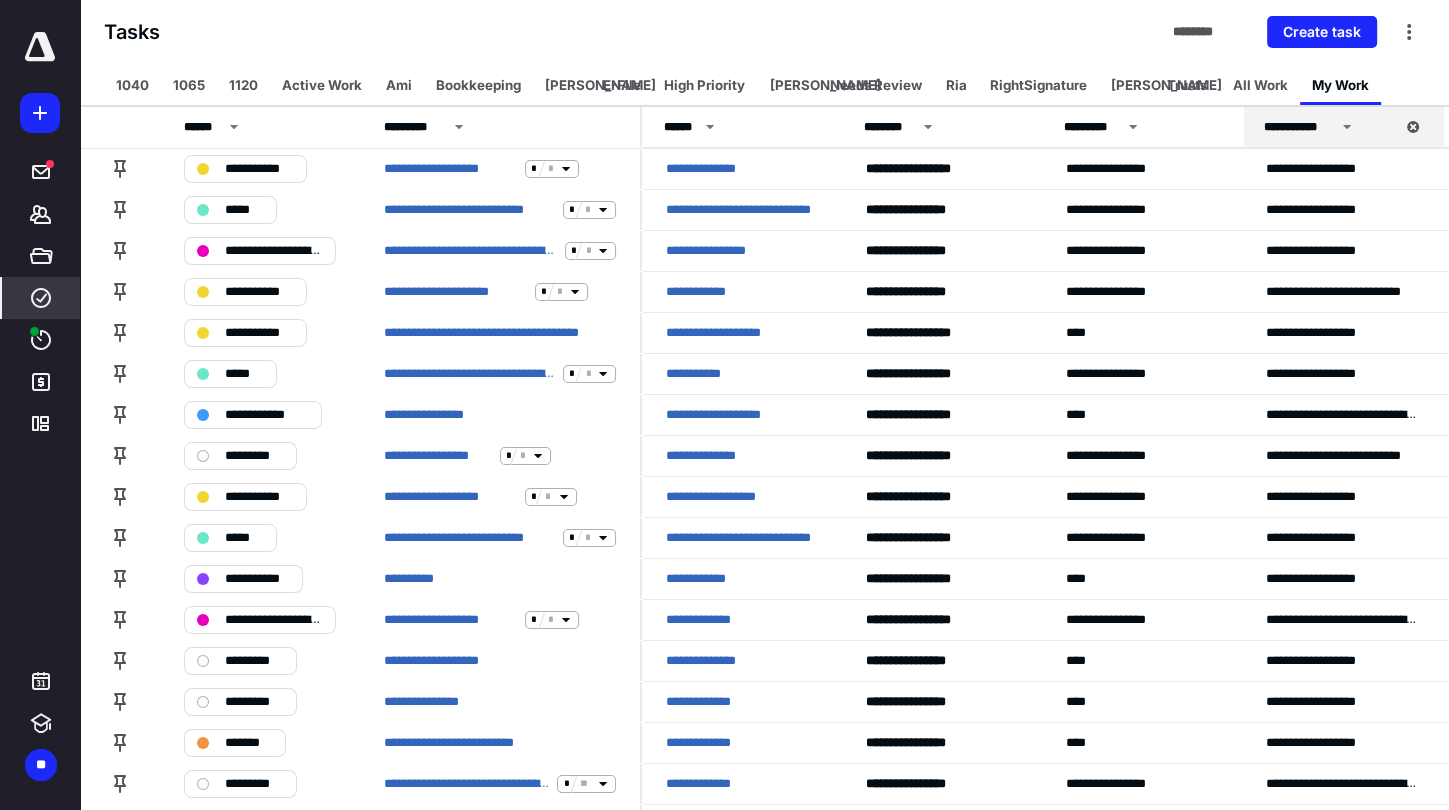 click at bounding box center [40, 47] 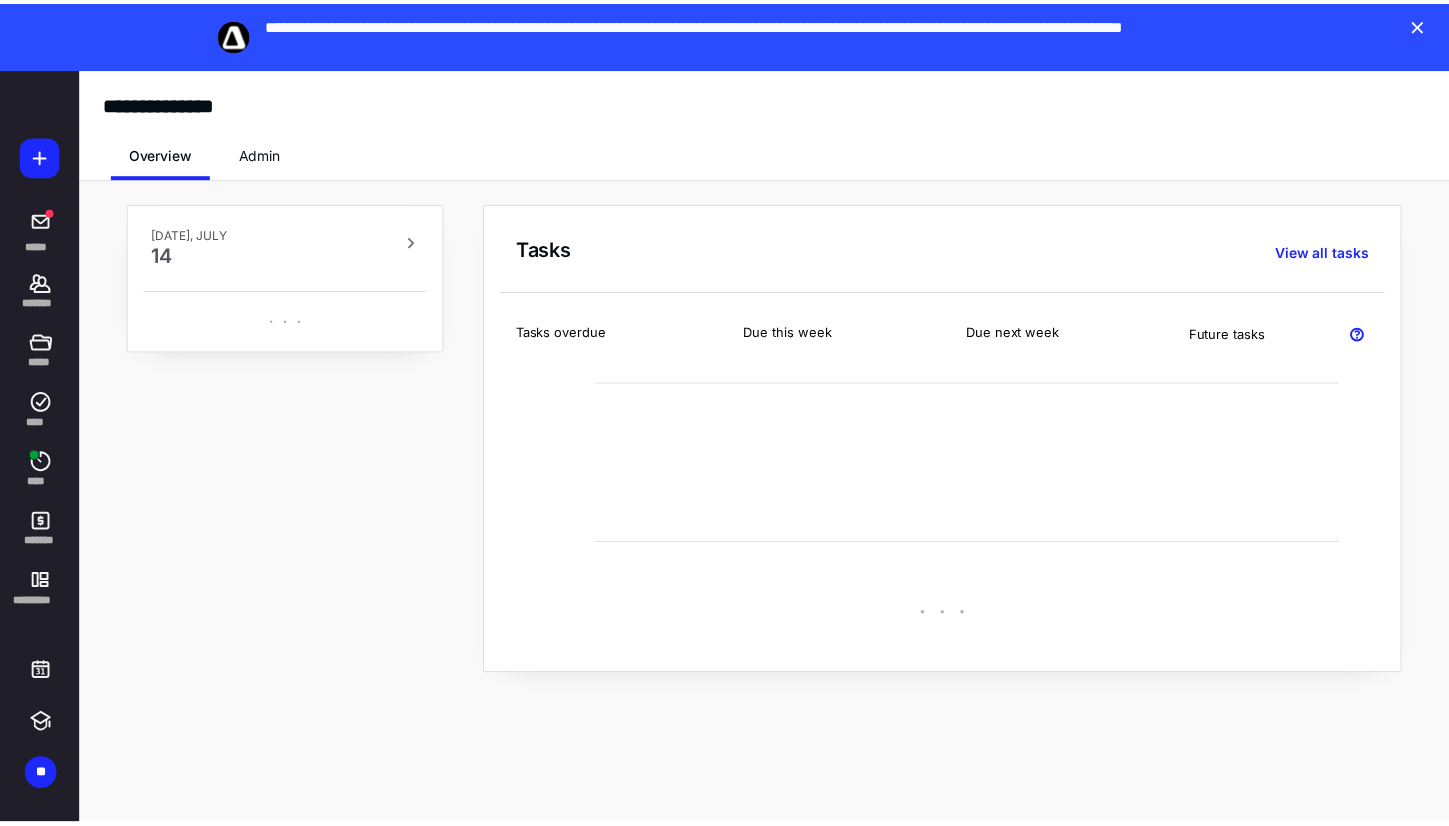 scroll, scrollTop: 0, scrollLeft: 0, axis: both 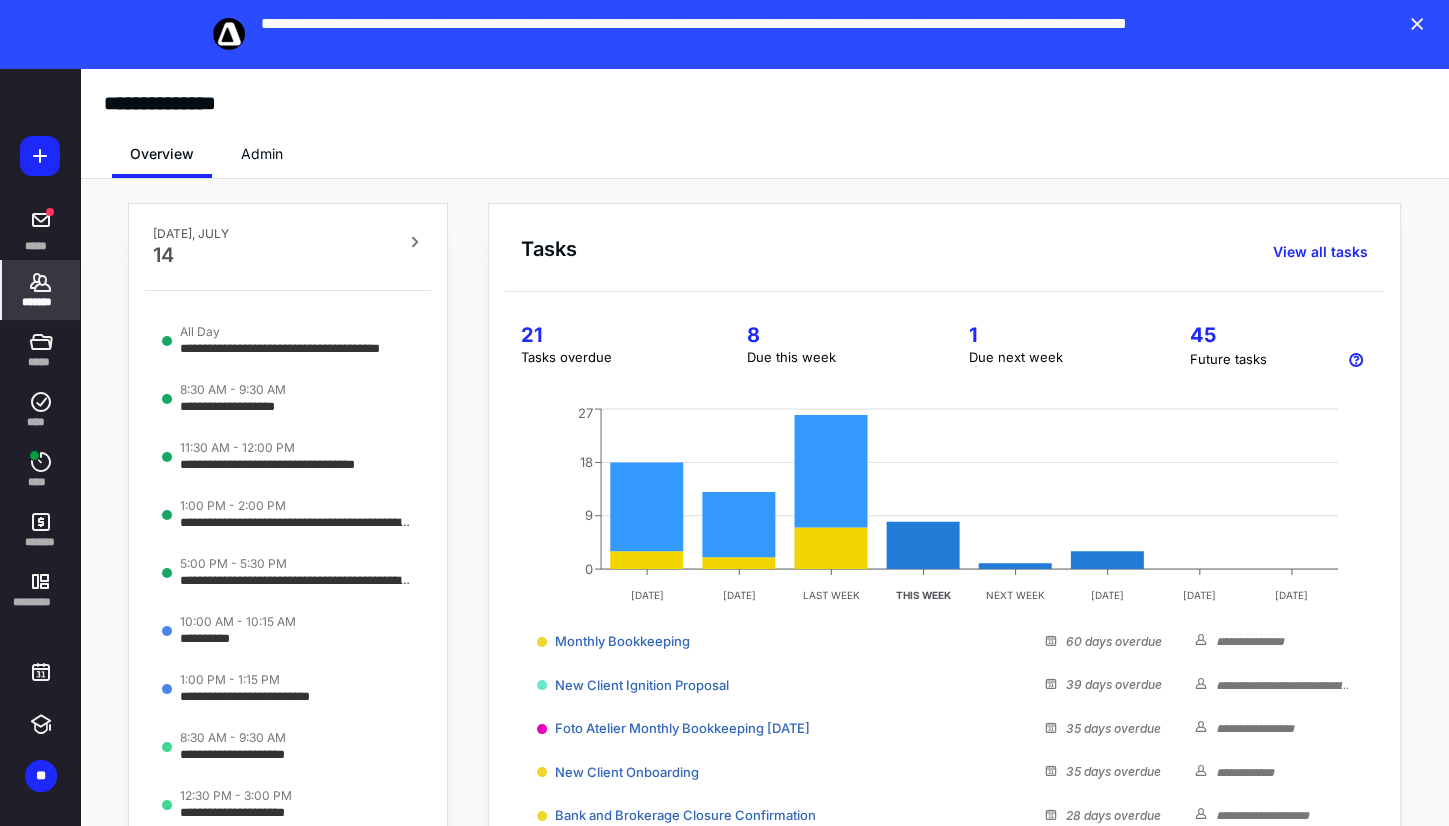 click on "*******" at bounding box center (41, 302) 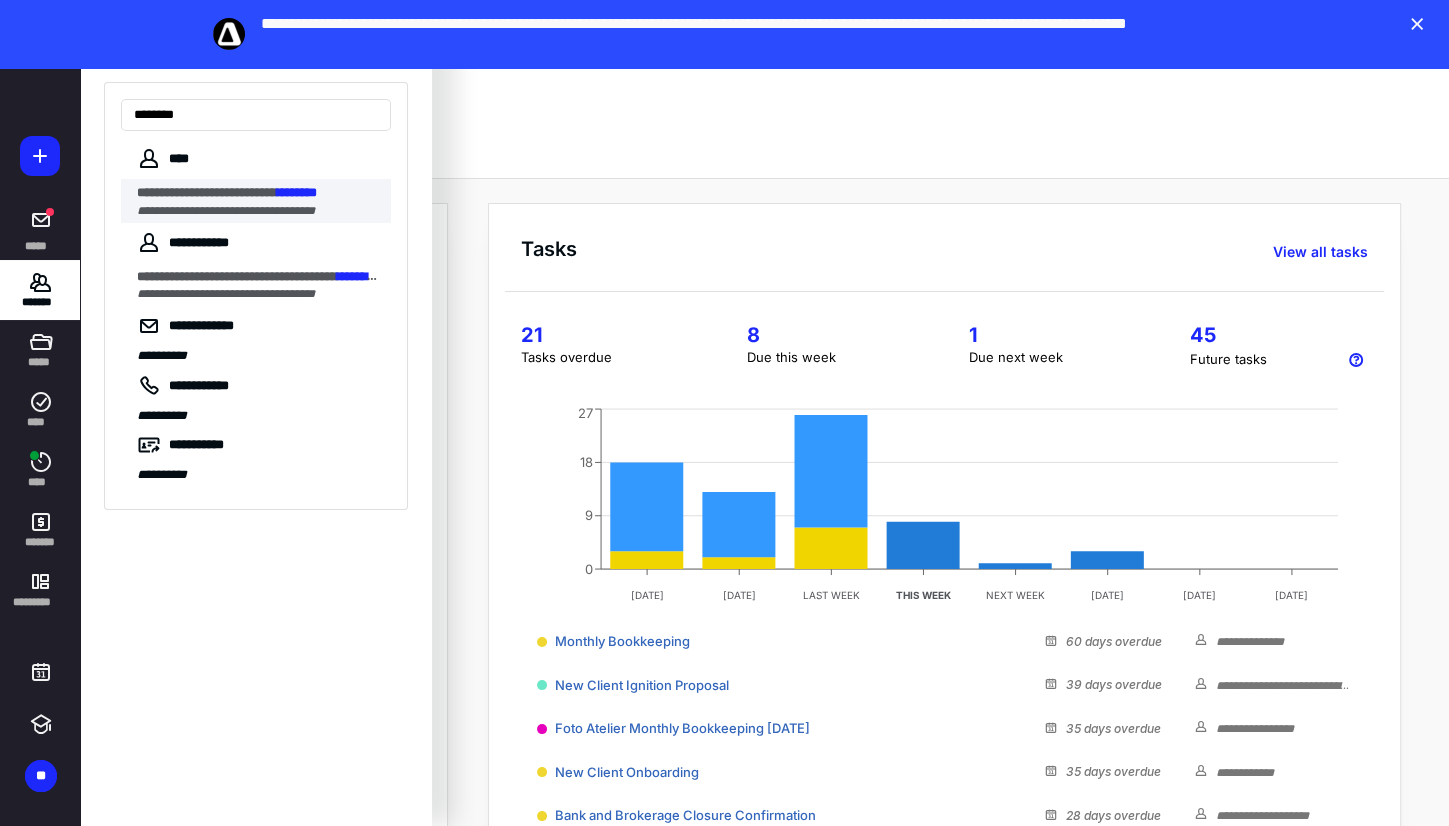 type on "********" 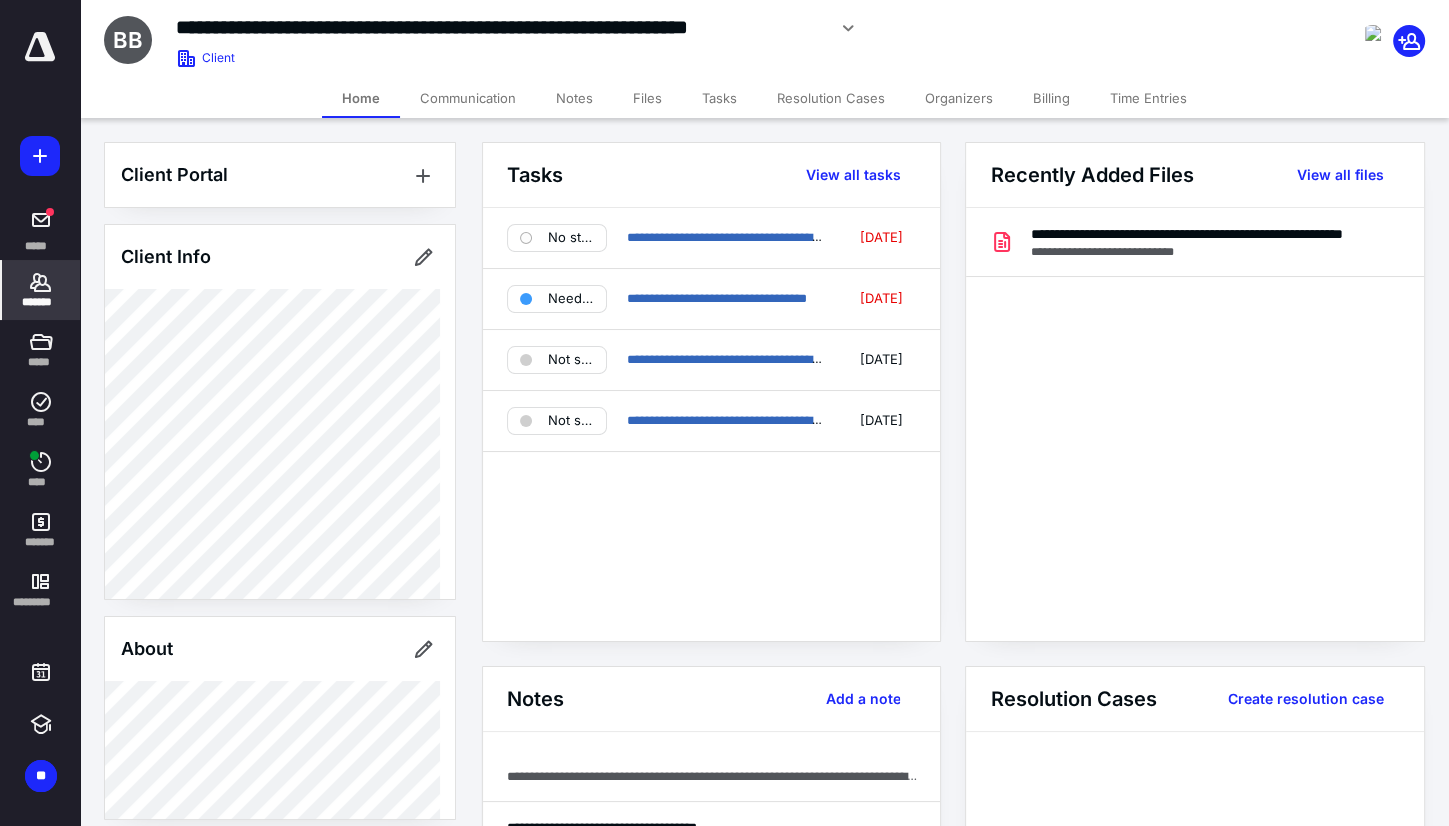 scroll, scrollTop: 0, scrollLeft: 0, axis: both 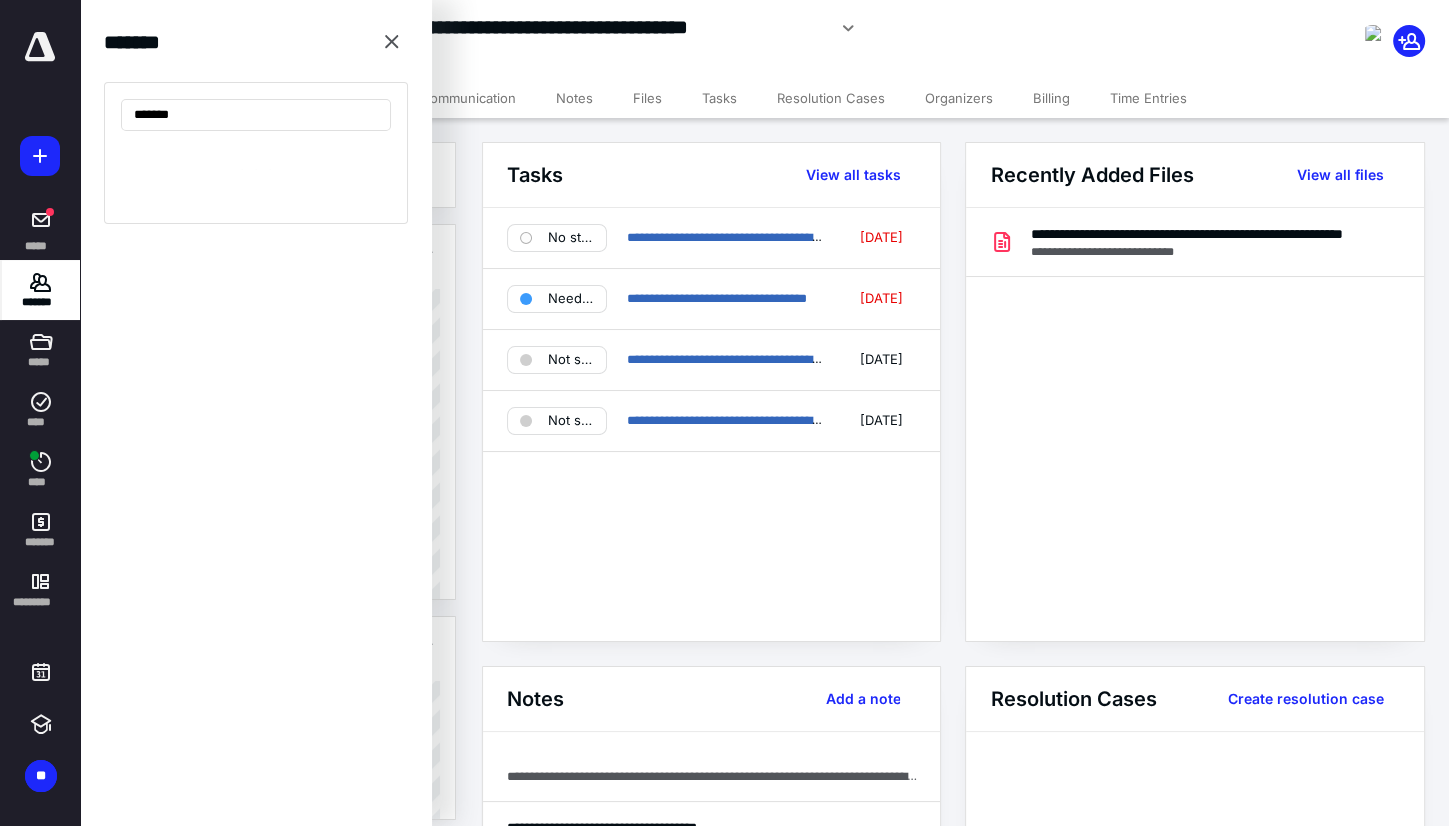 type on "*******" 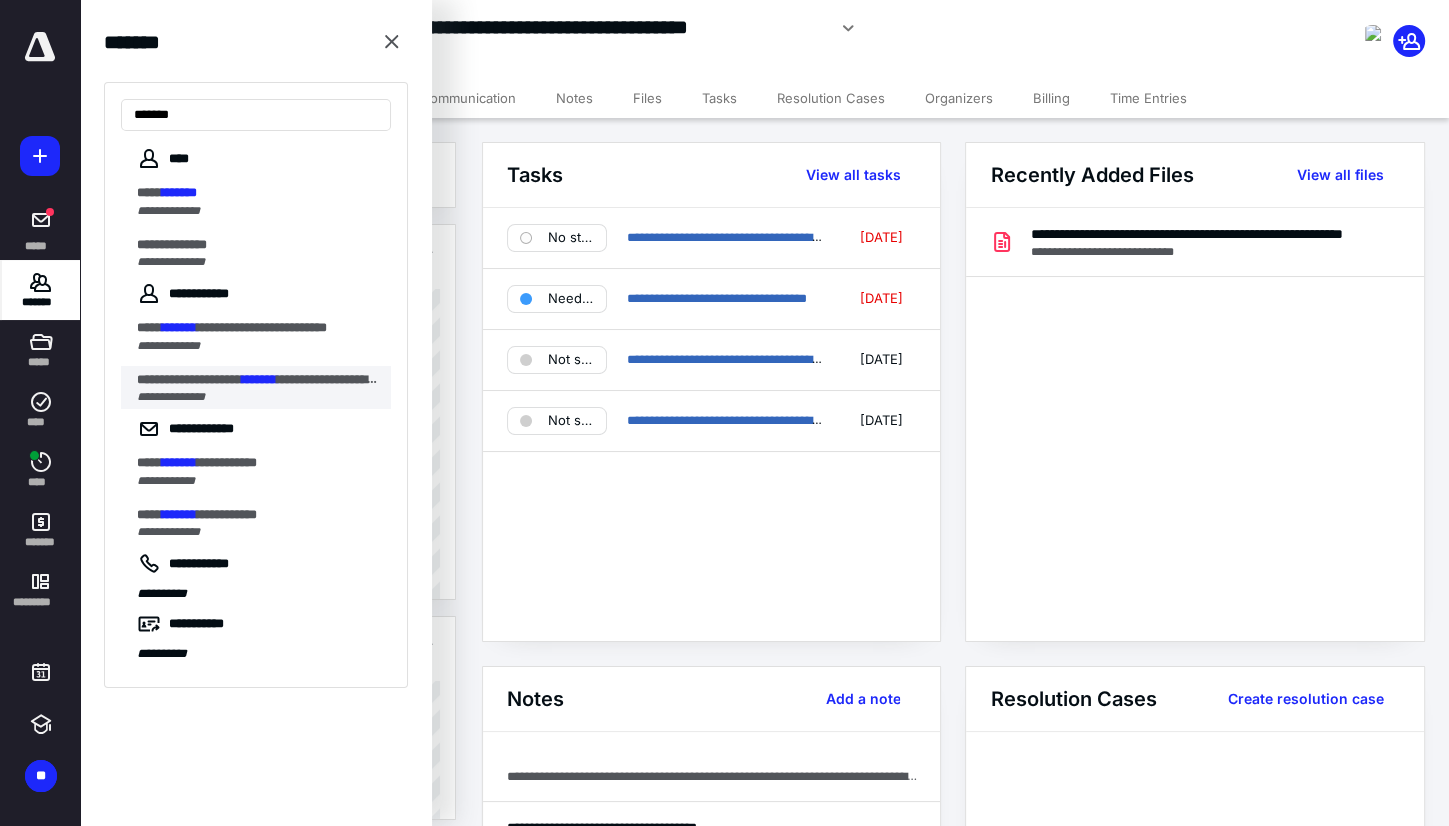 click on "**********" at bounding box center (189, 379) 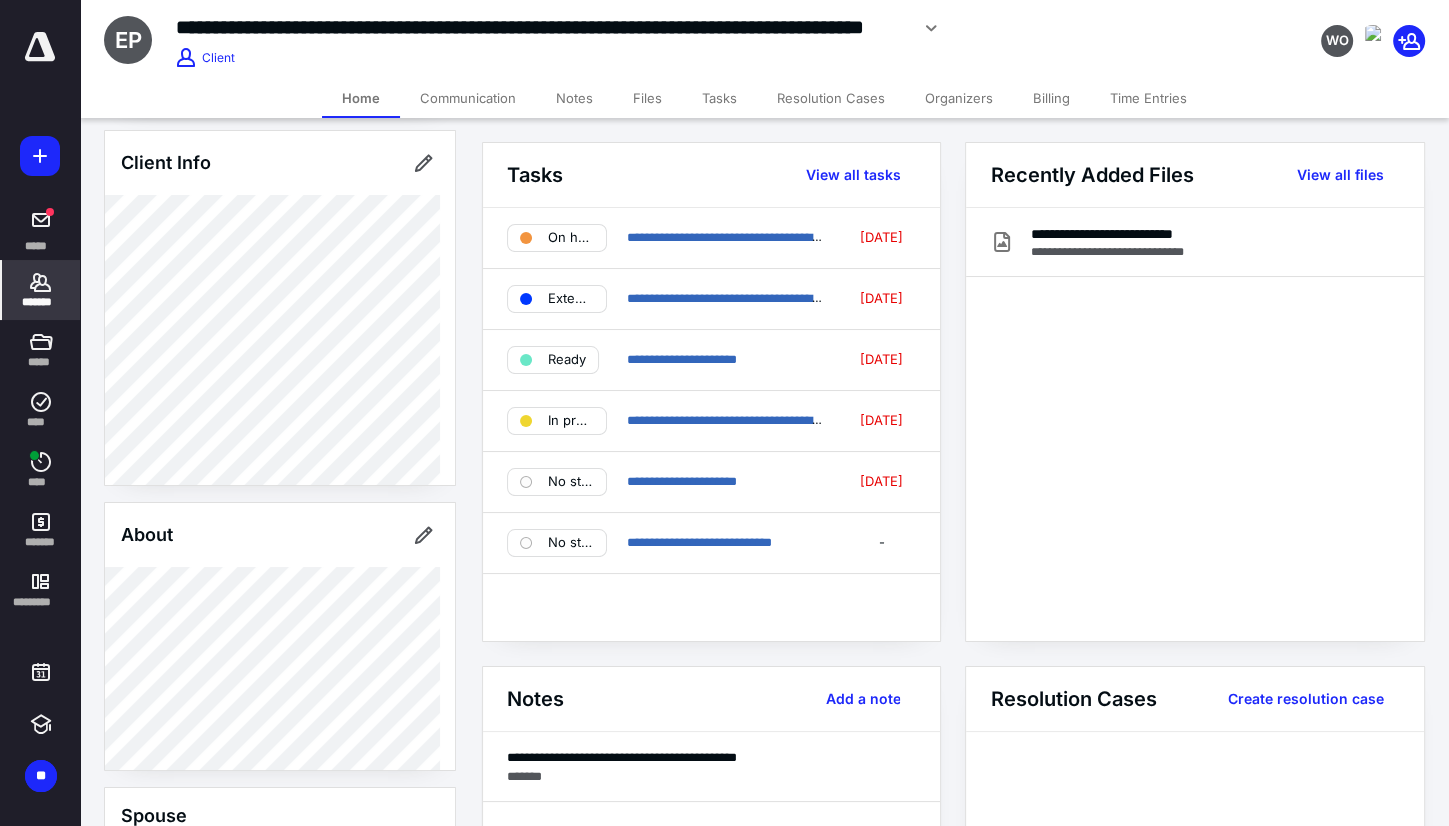 scroll, scrollTop: 0, scrollLeft: 0, axis: both 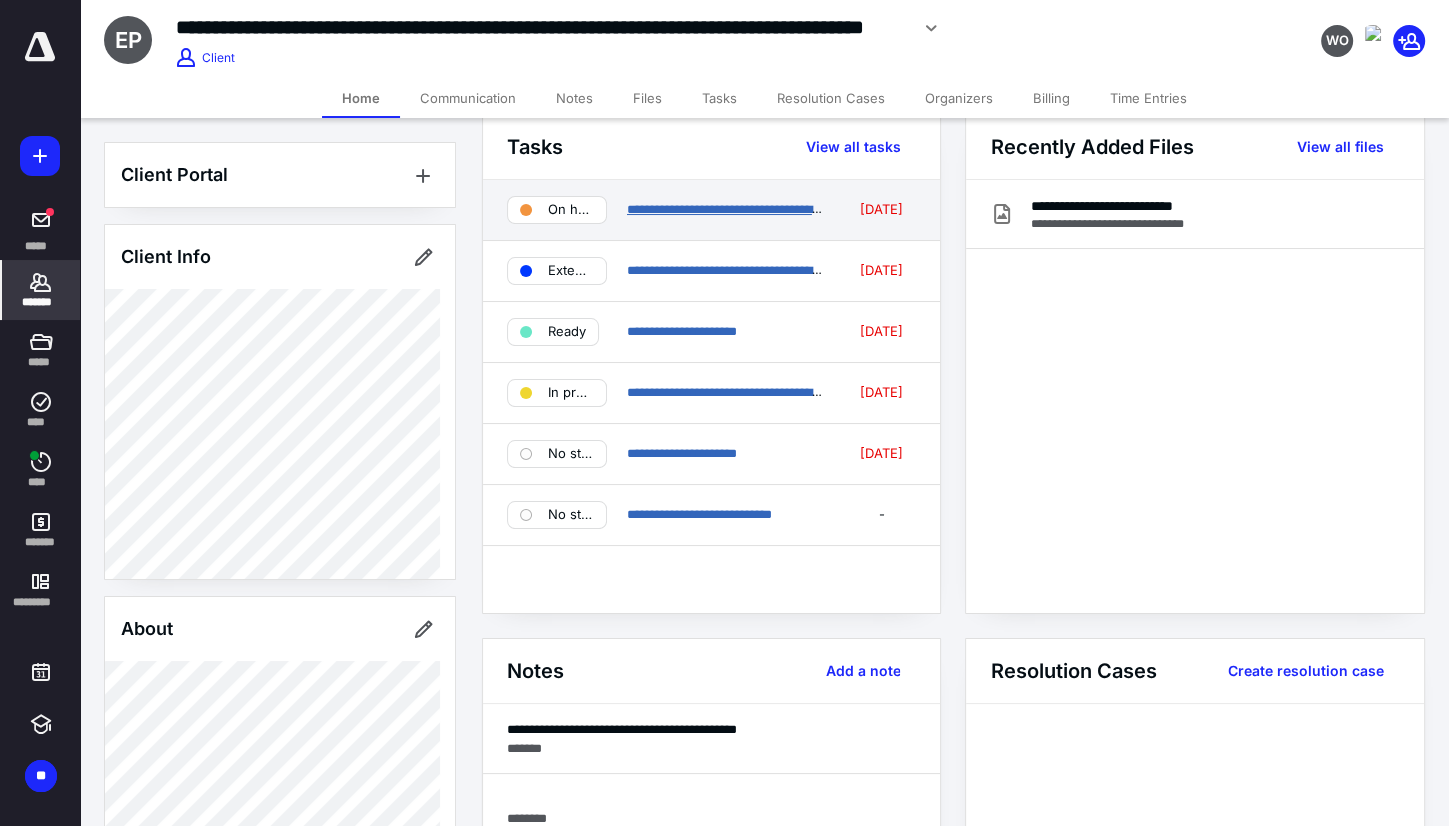 click on "**********" at bounding box center (772, 209) 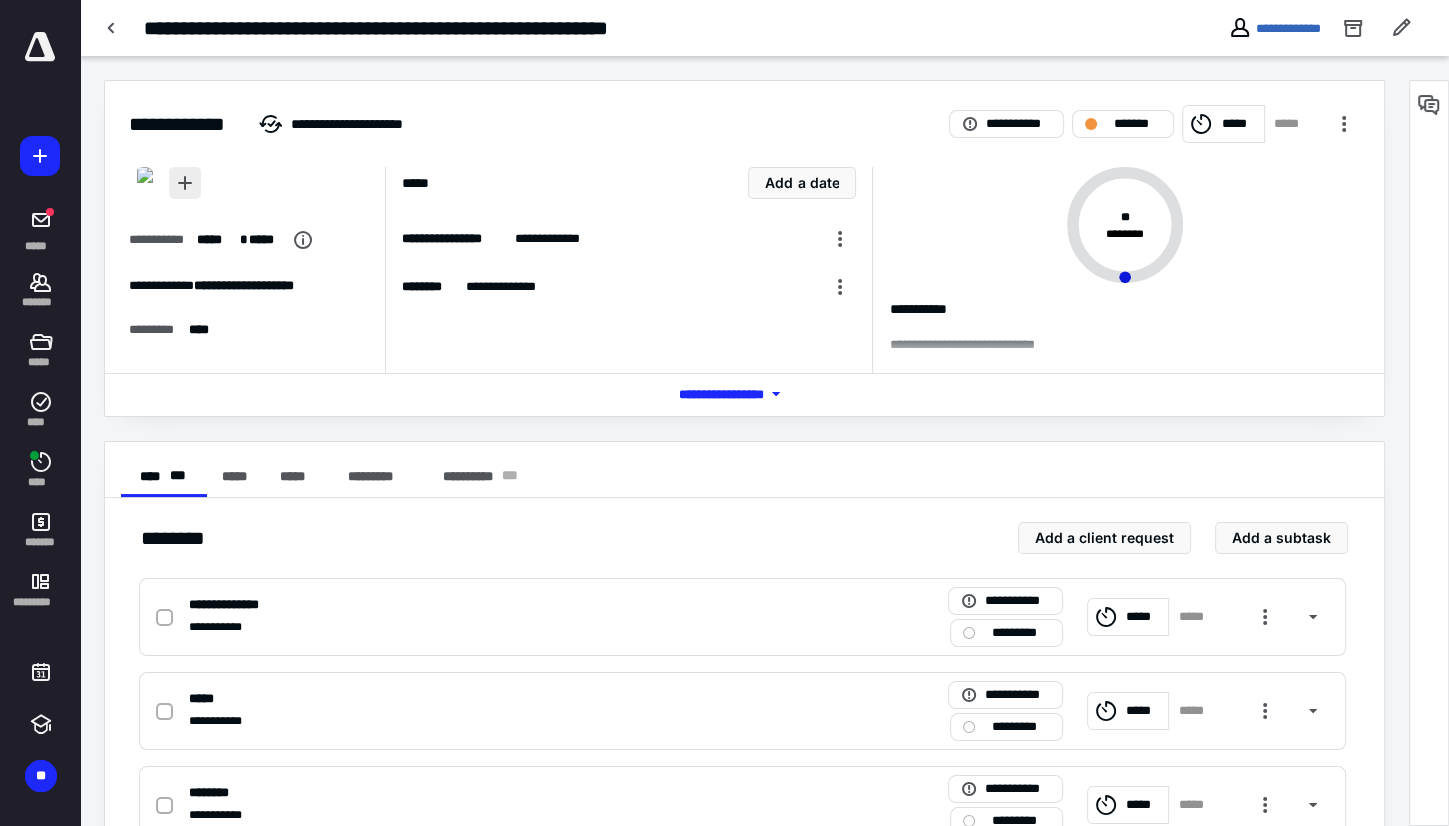 click at bounding box center [185, 183] 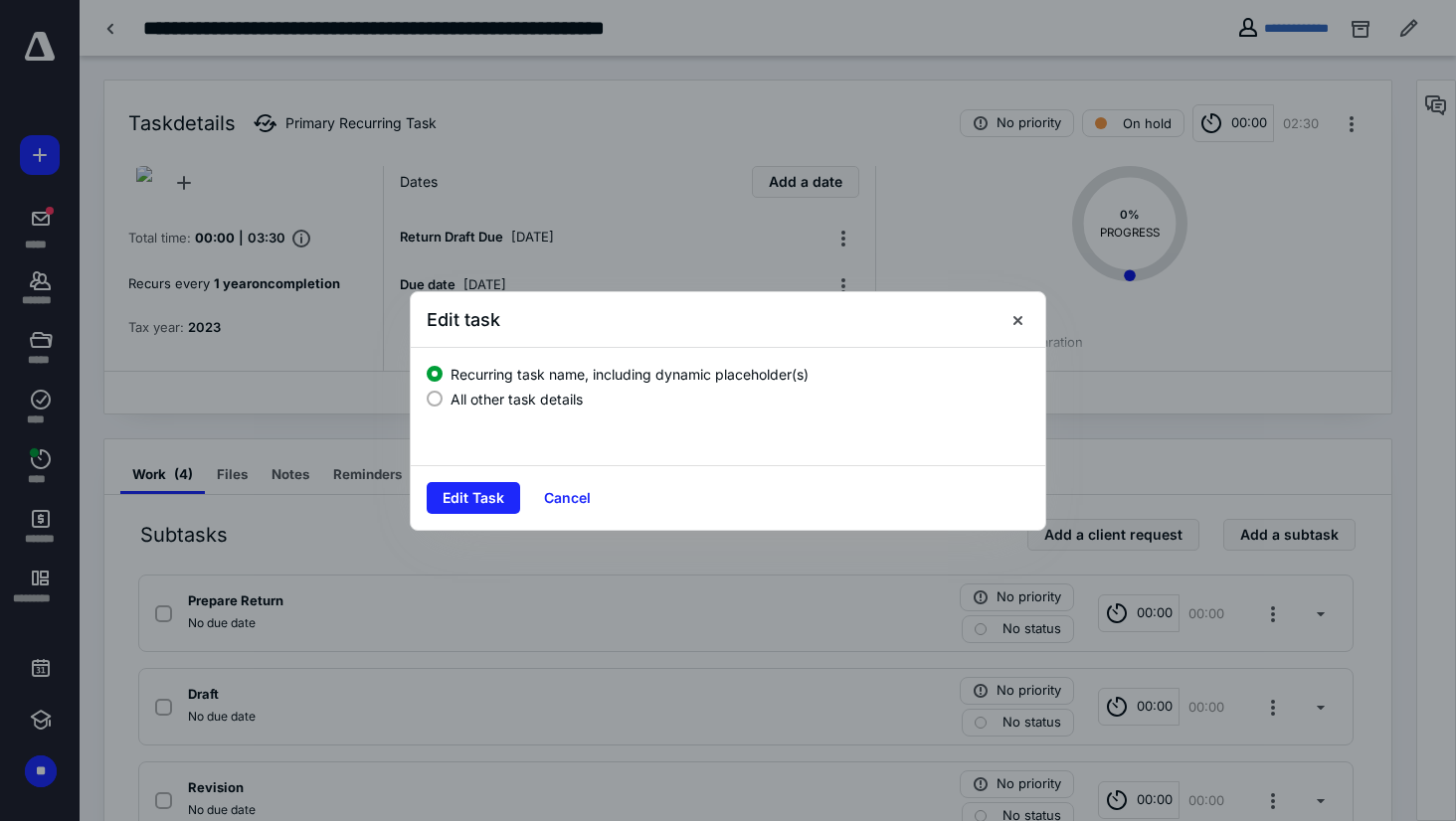click on "All other task details" at bounding box center (516, 399) 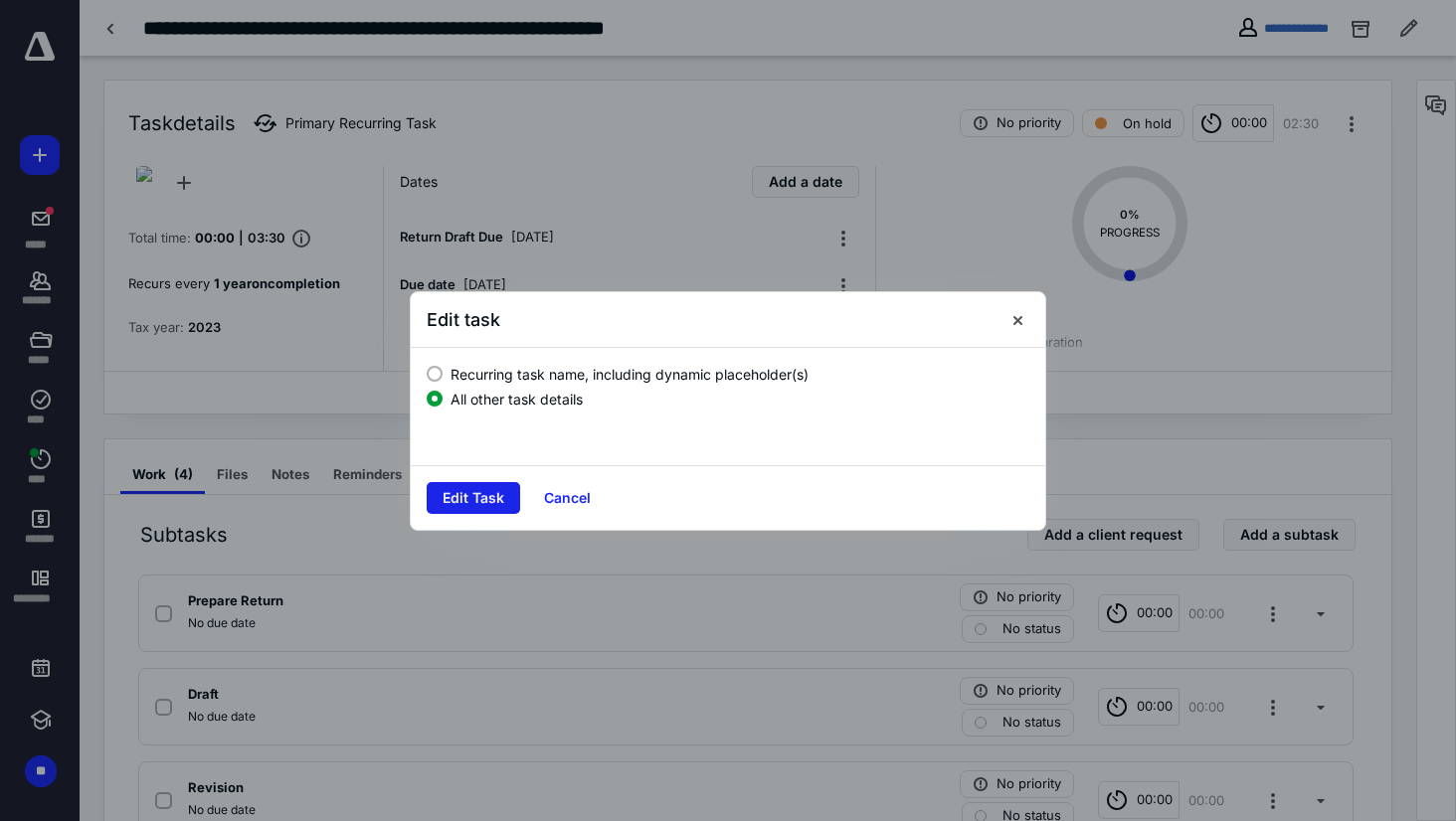 click on "Edit Task" at bounding box center (473, 498) 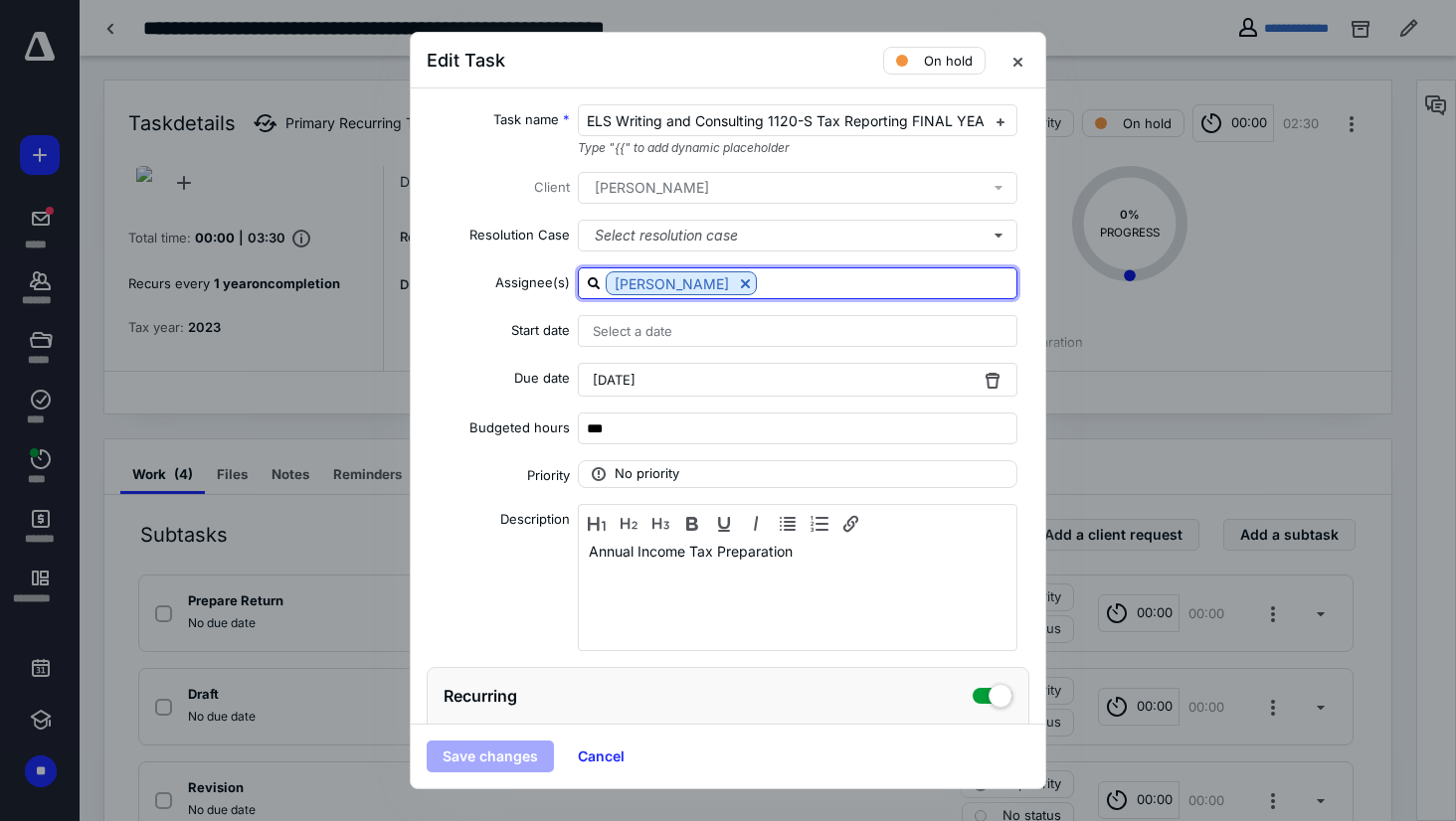 click at bounding box center (886, 282) 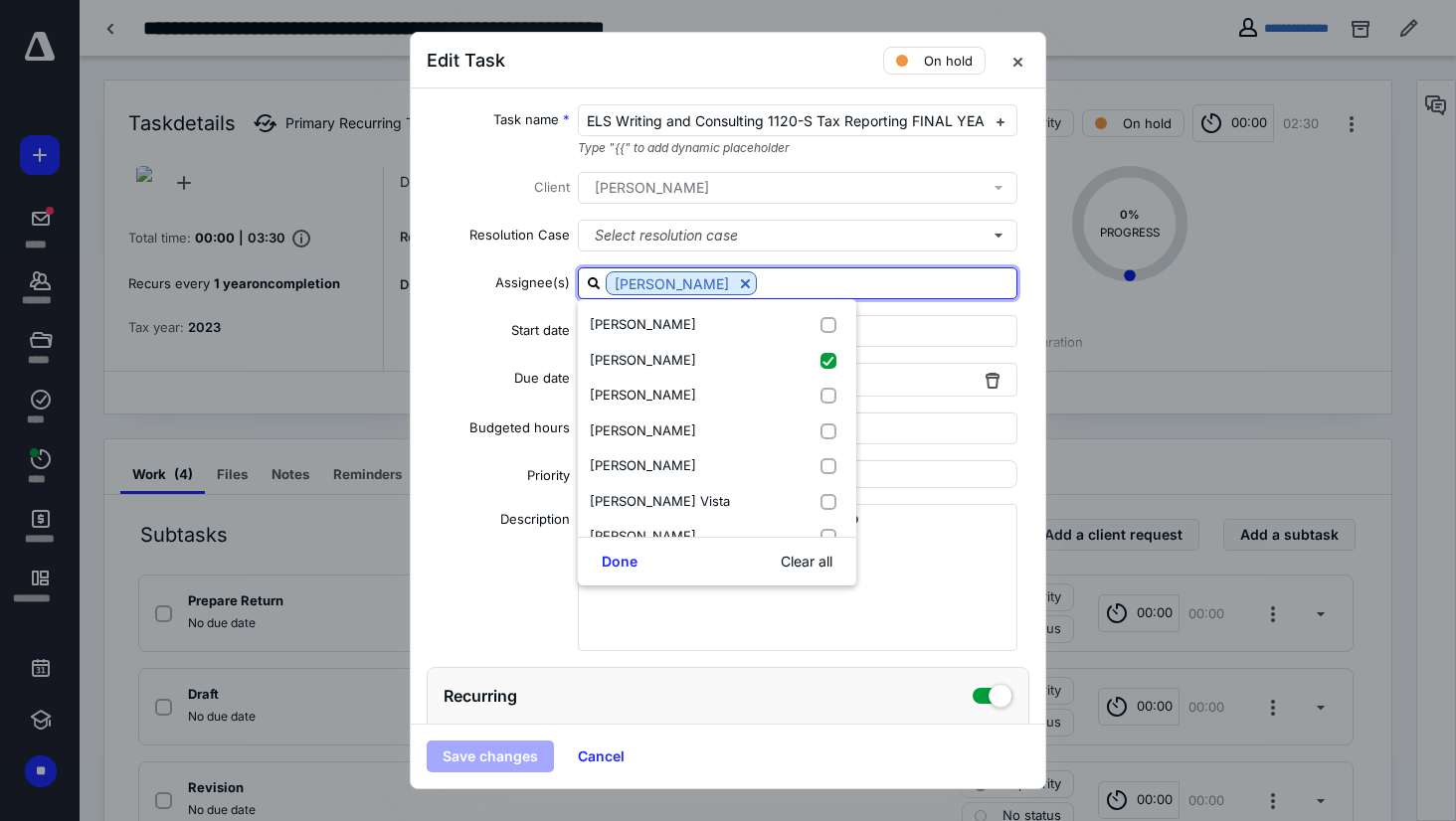 click at bounding box center (886, 282) 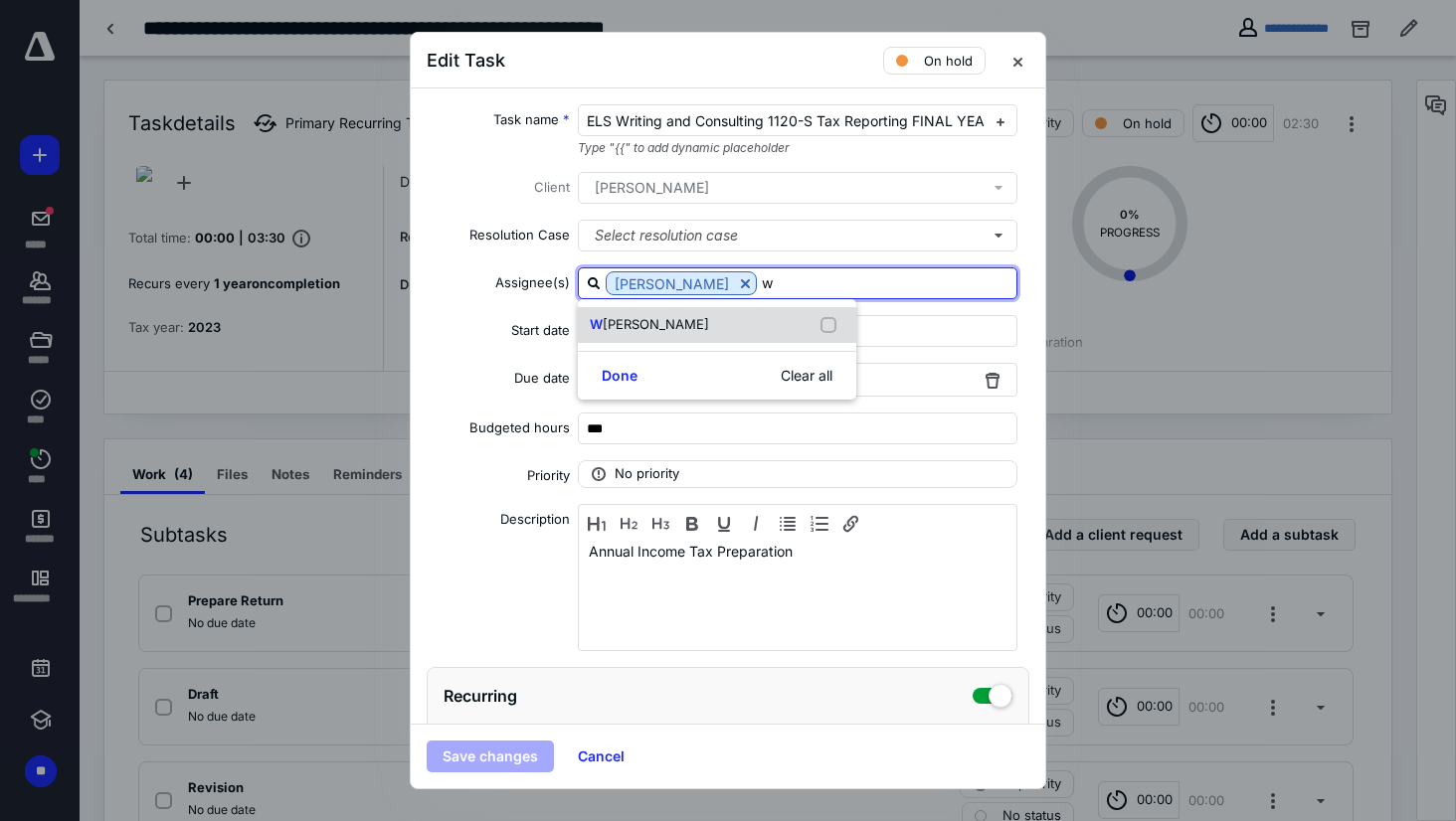 click on "W [PERSON_NAME]" at bounding box center (717, 325) 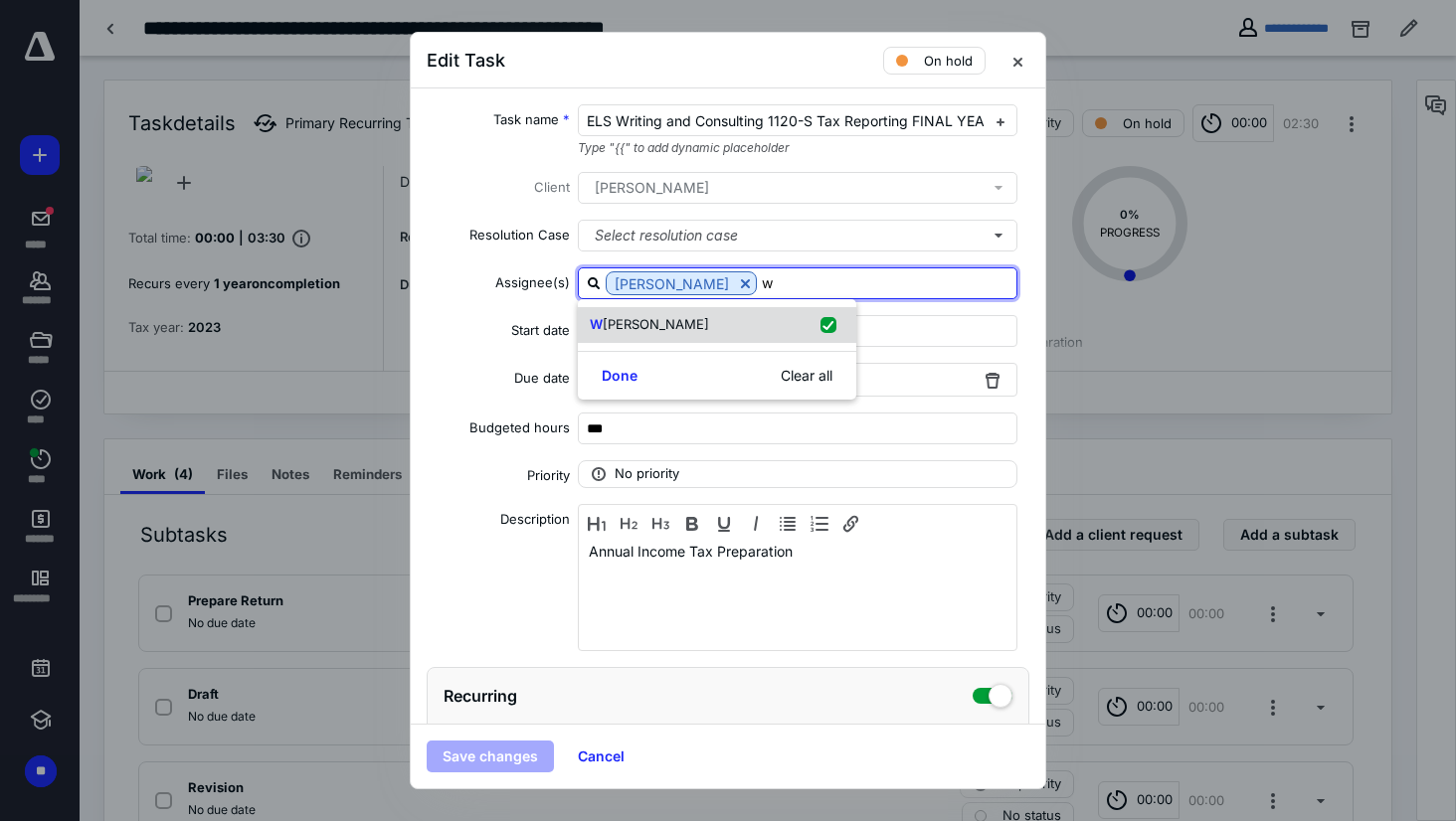 checkbox on "true" 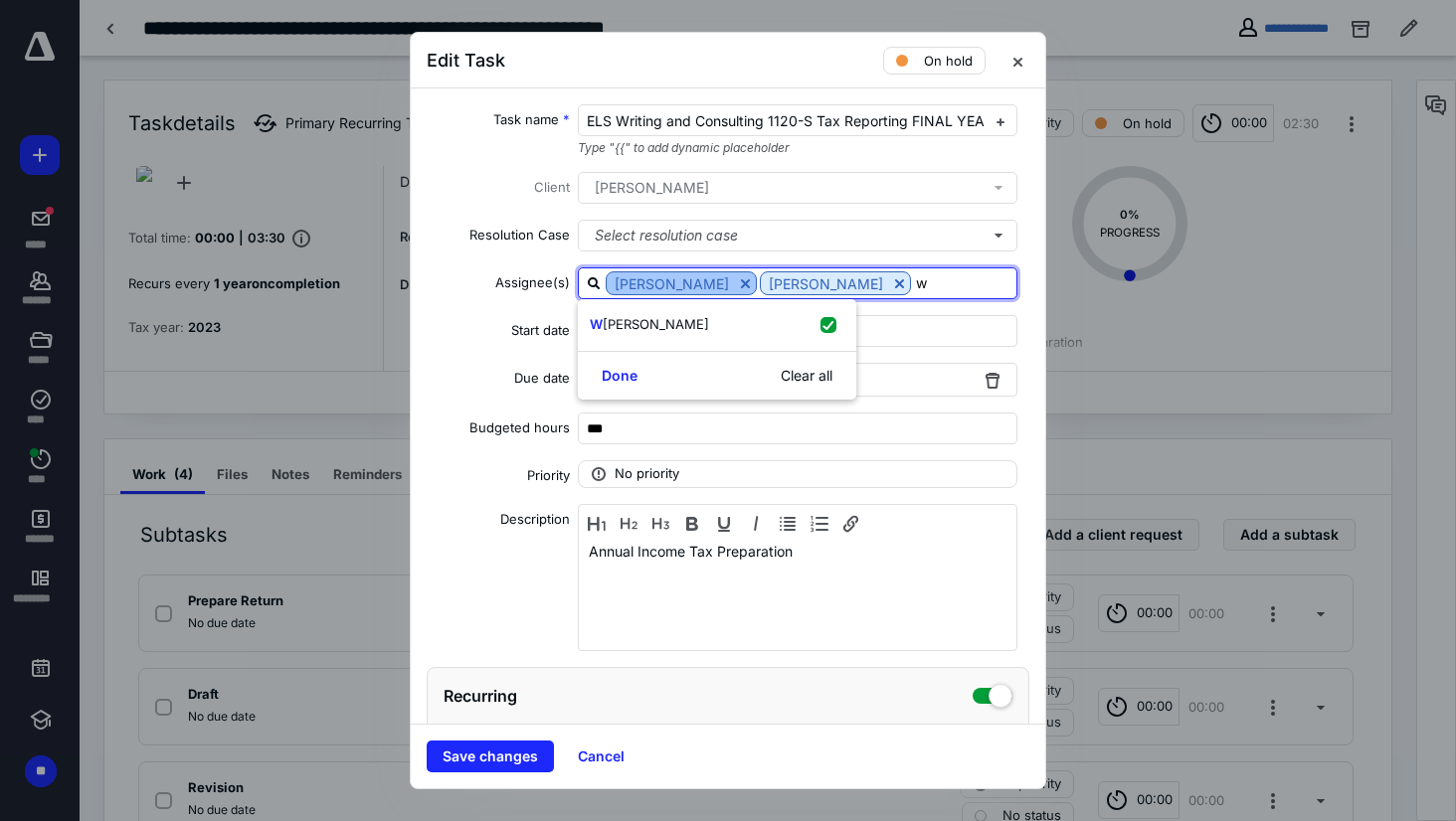 type on "w" 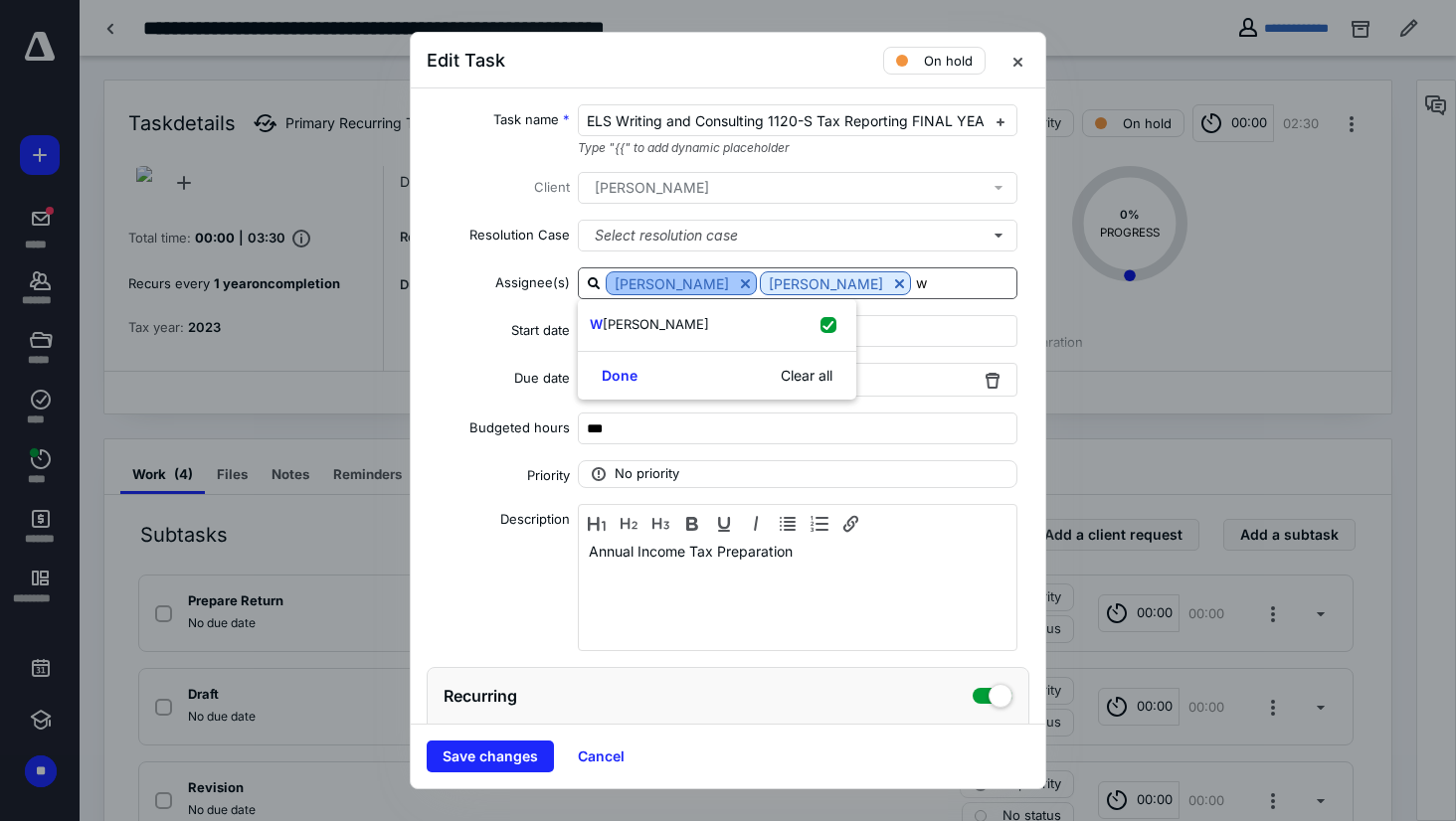 click at bounding box center [745, 283] 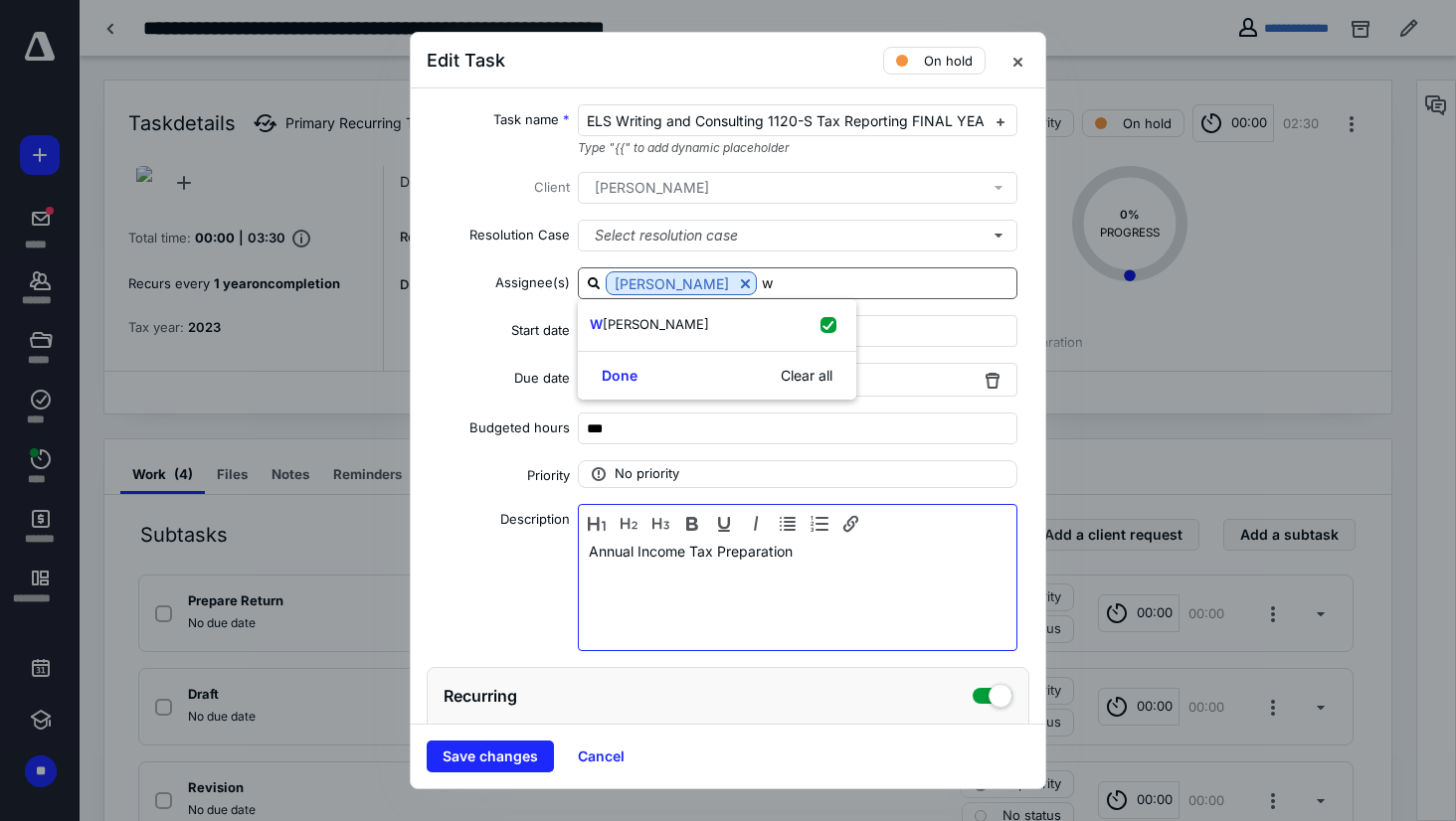 click on "Annual Income Tax Preparation" at bounding box center (798, 592) 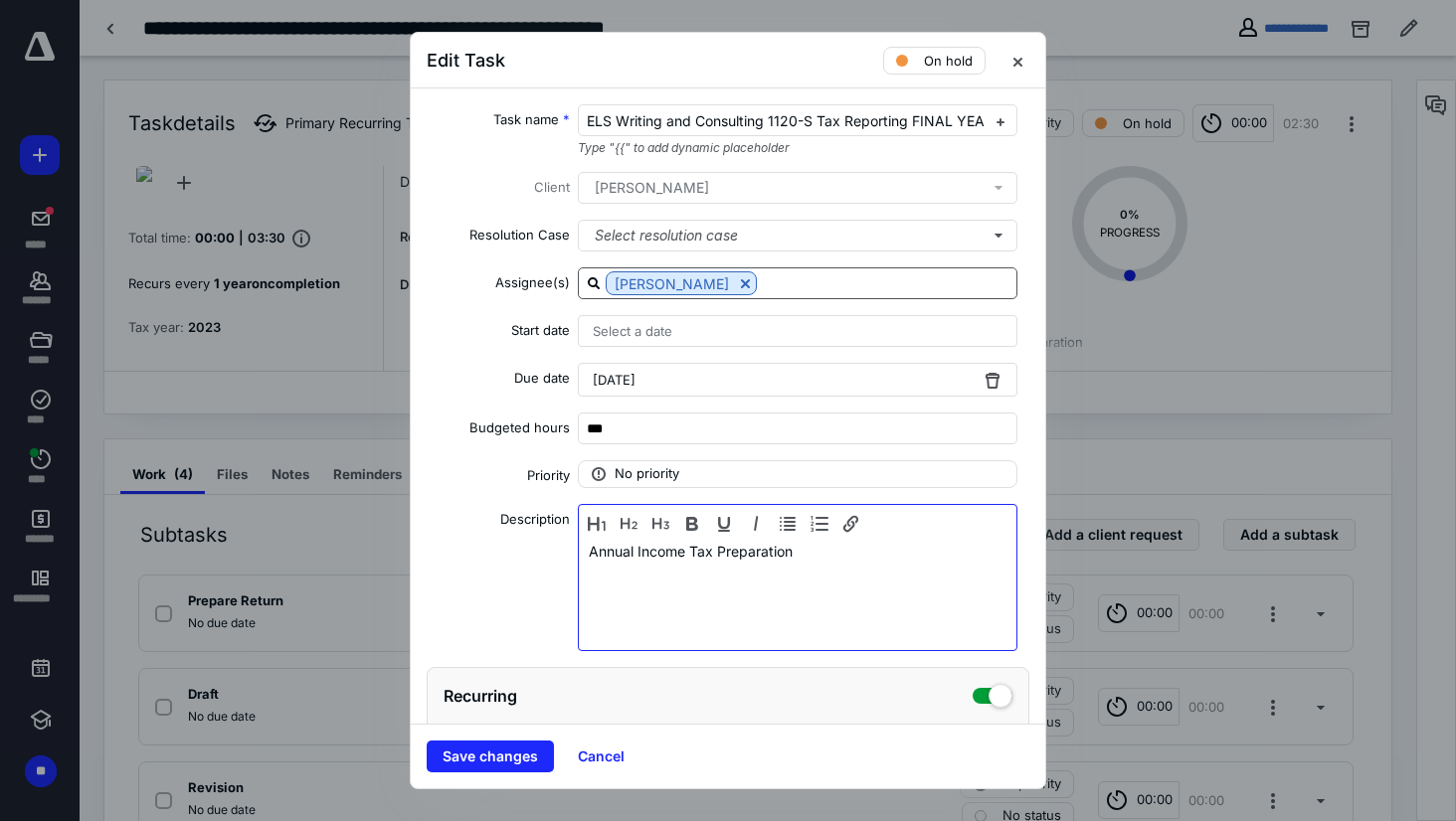 click on "Annual Income Tax Preparation" at bounding box center (798, 592) 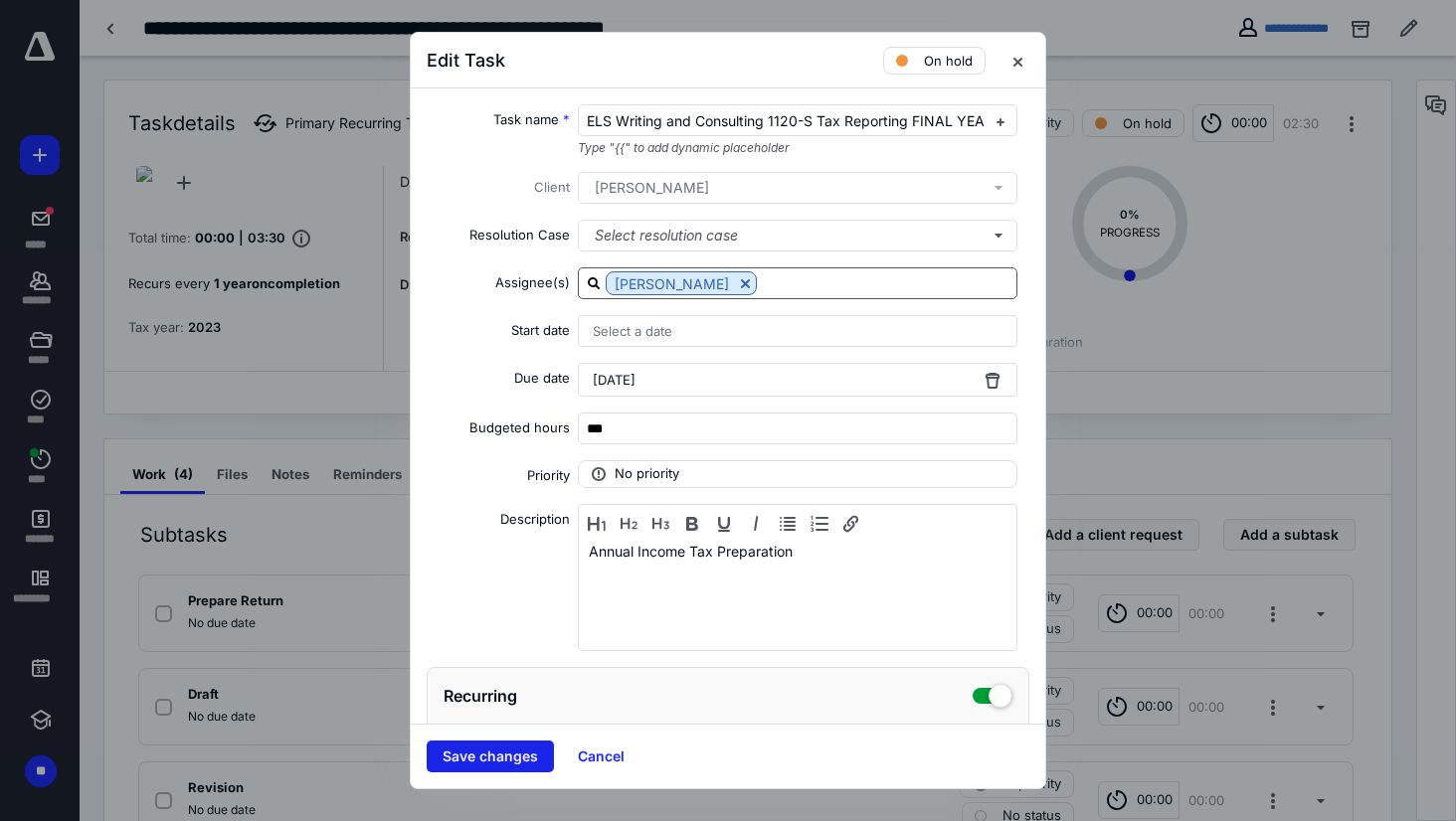 click on "Save changes" at bounding box center (490, 756) 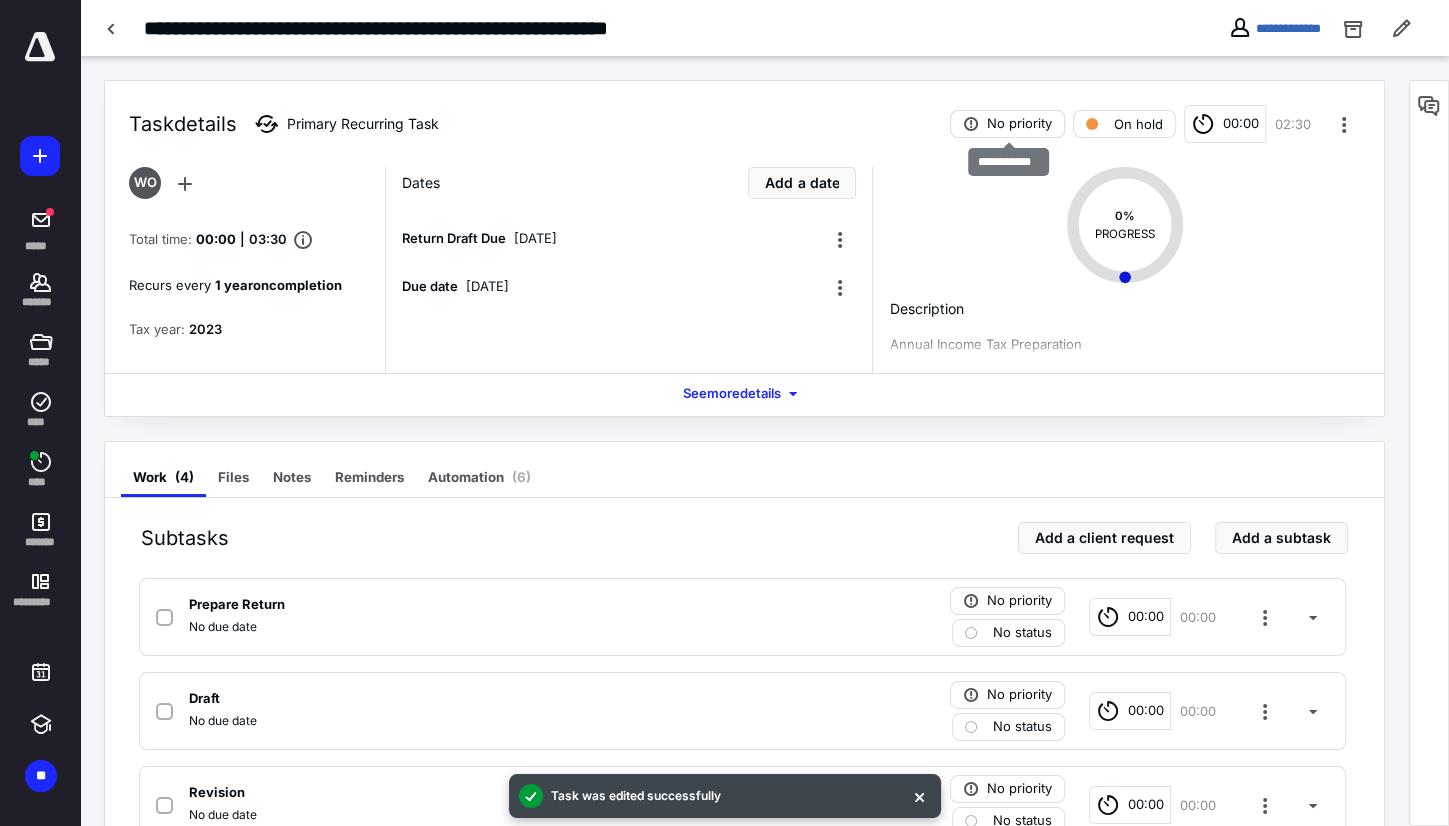 click on "No priority" at bounding box center [1019, 124] 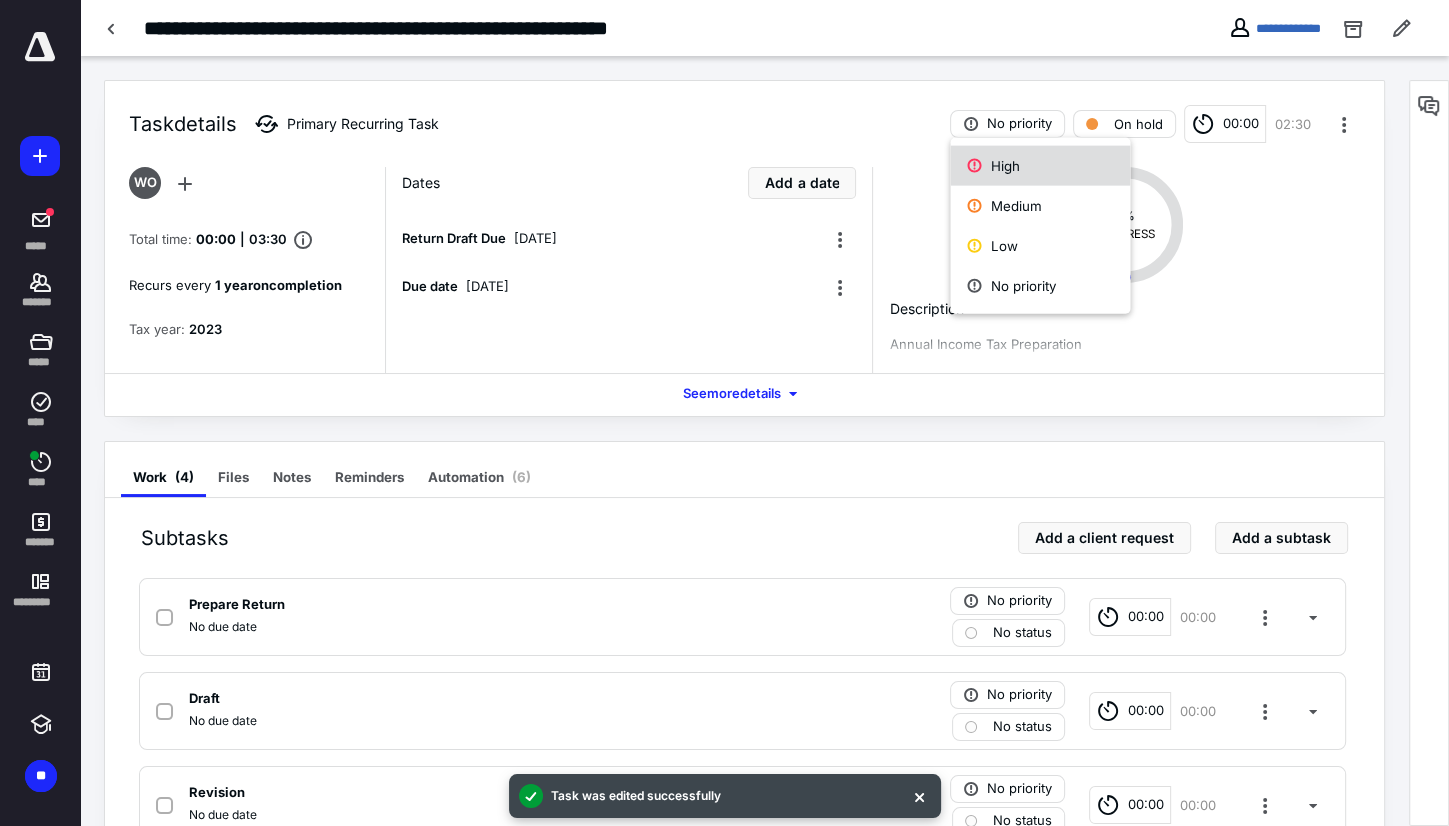 click on "High" at bounding box center [1040, 166] 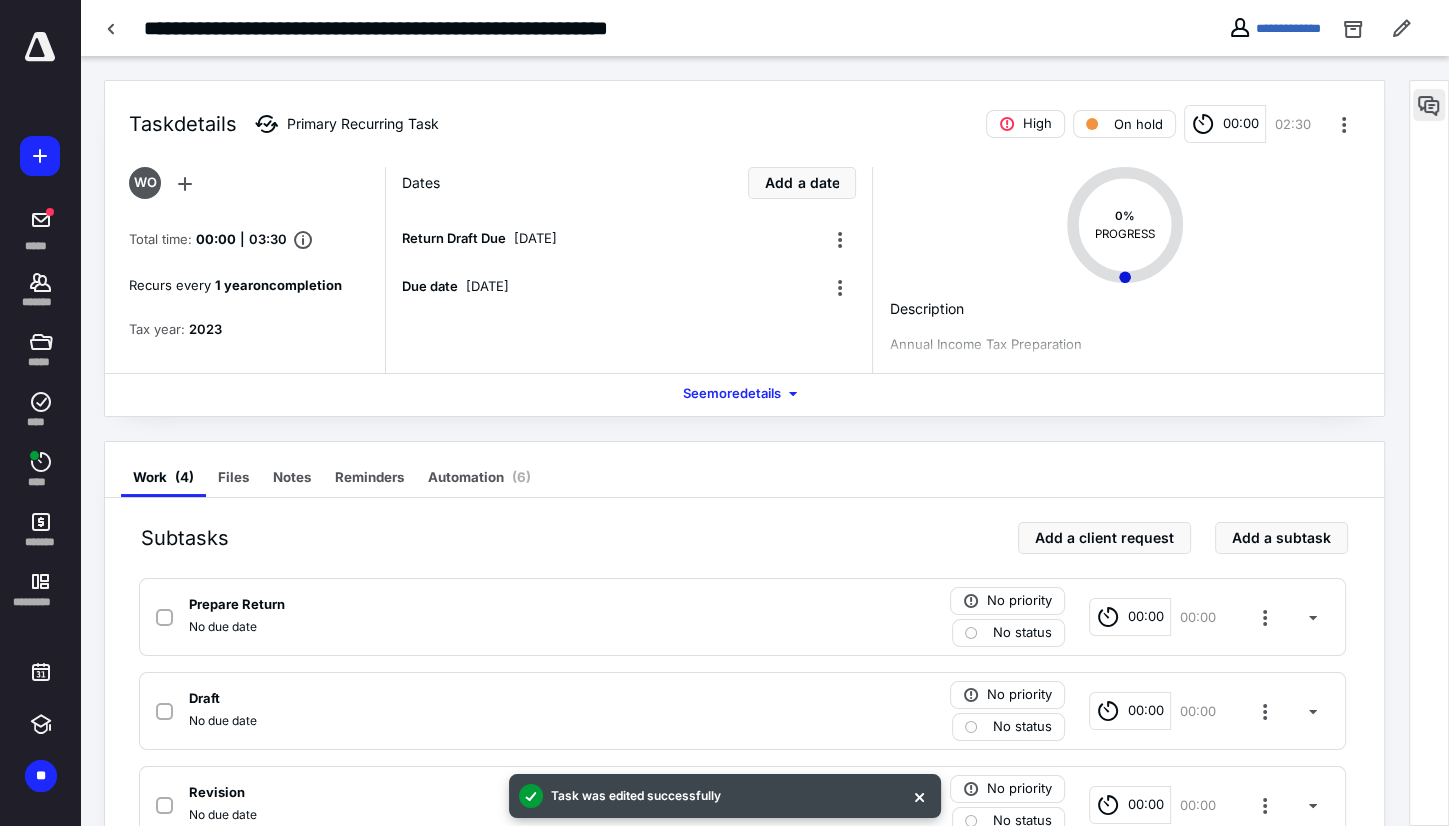 click at bounding box center (1429, 105) 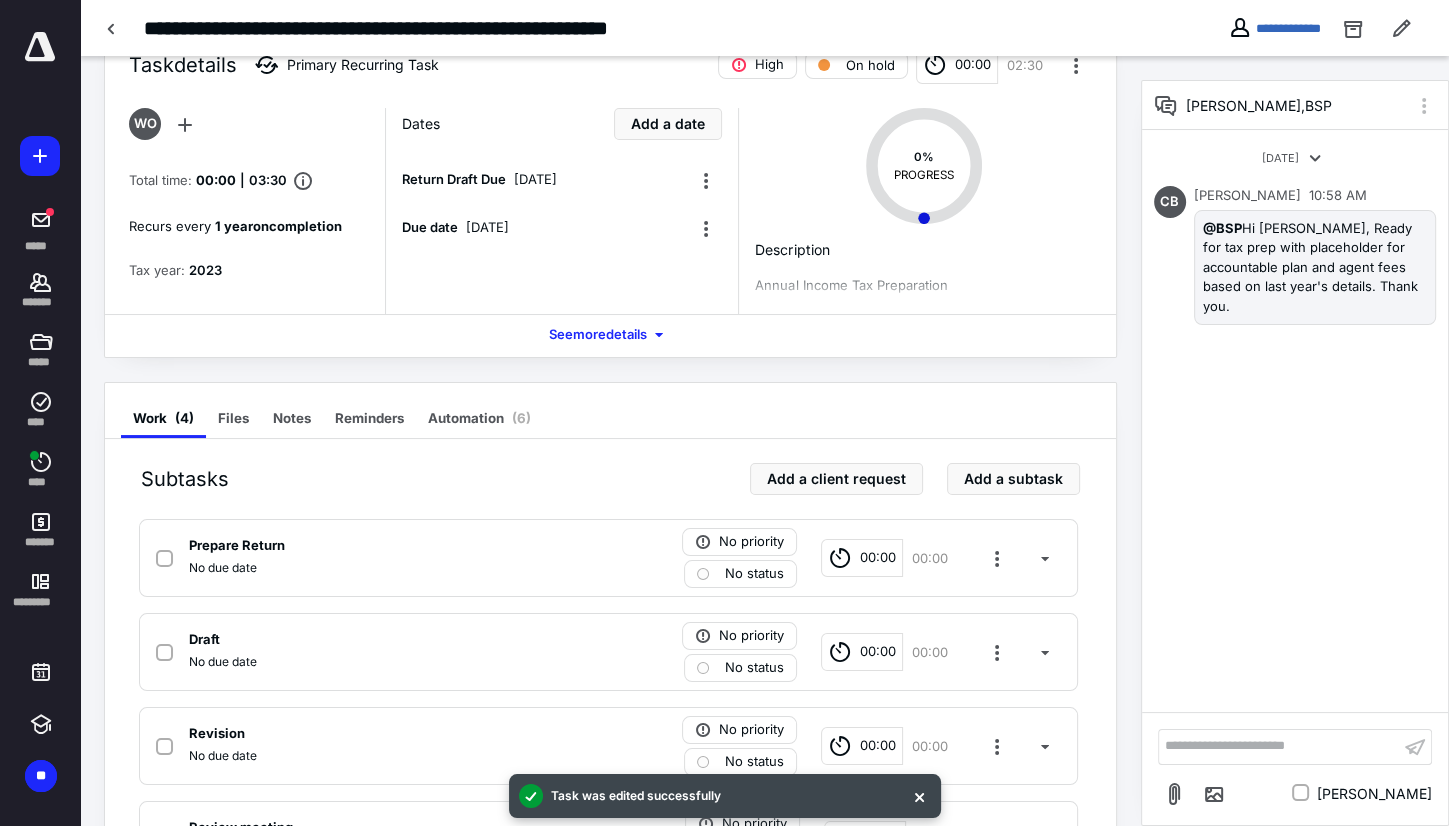 scroll, scrollTop: 57, scrollLeft: 0, axis: vertical 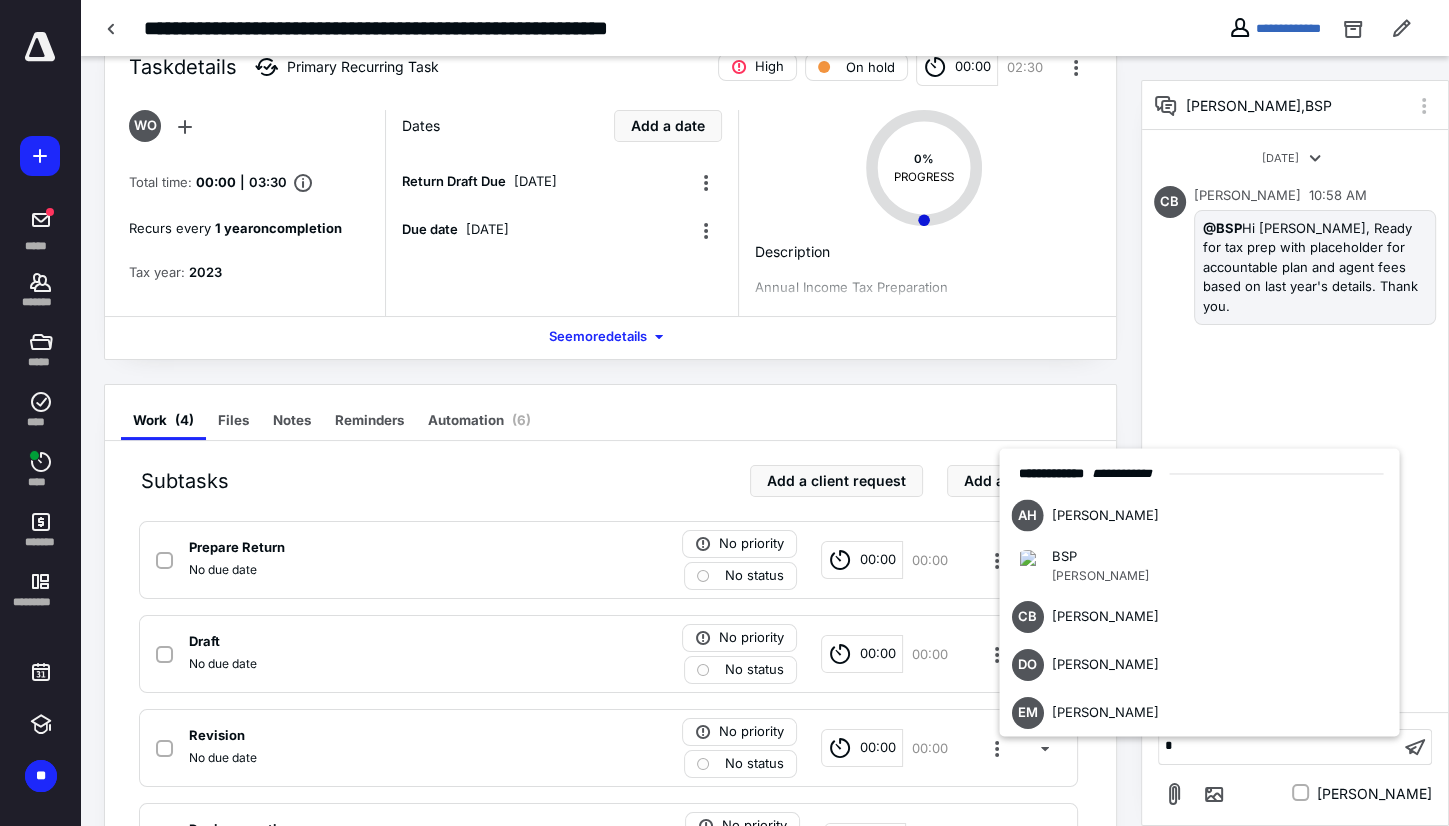 type 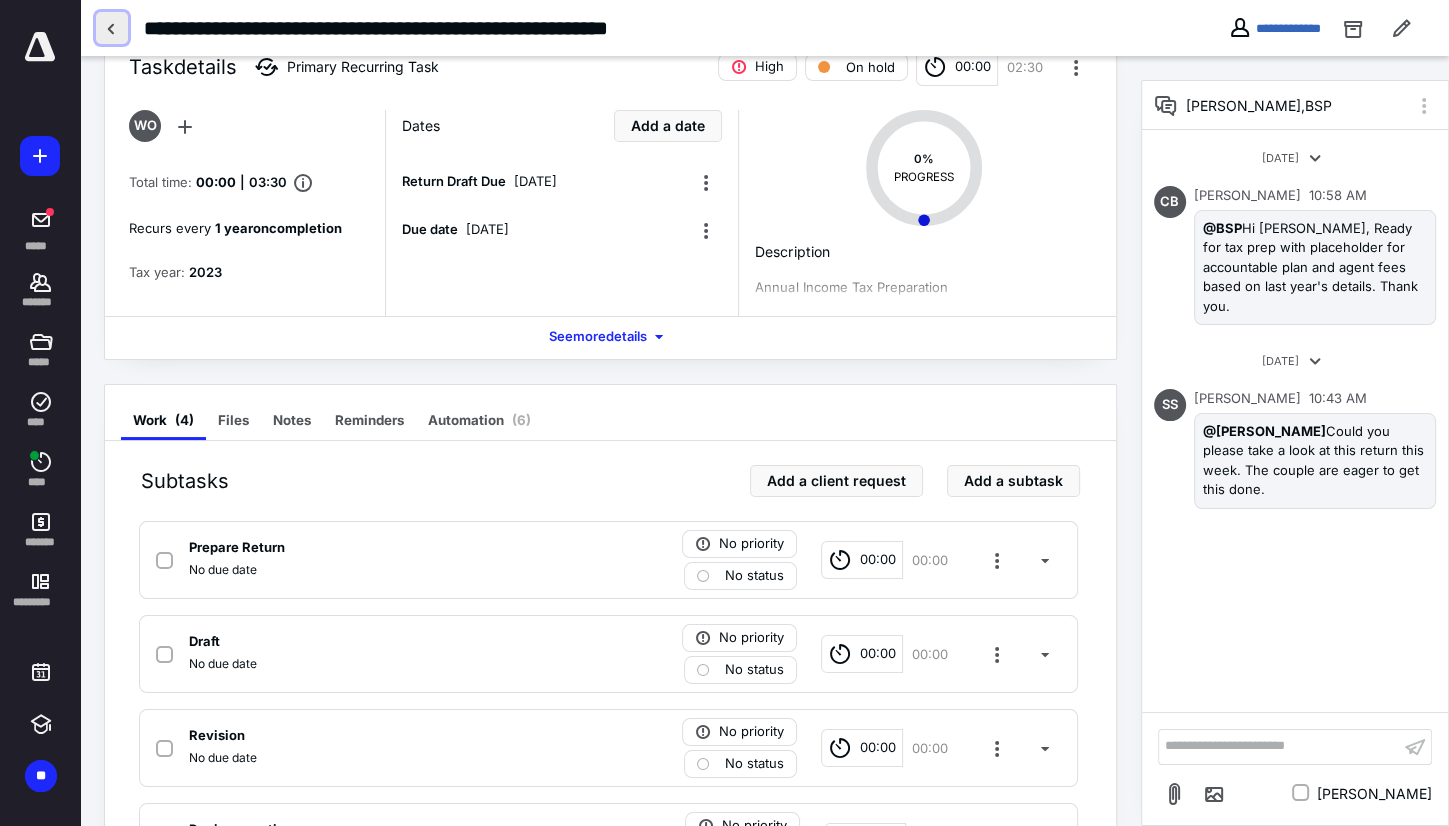 click at bounding box center (112, 28) 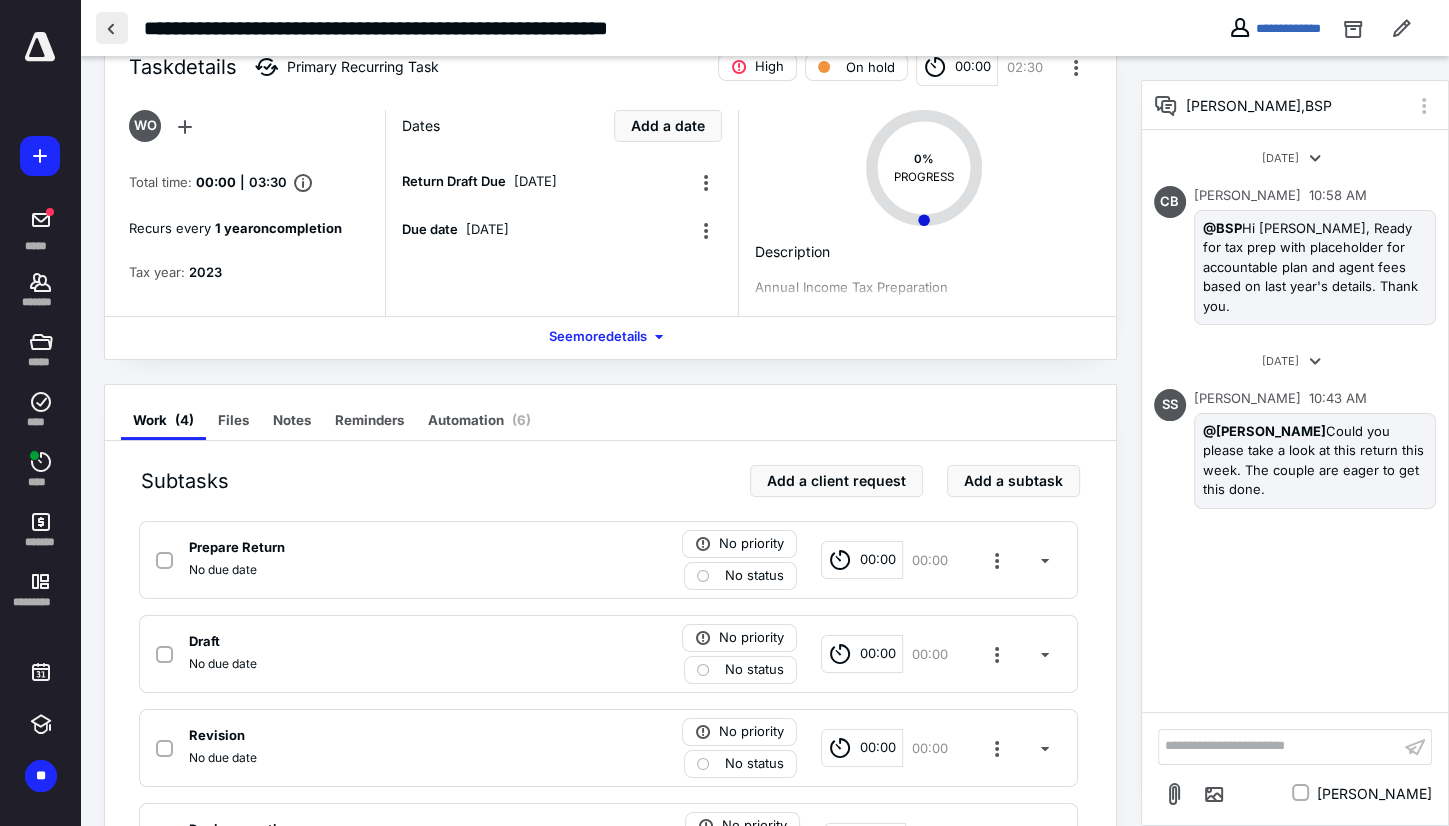 scroll, scrollTop: 0, scrollLeft: 0, axis: both 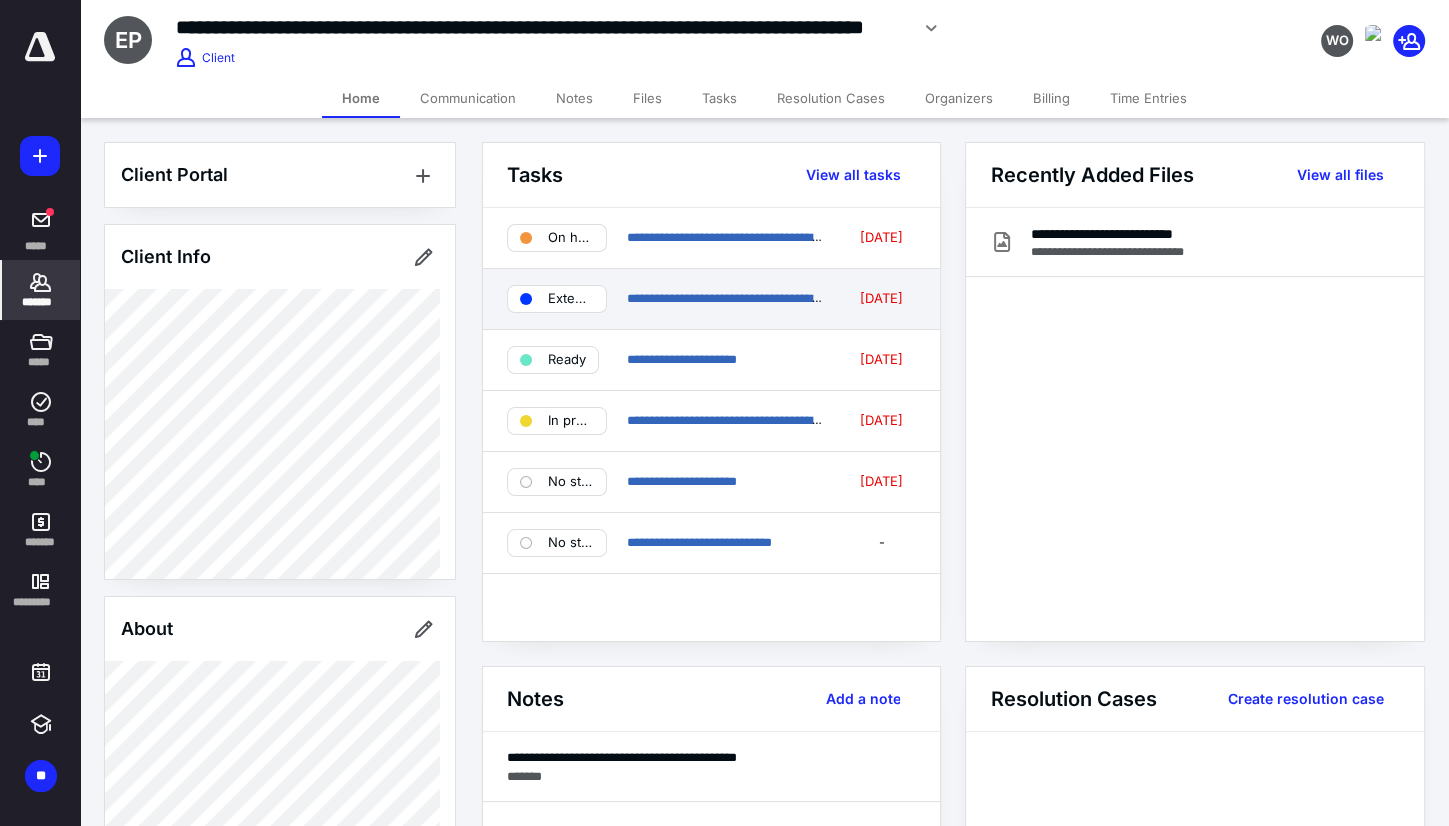 click on "**********" at bounding box center [711, 299] 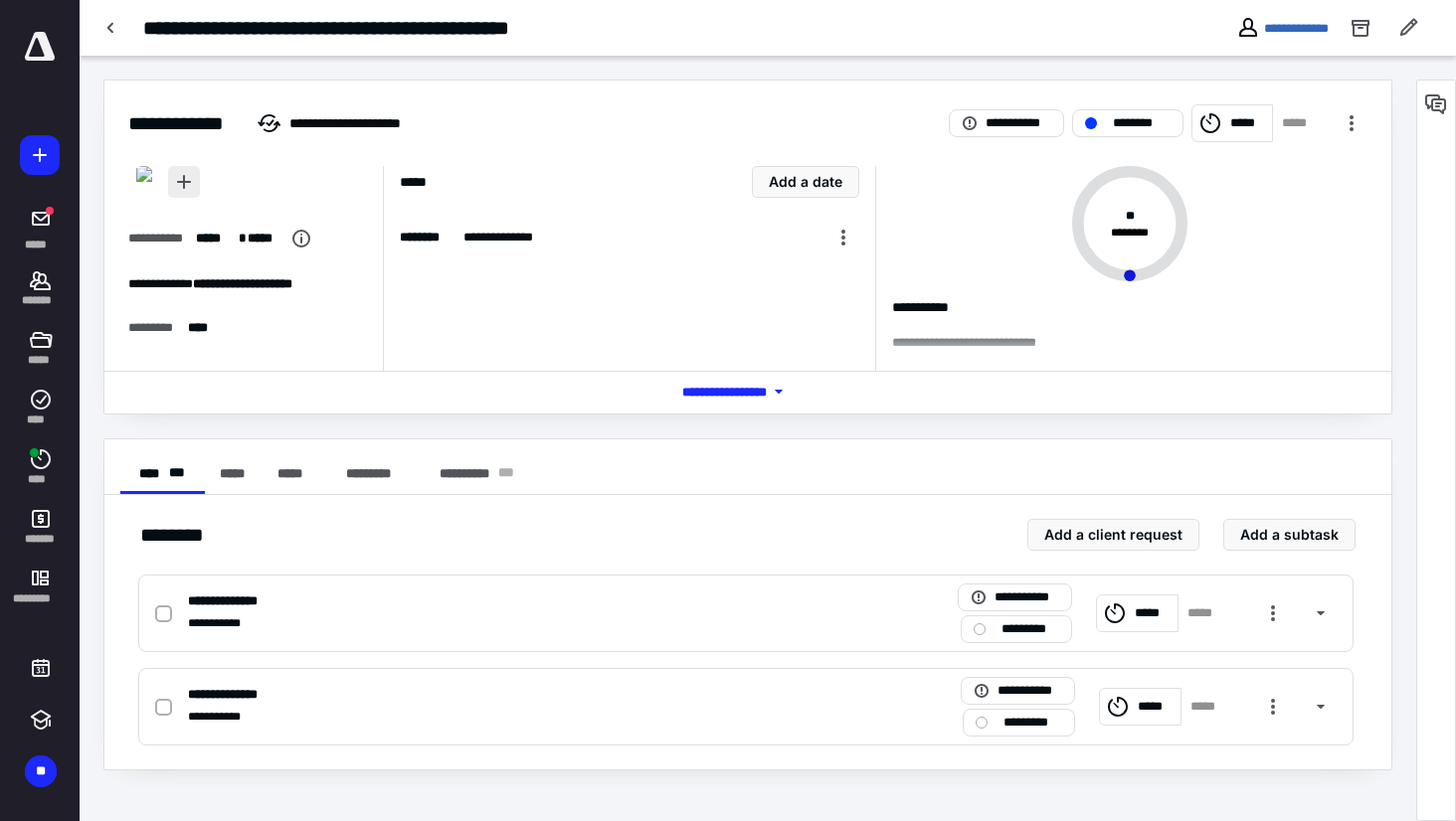 click at bounding box center (184, 182) 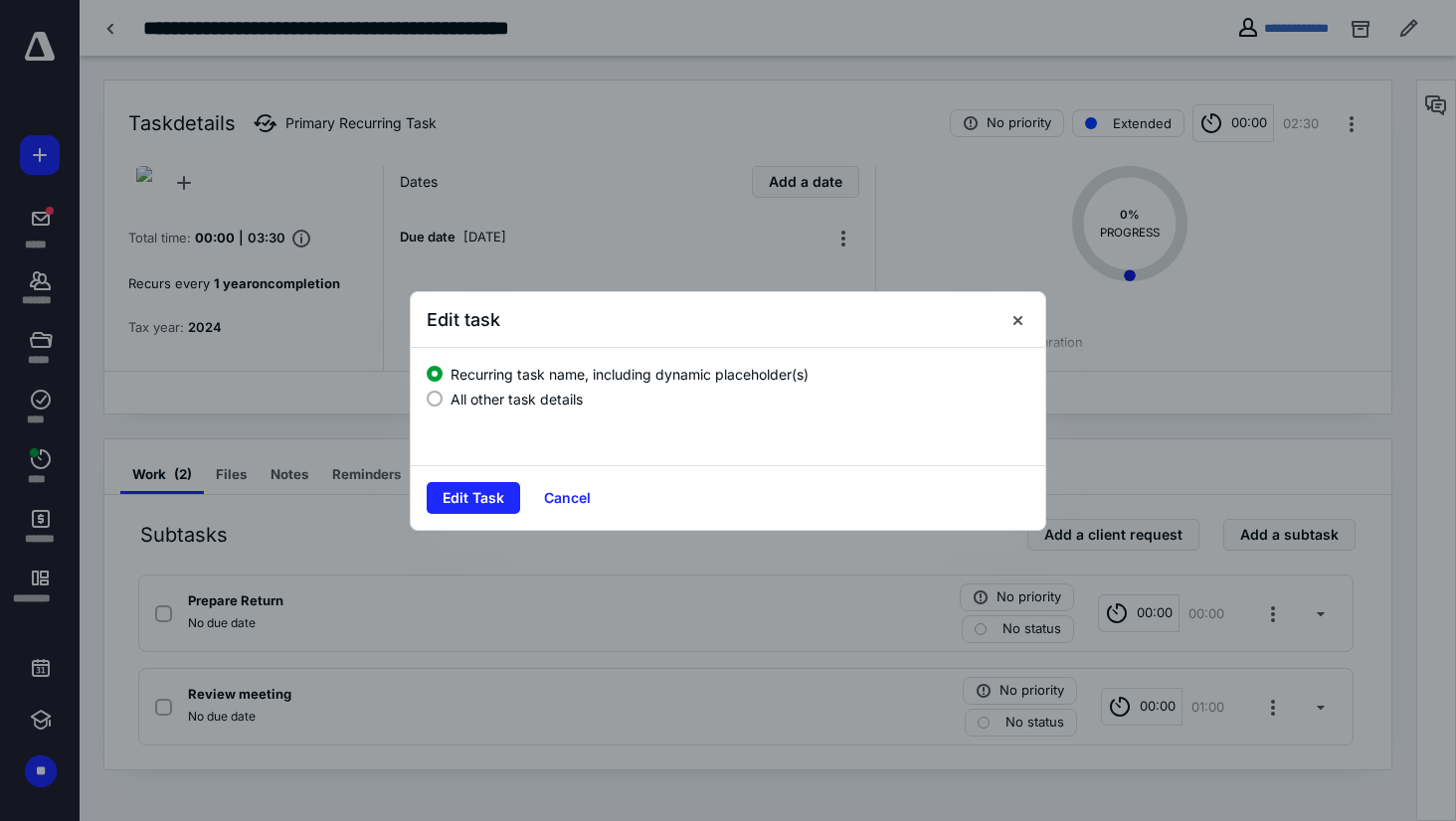 click on "All other task details" at bounding box center [516, 399] 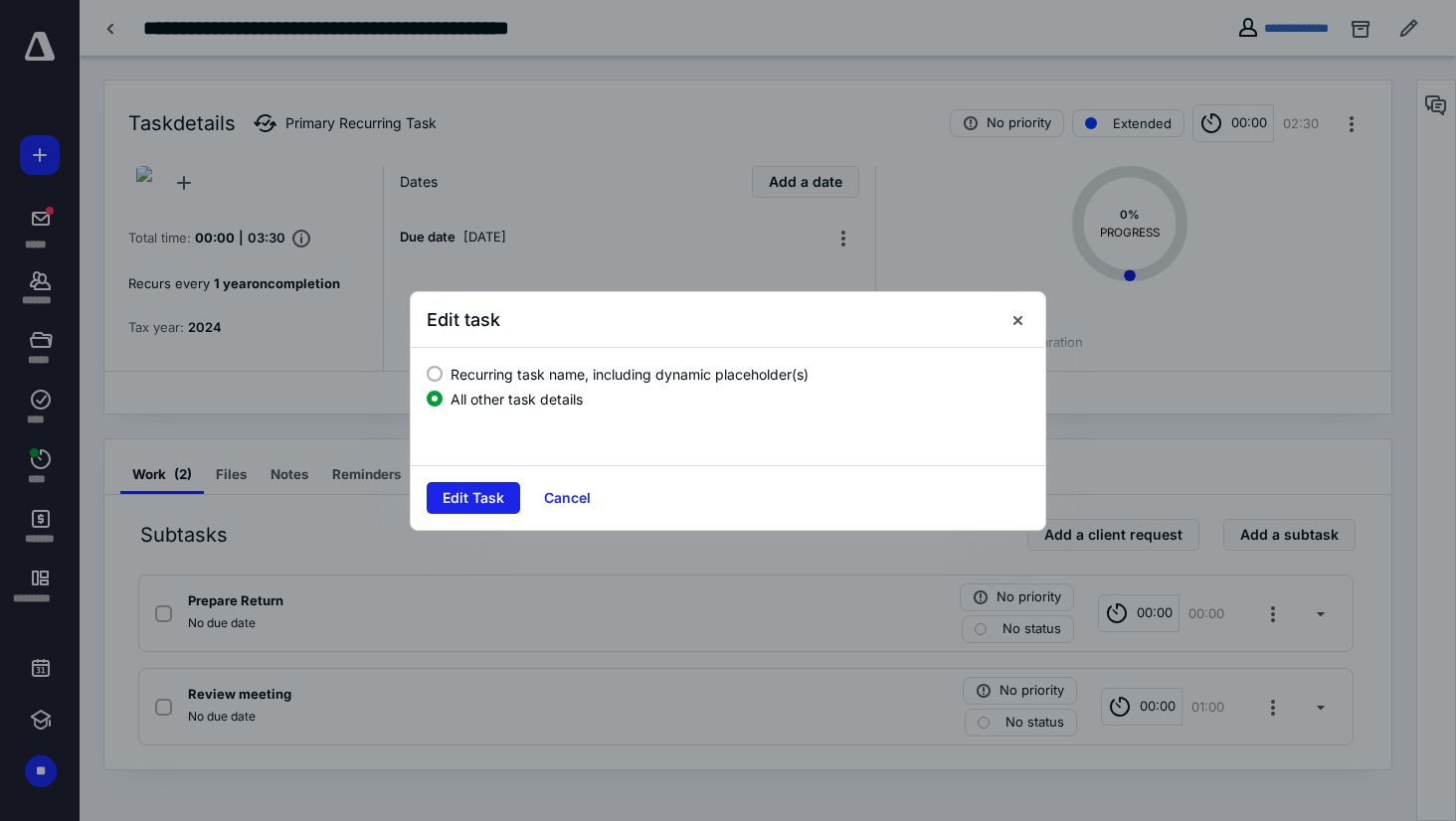 click on "Edit Task" at bounding box center [473, 498] 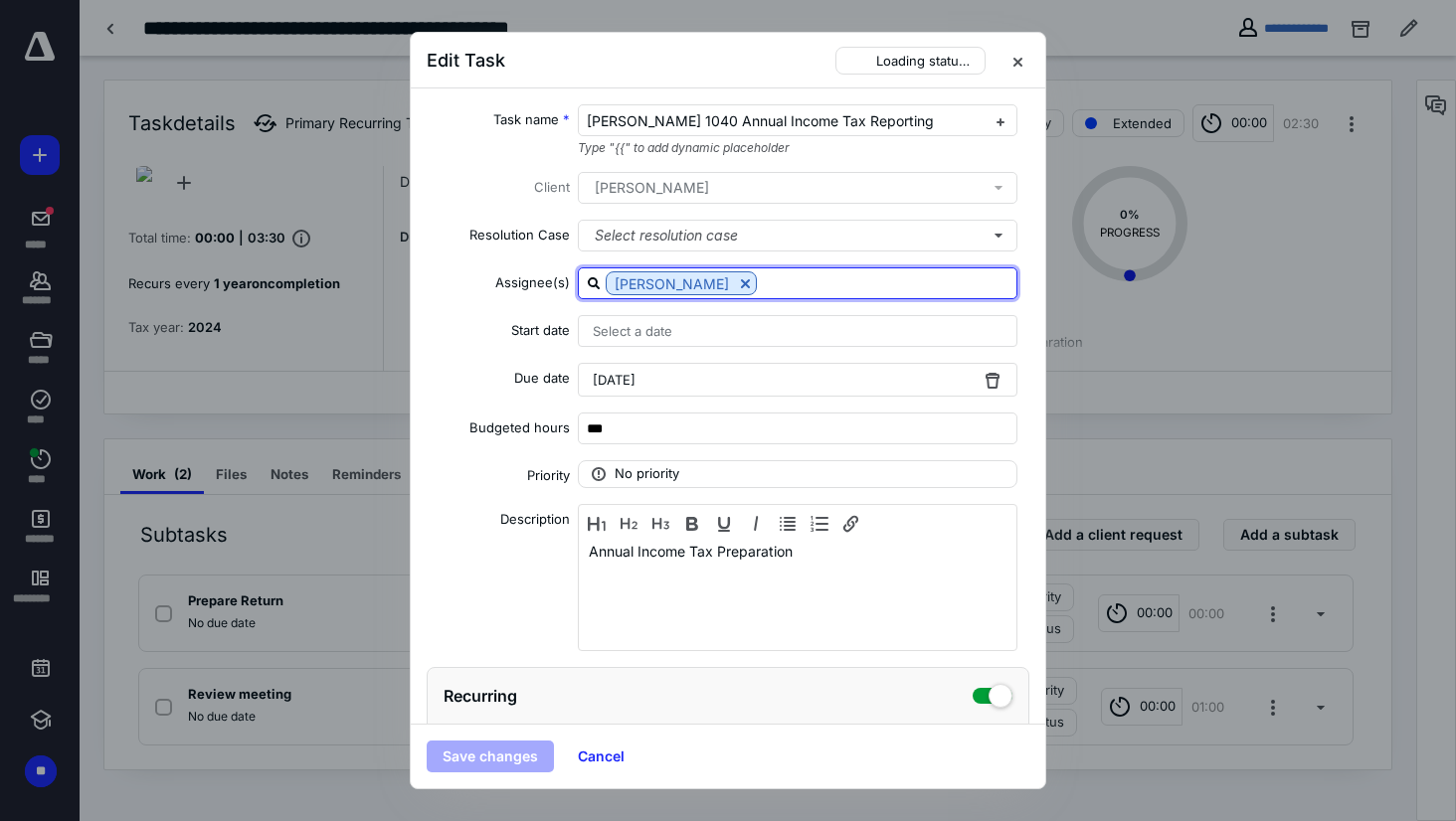click at bounding box center (886, 282) 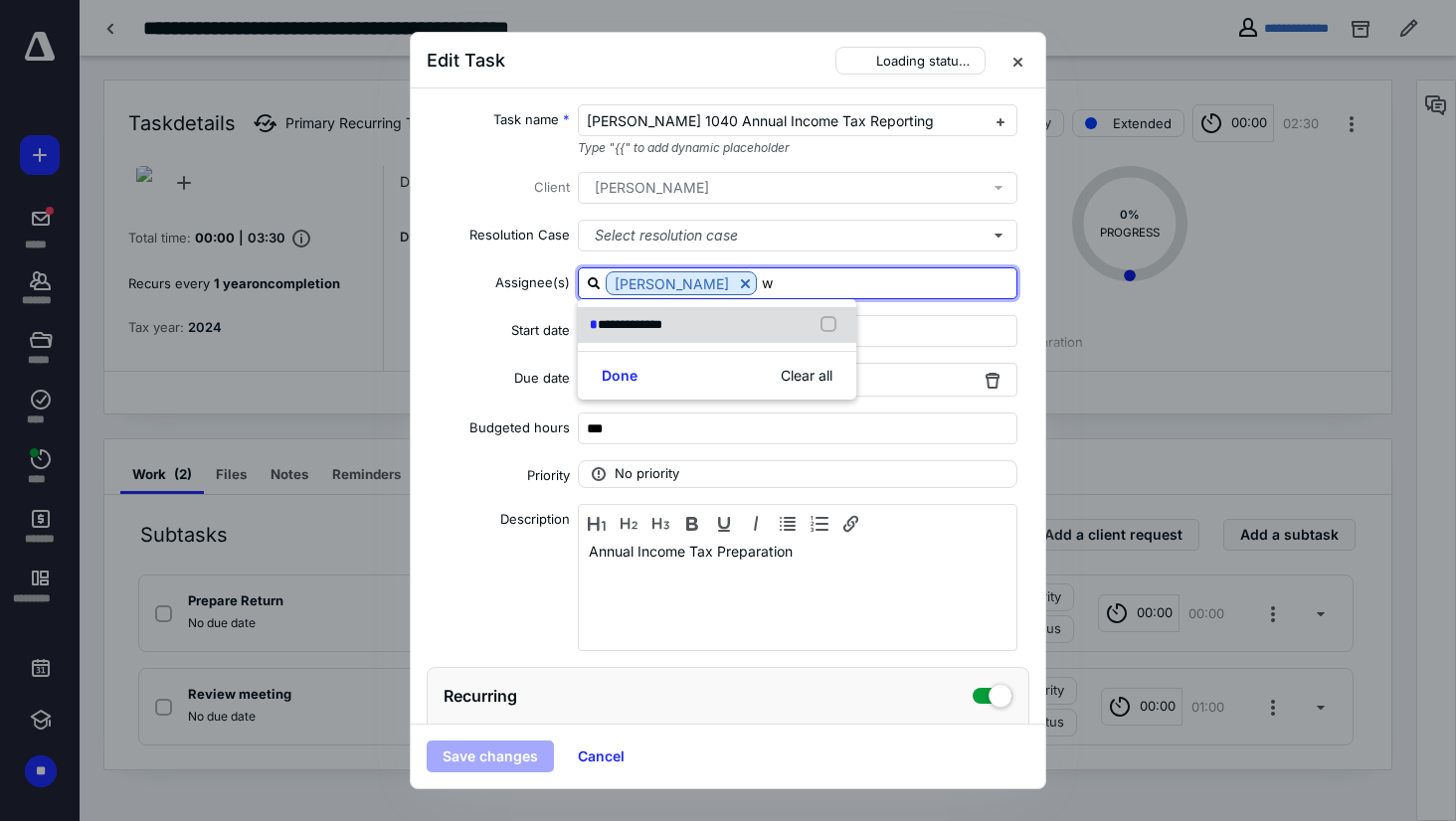 click on "**********" at bounding box center (717, 325) 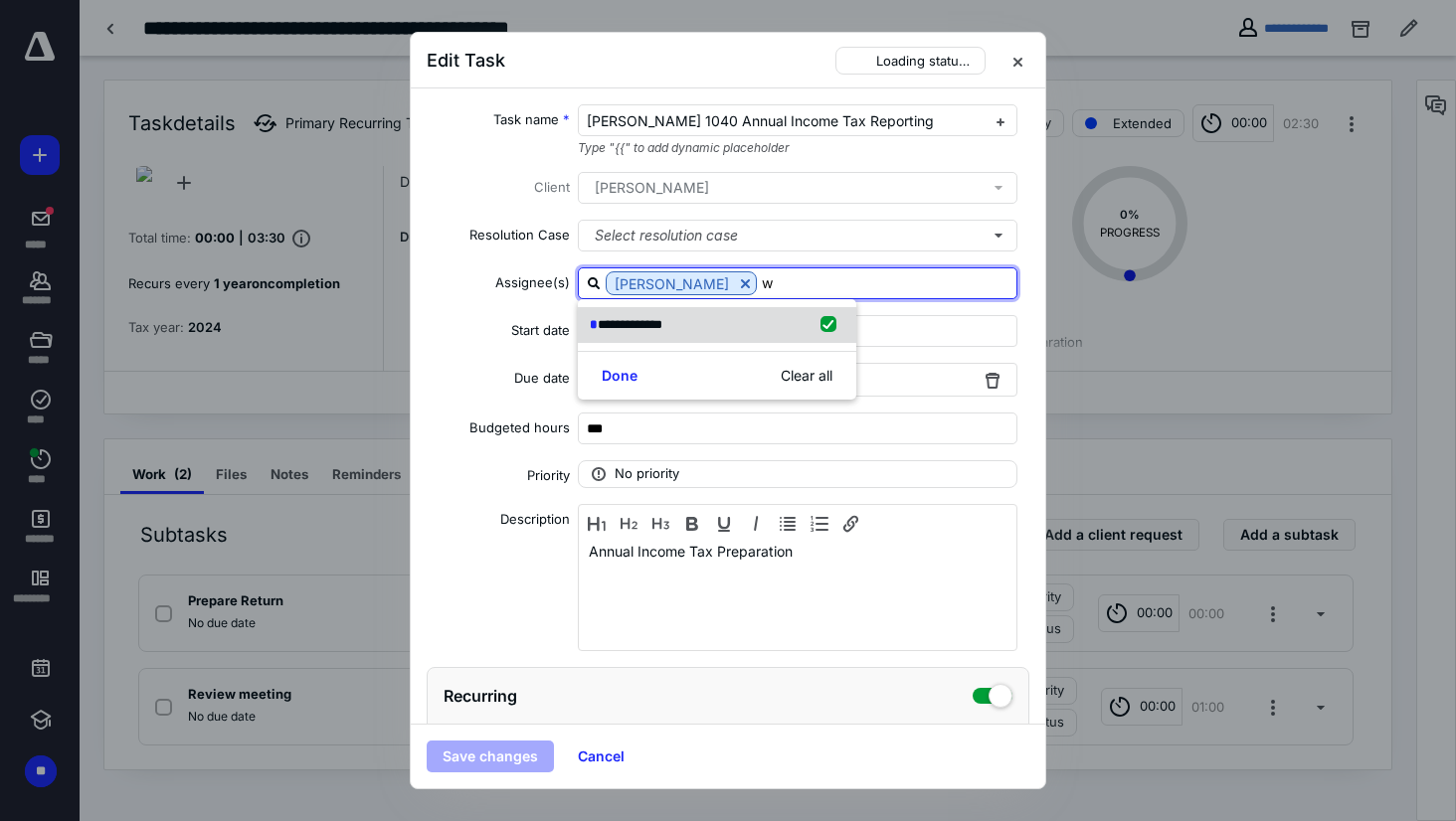 checkbox on "true" 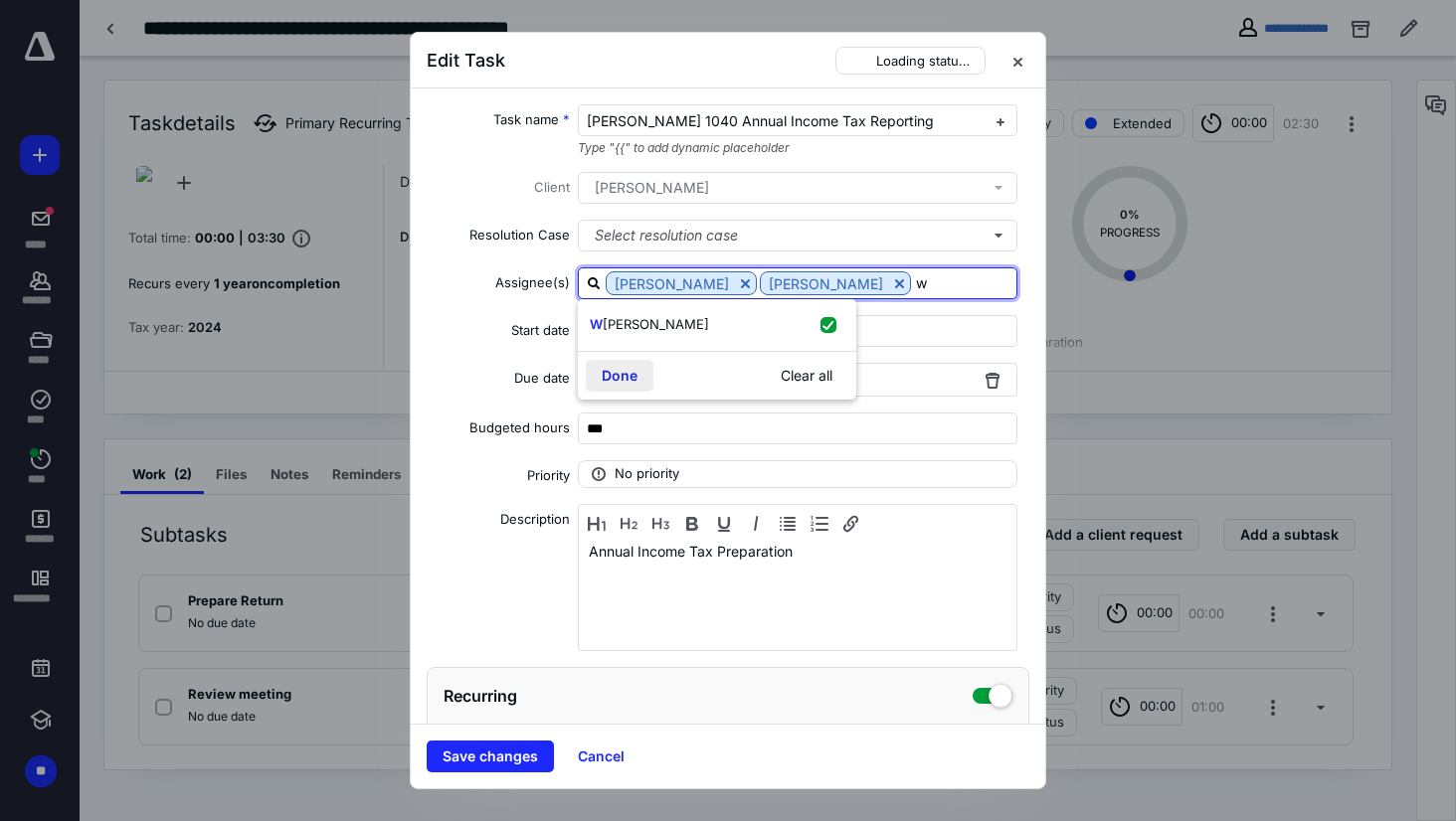 type on "w" 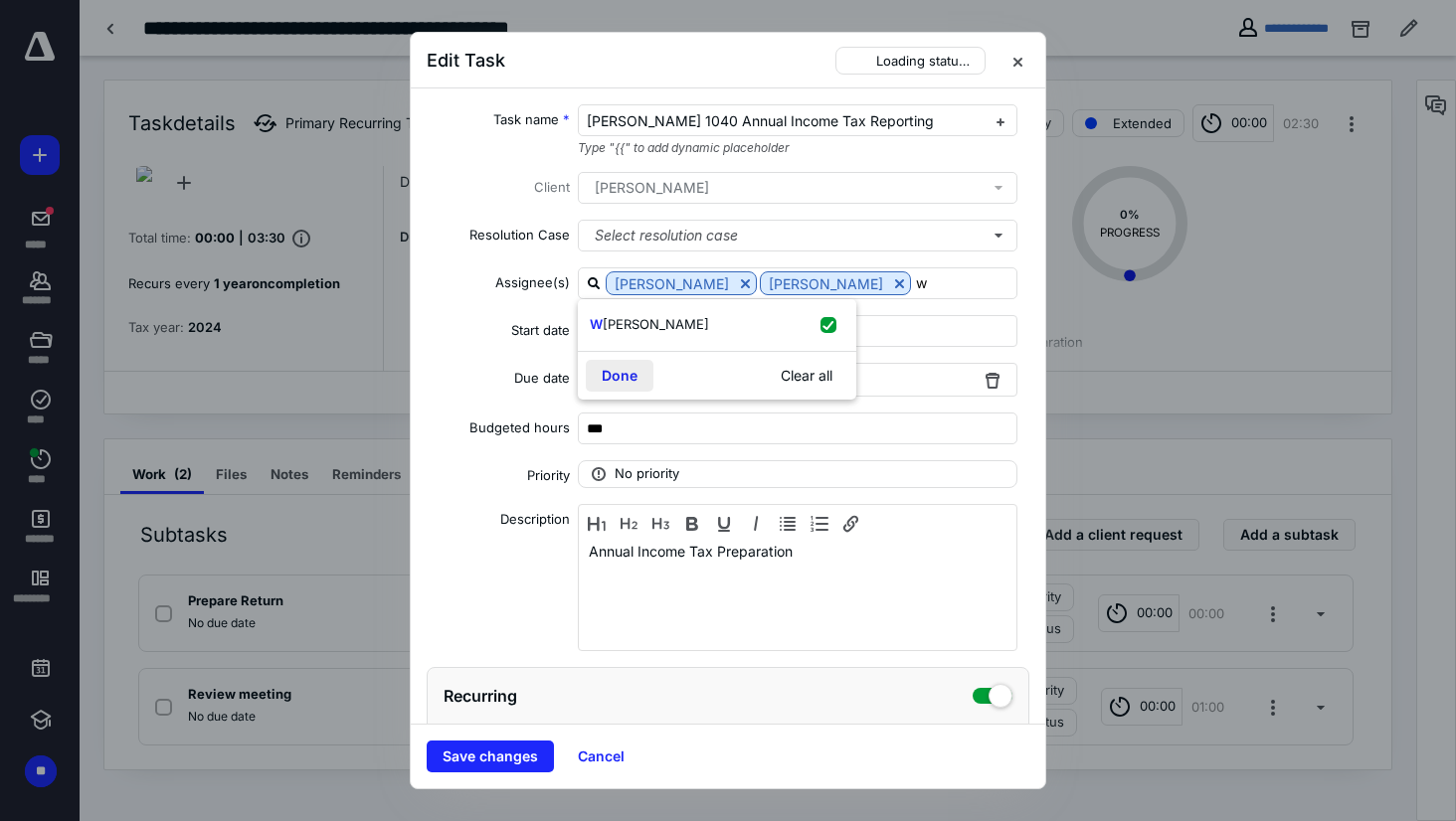 click on "Done" at bounding box center (620, 376) 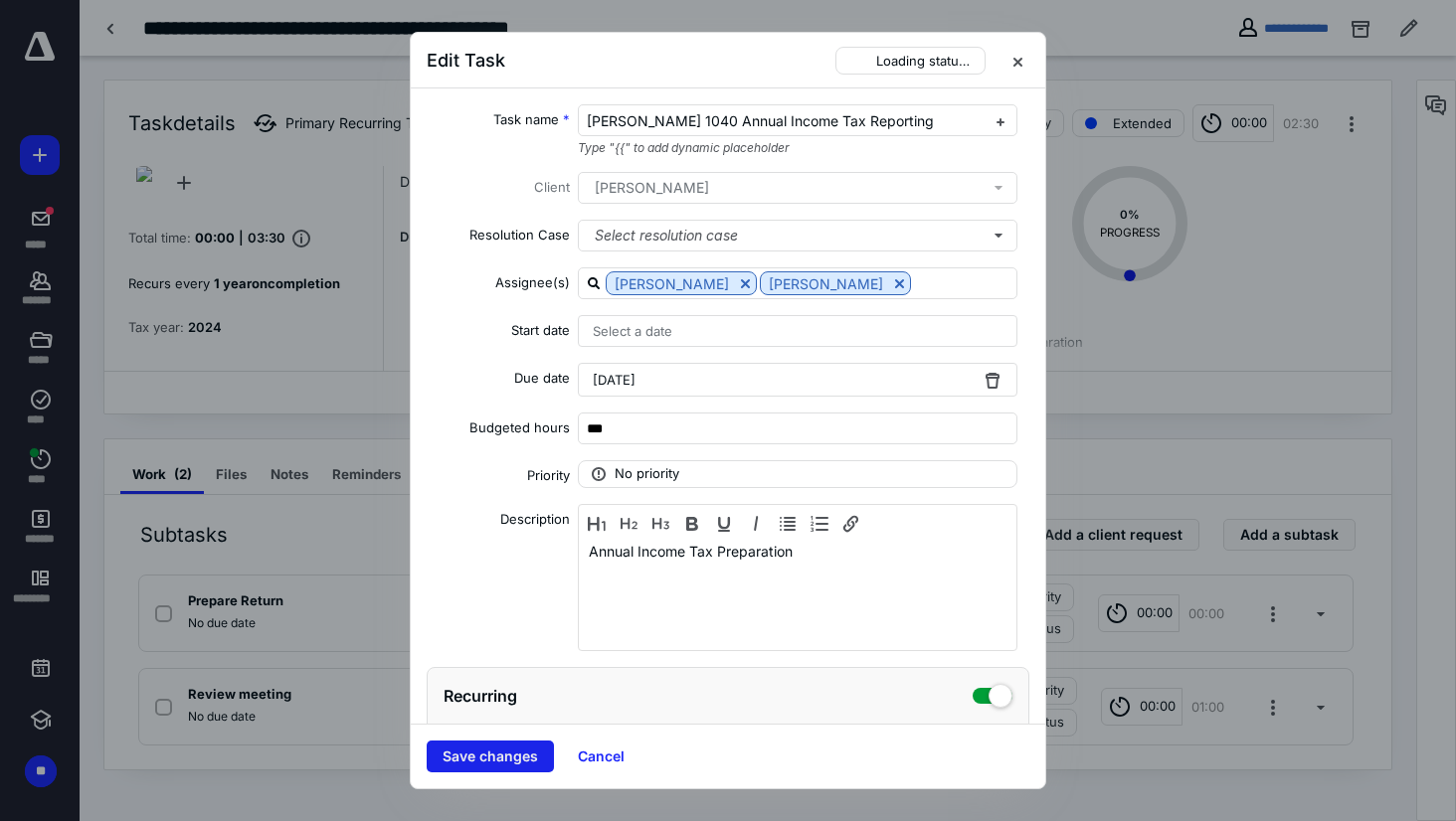 click on "Save changes" at bounding box center (490, 756) 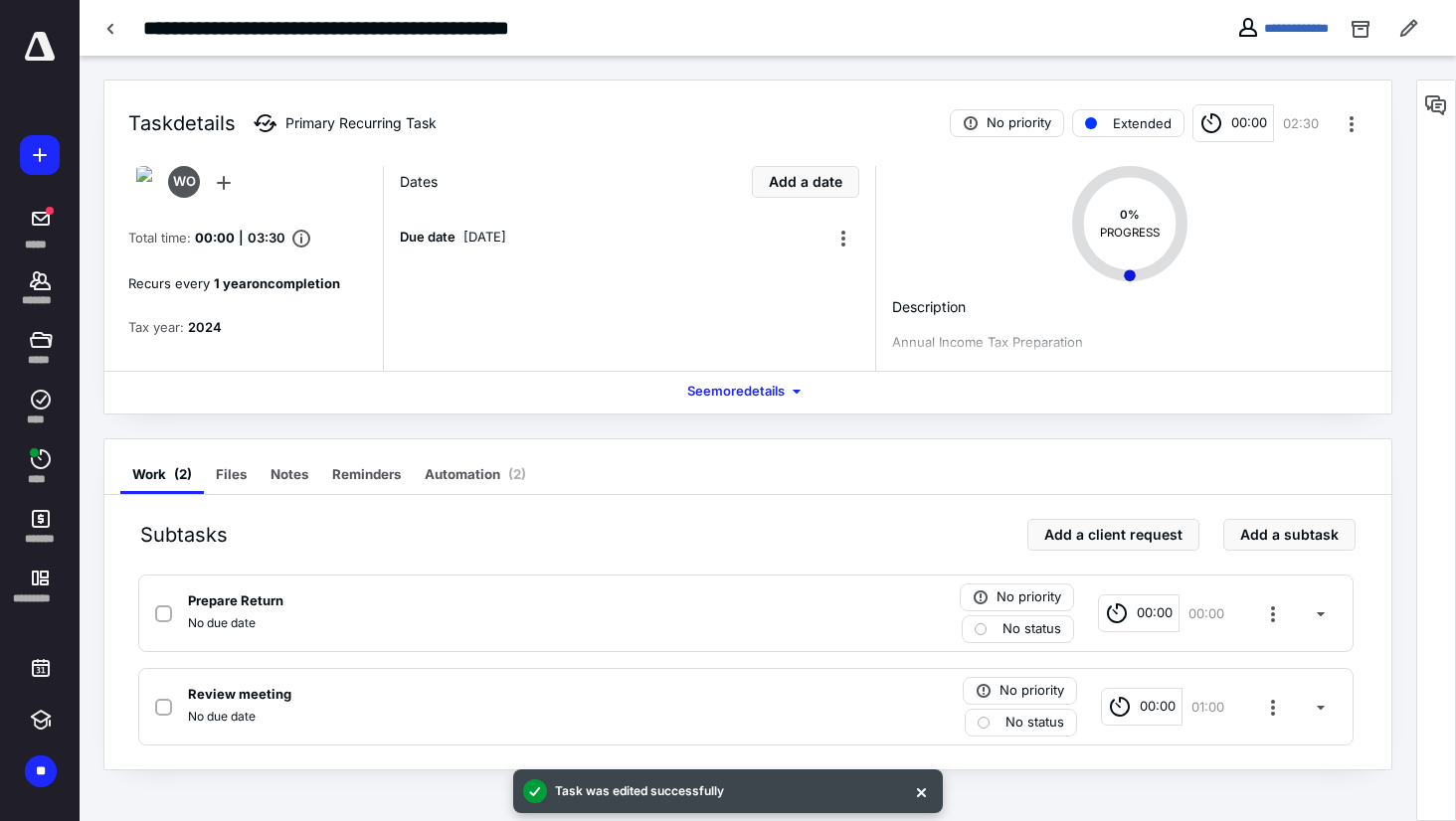 click at bounding box center (1436, 450) 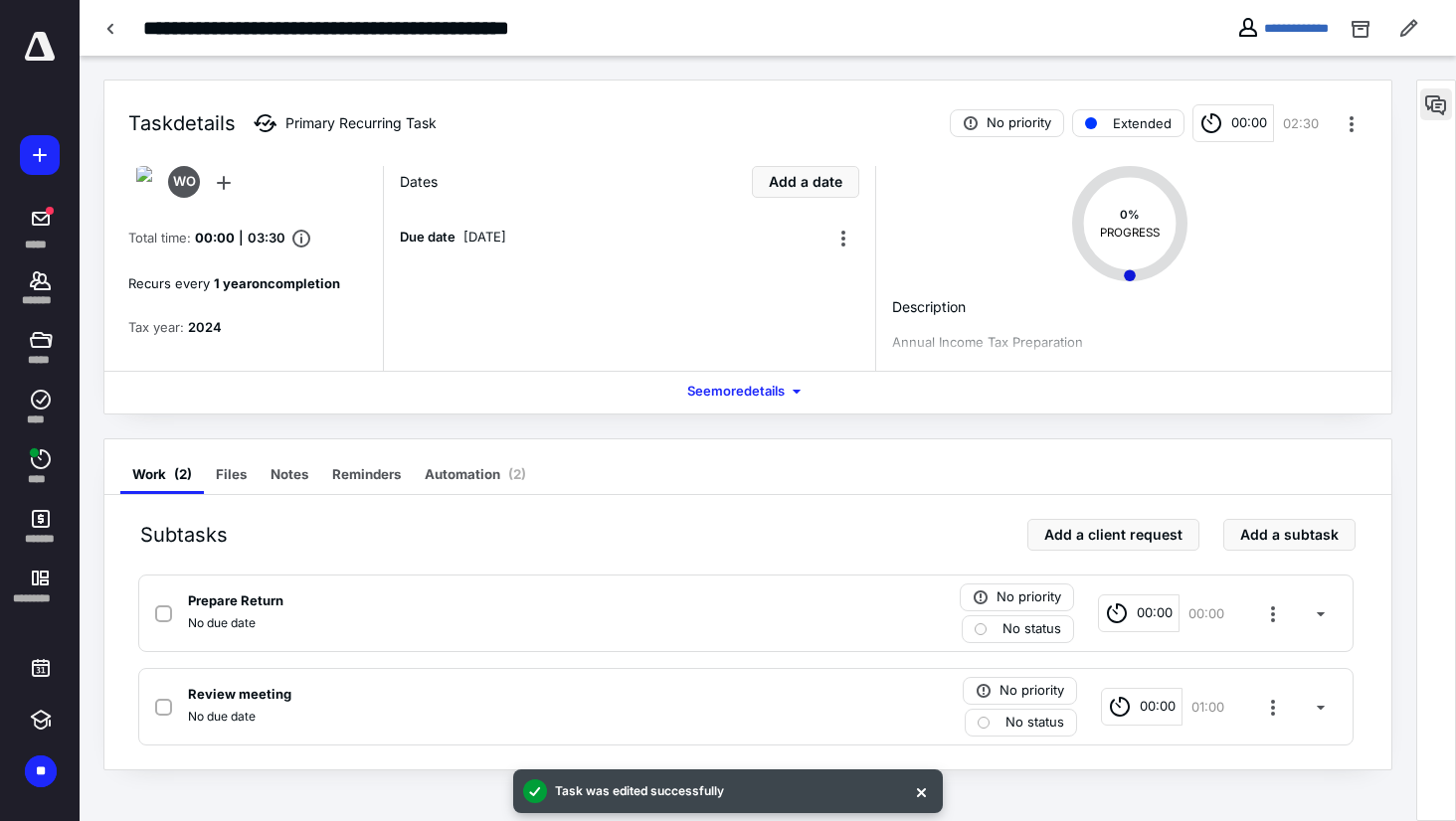 click at bounding box center [1436, 104] 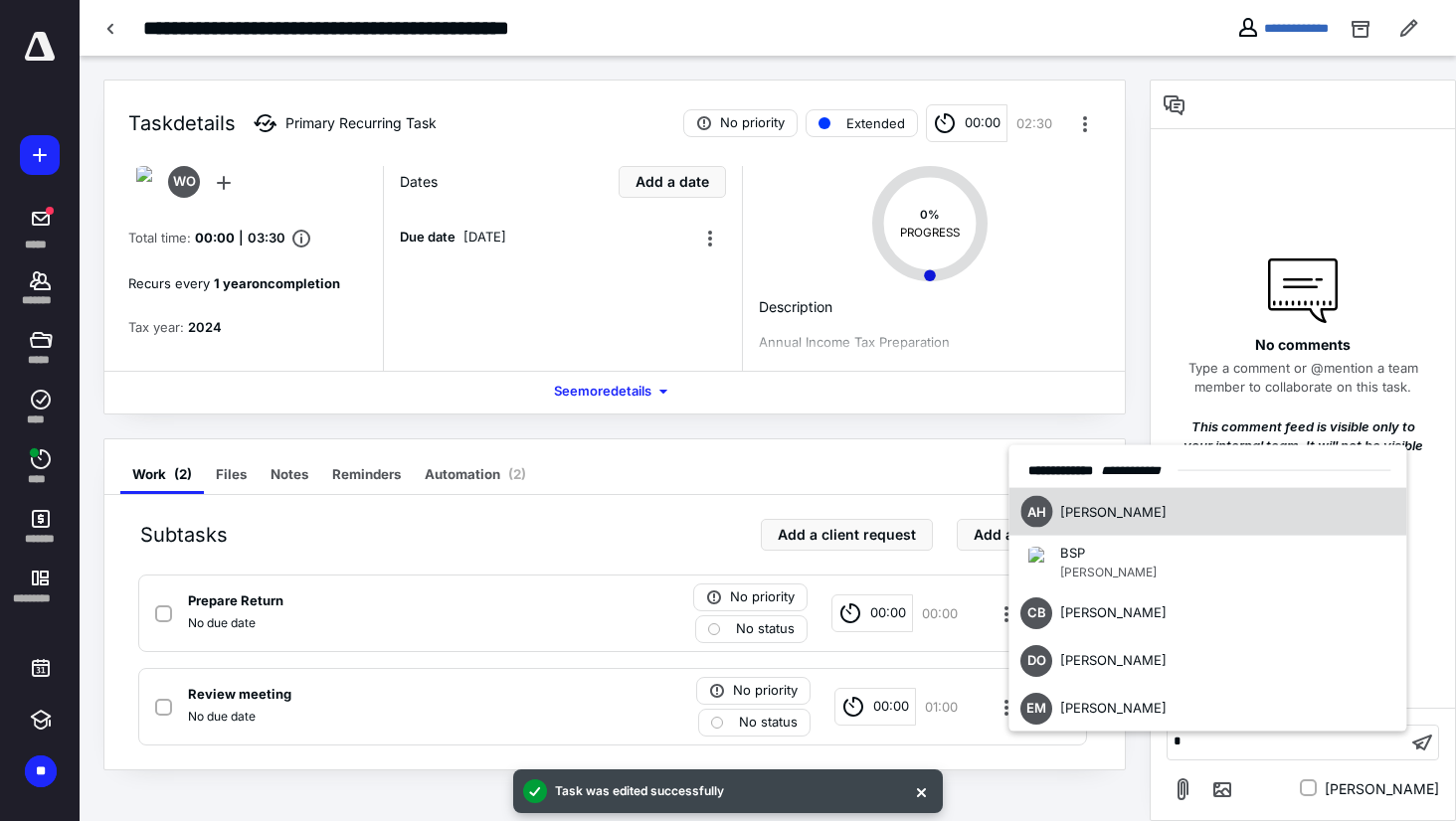 type 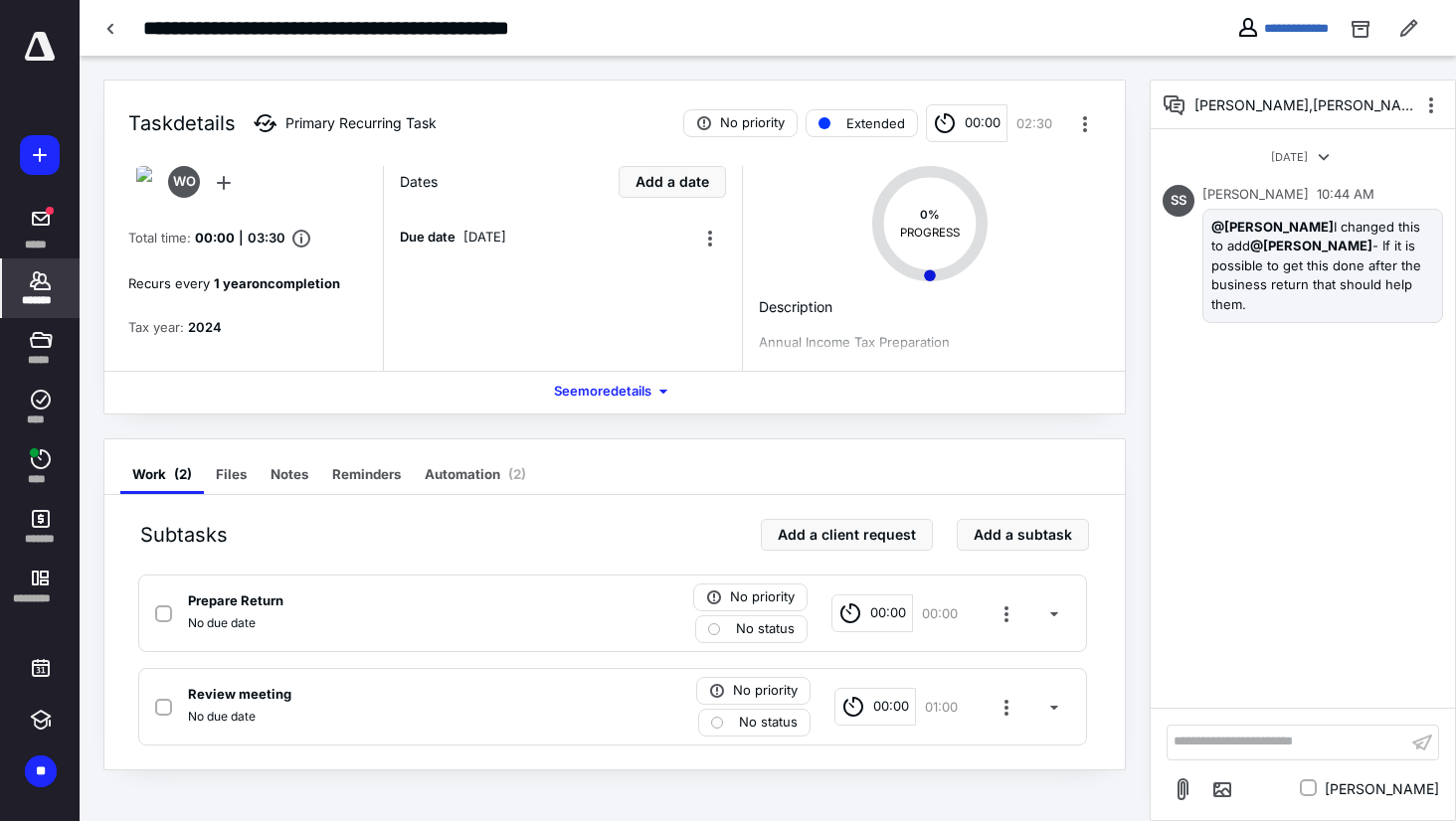 click 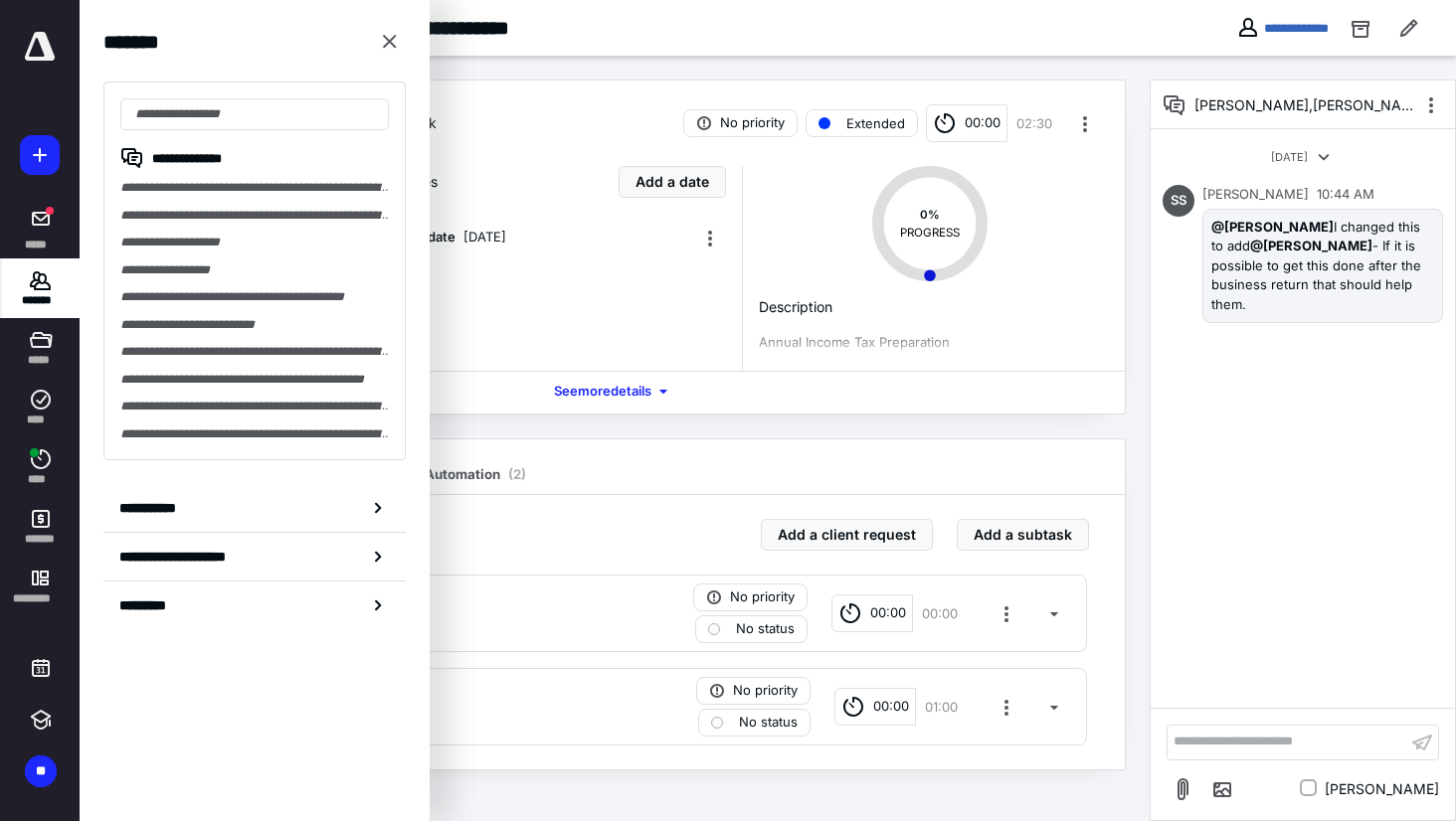 click 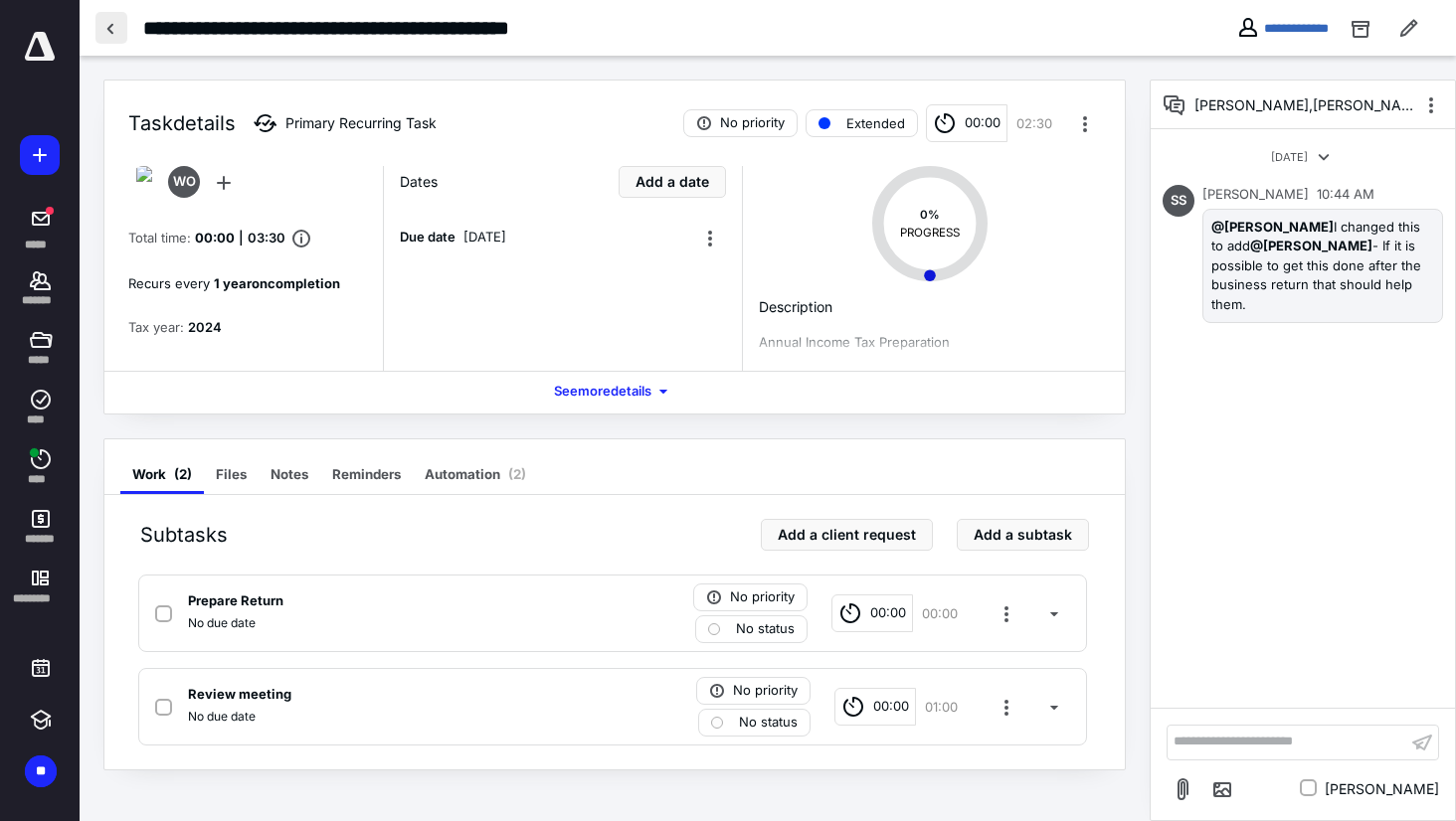 click at bounding box center [111, 28] 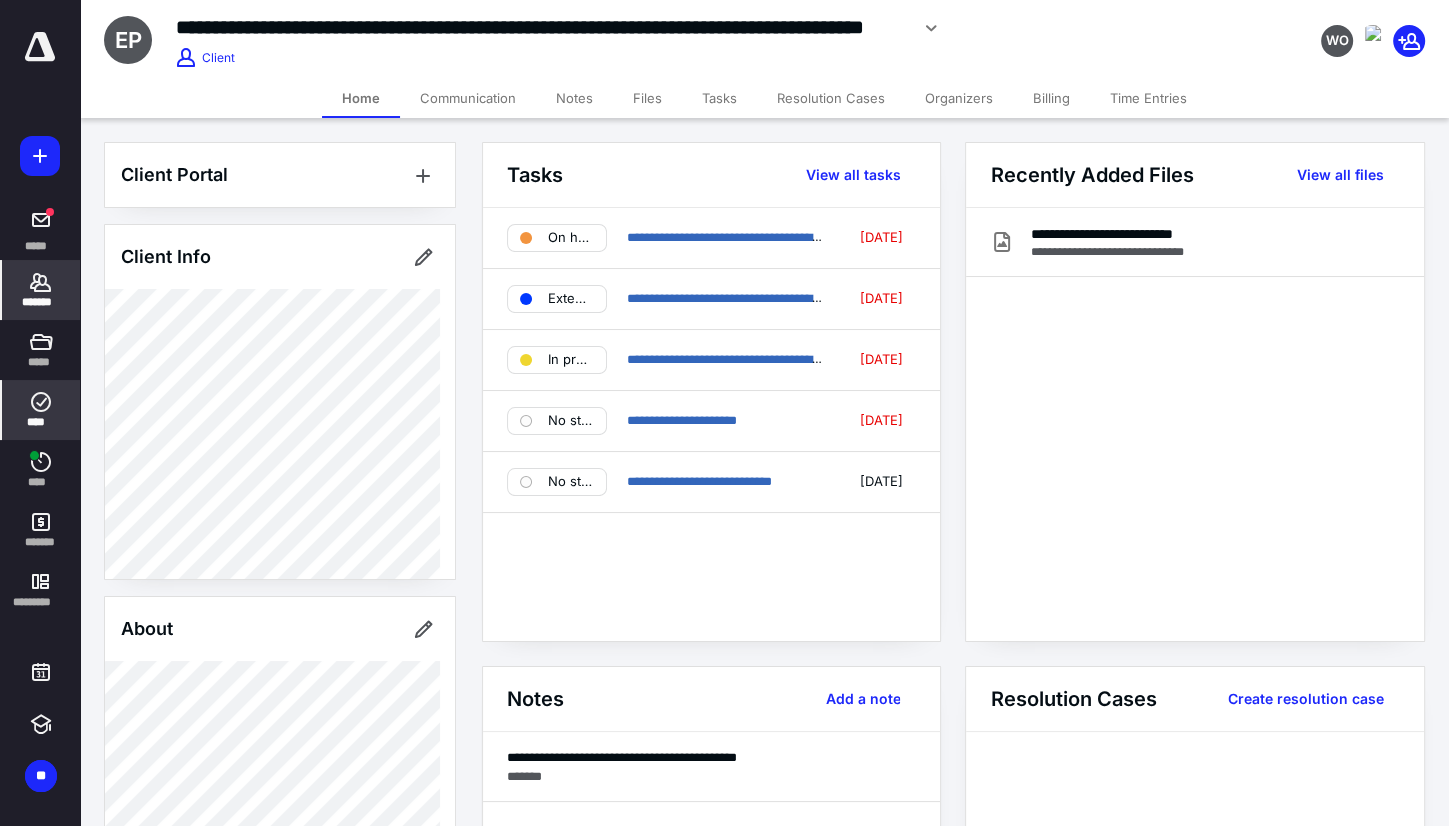 click 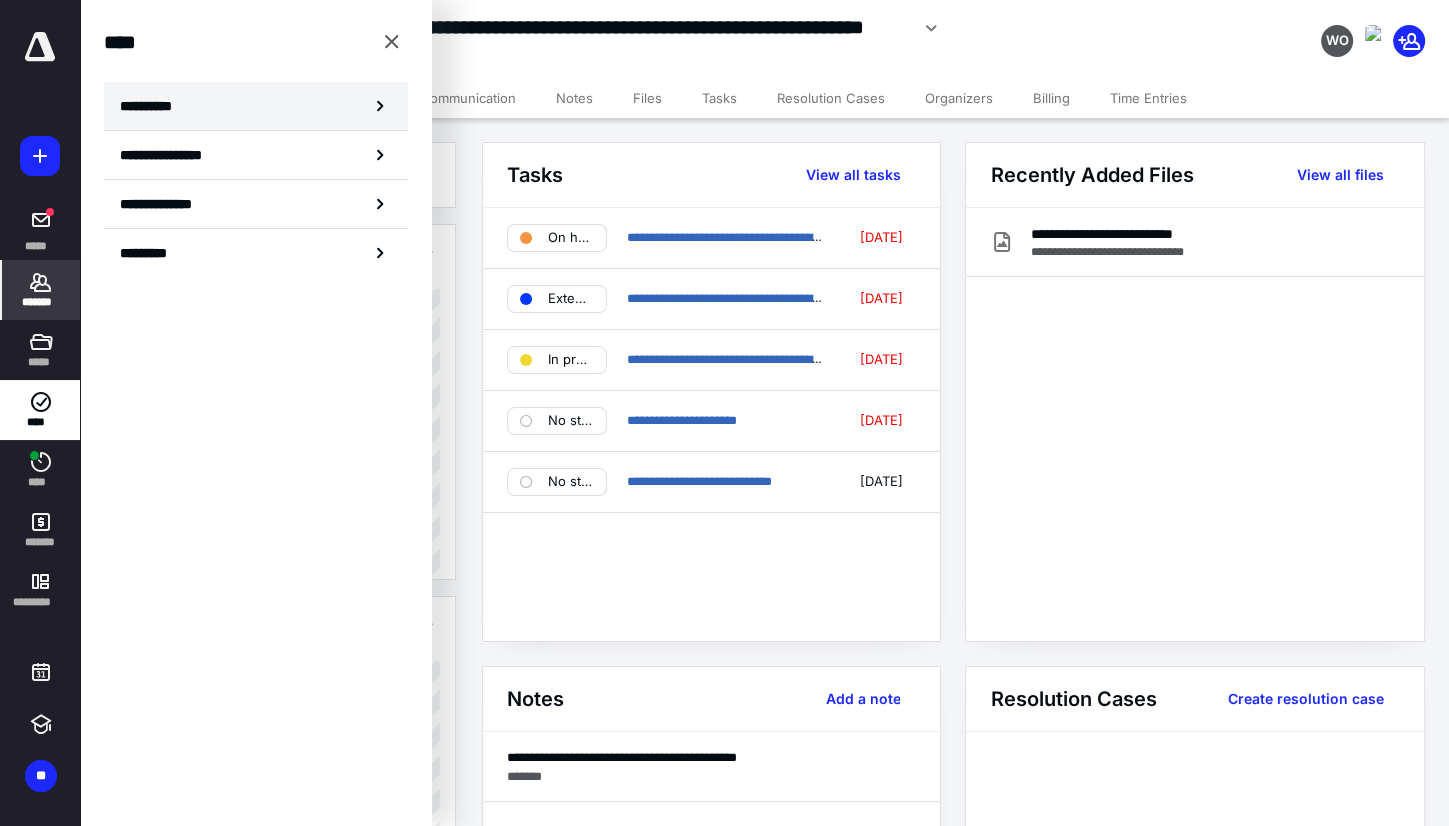 click on "**********" at bounding box center [256, 106] 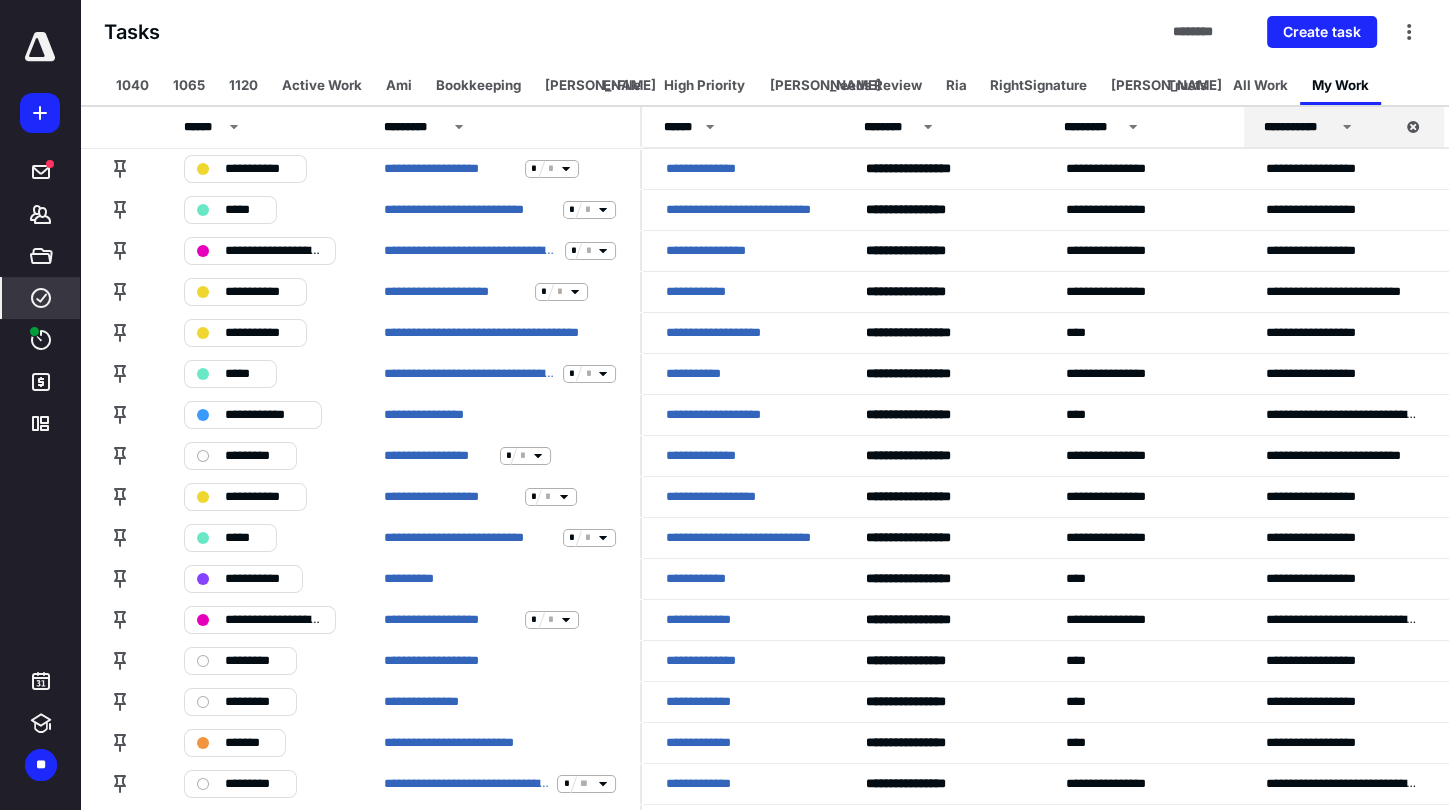 click on "E-File" at bounding box center [622, 85] 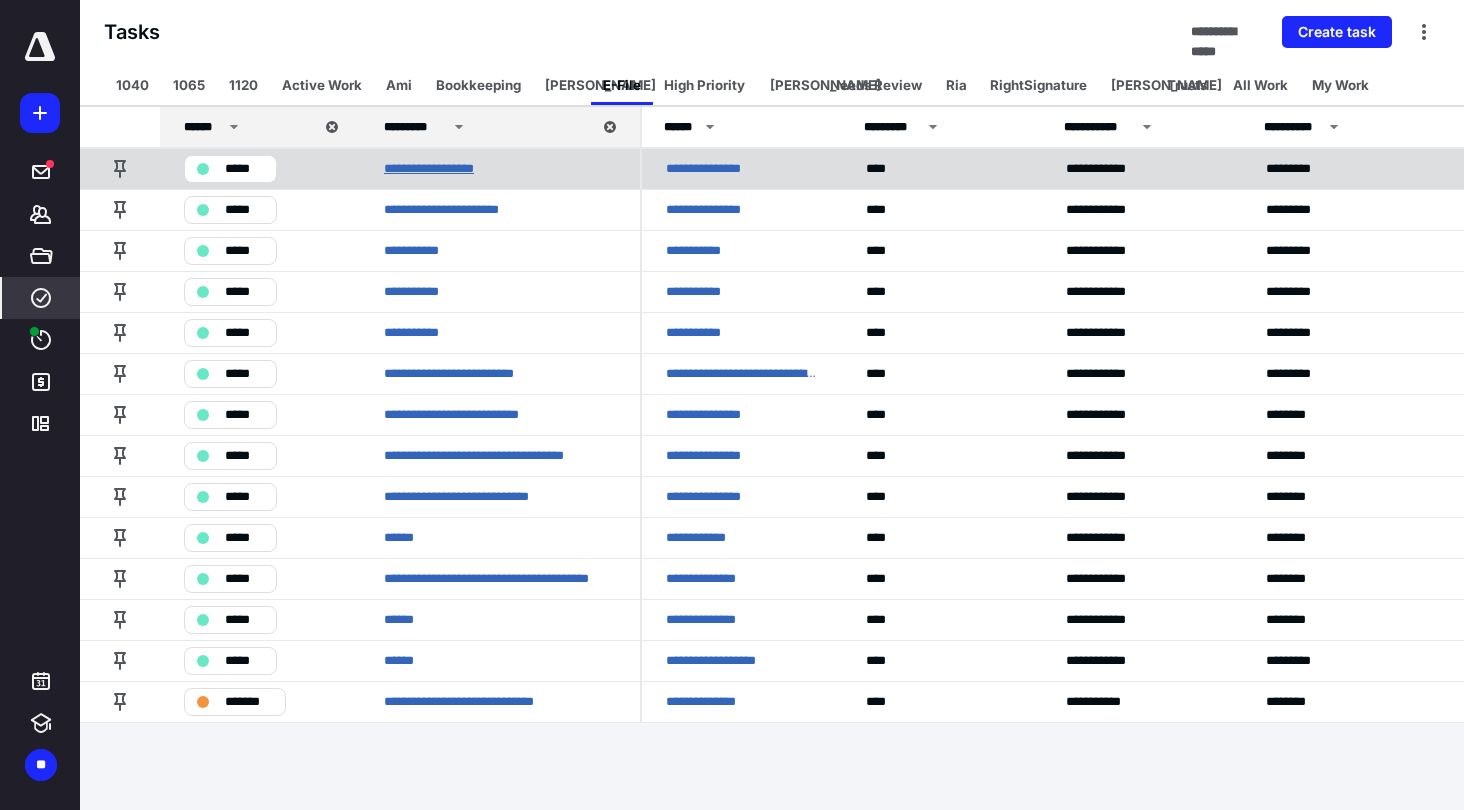 click on "**********" at bounding box center (440, 169) 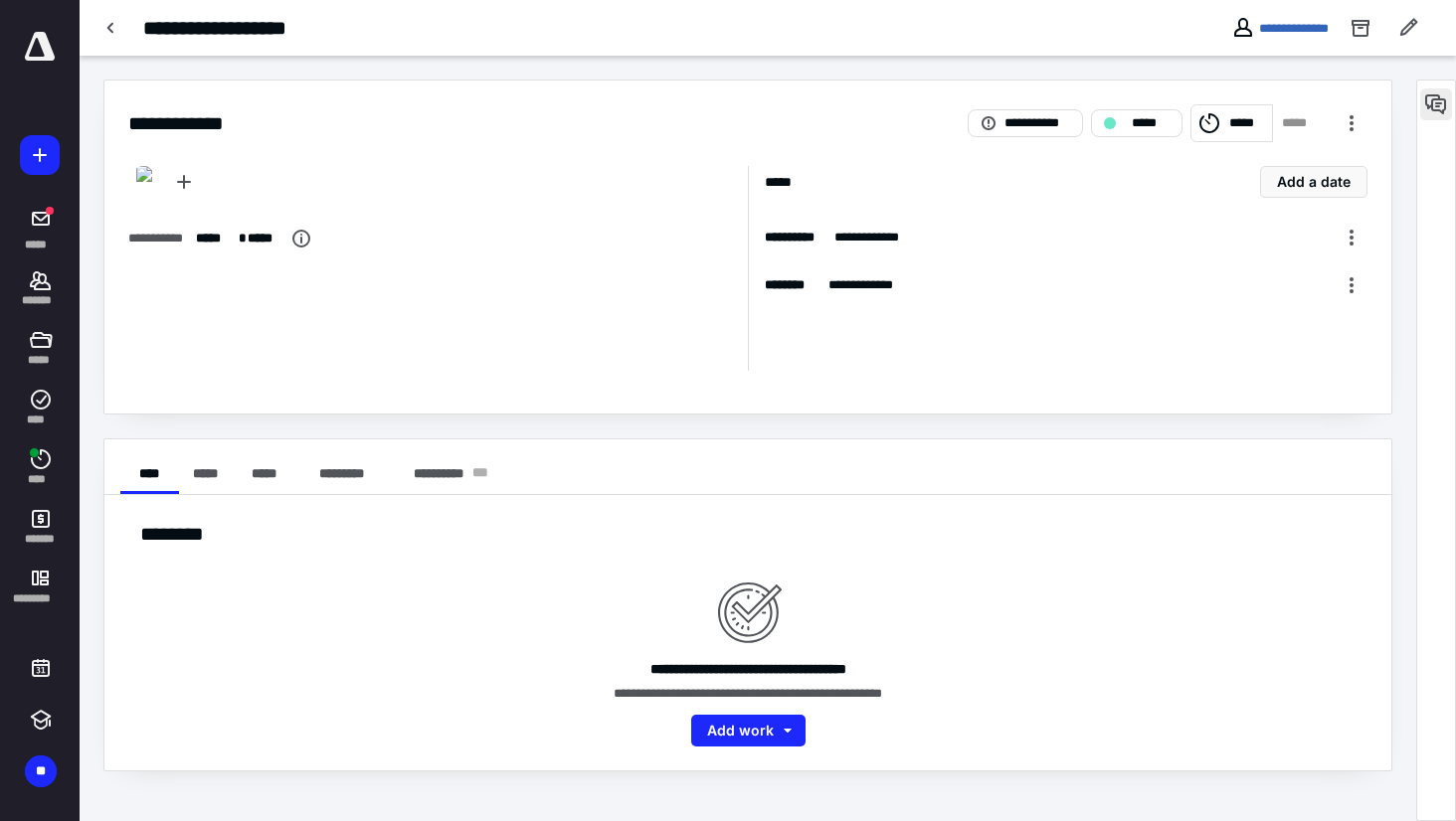click at bounding box center [1436, 104] 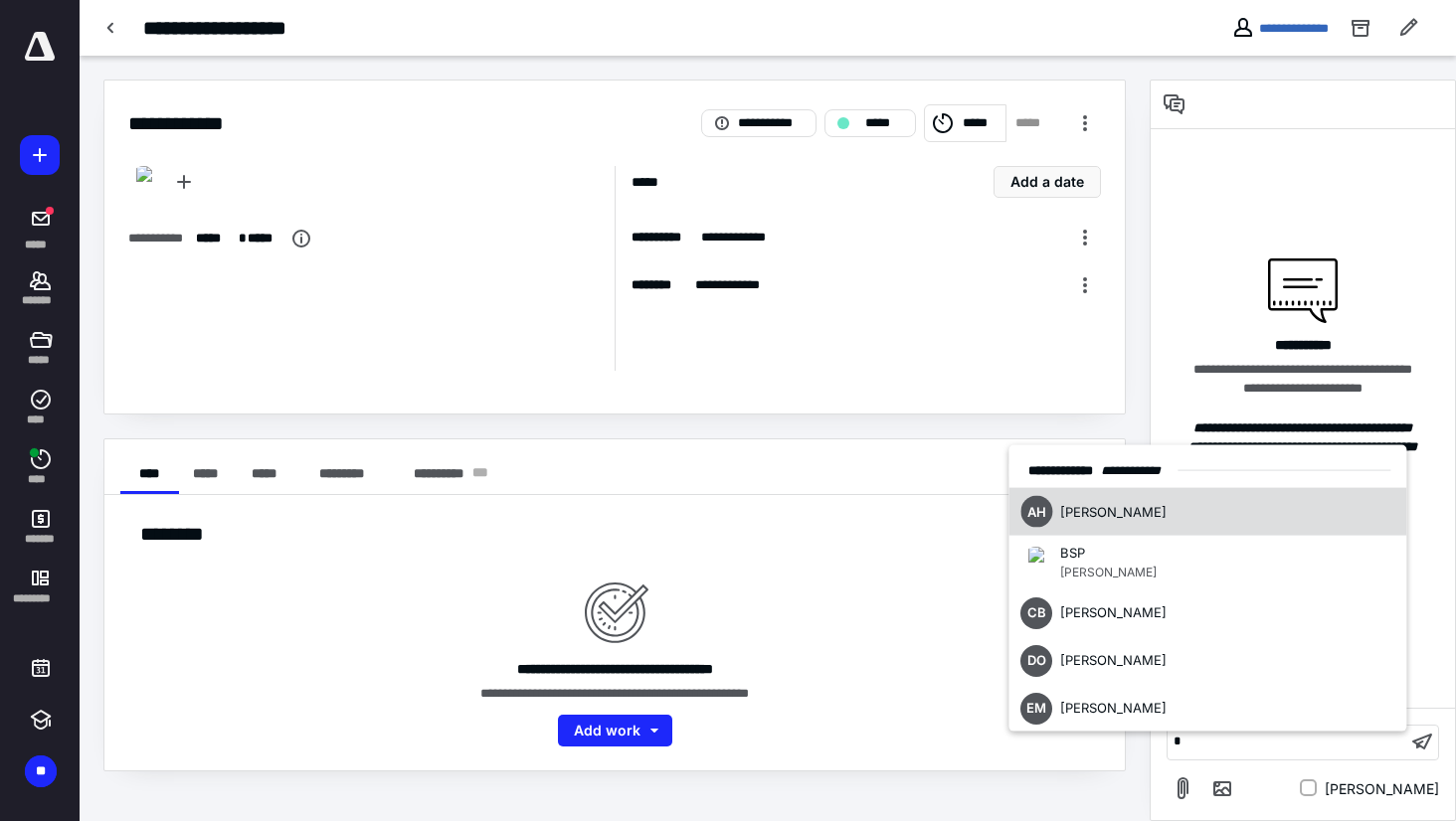 type 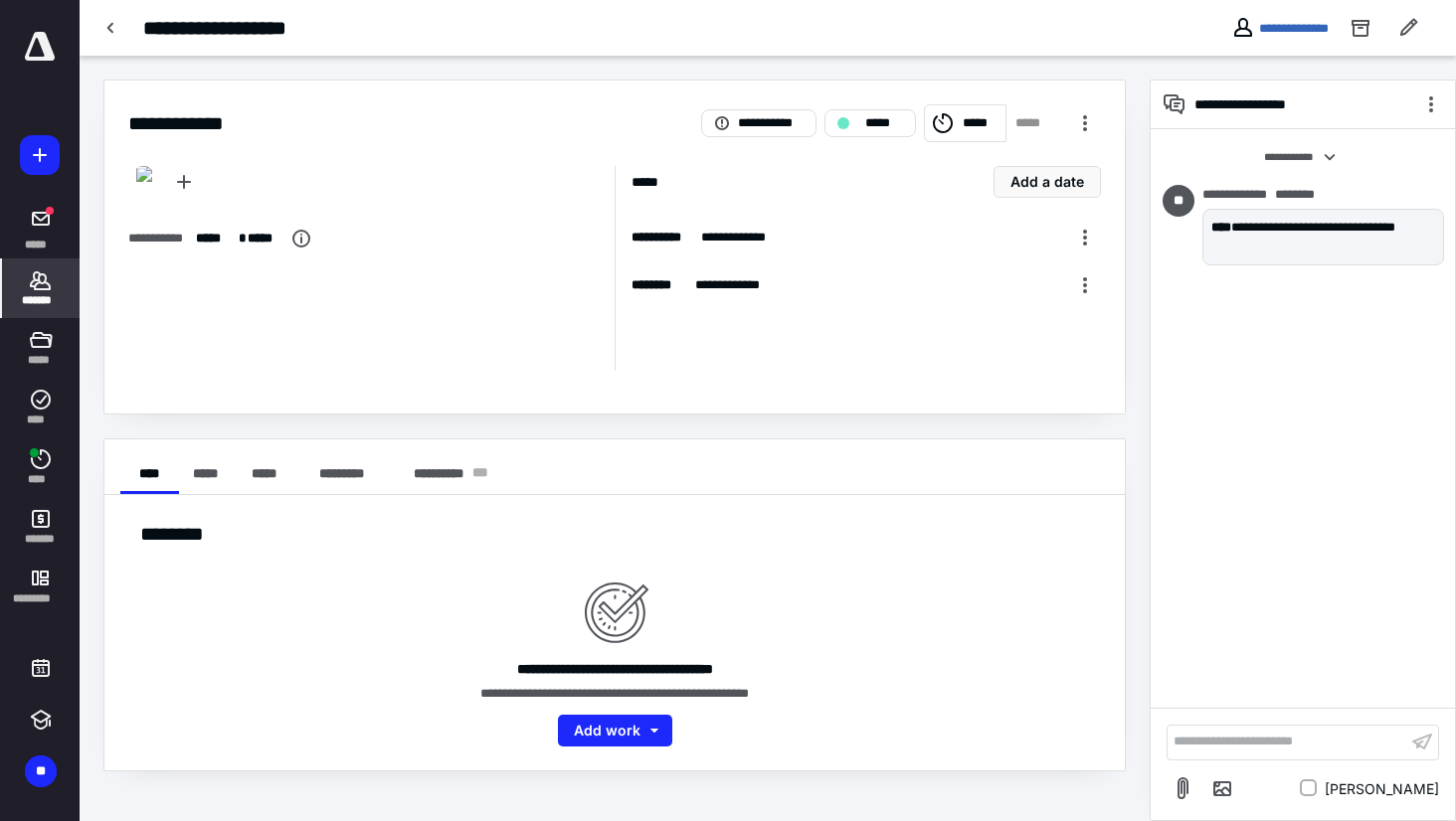 click on "*******" at bounding box center (41, 300) 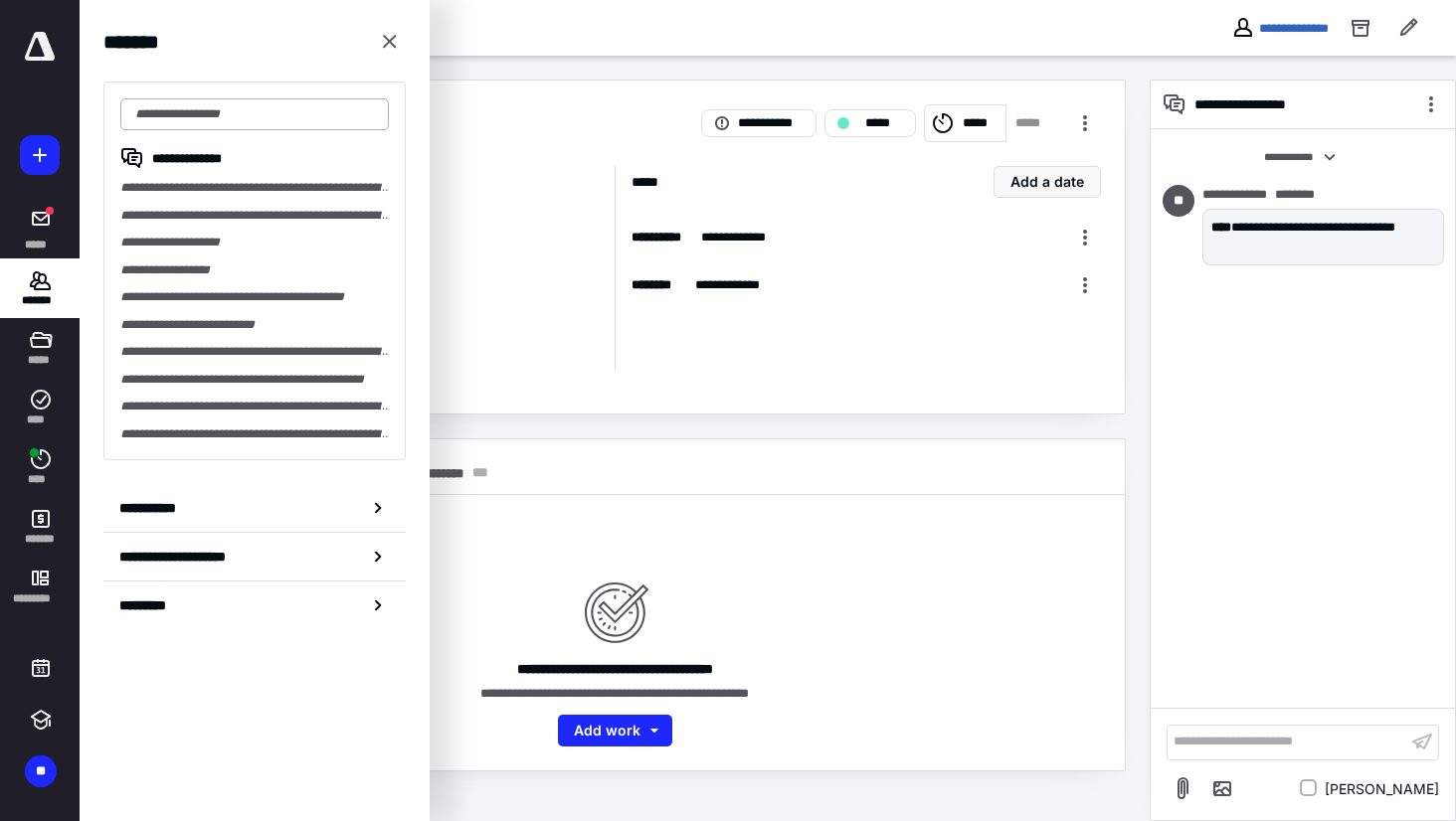 click at bounding box center (255, 114) 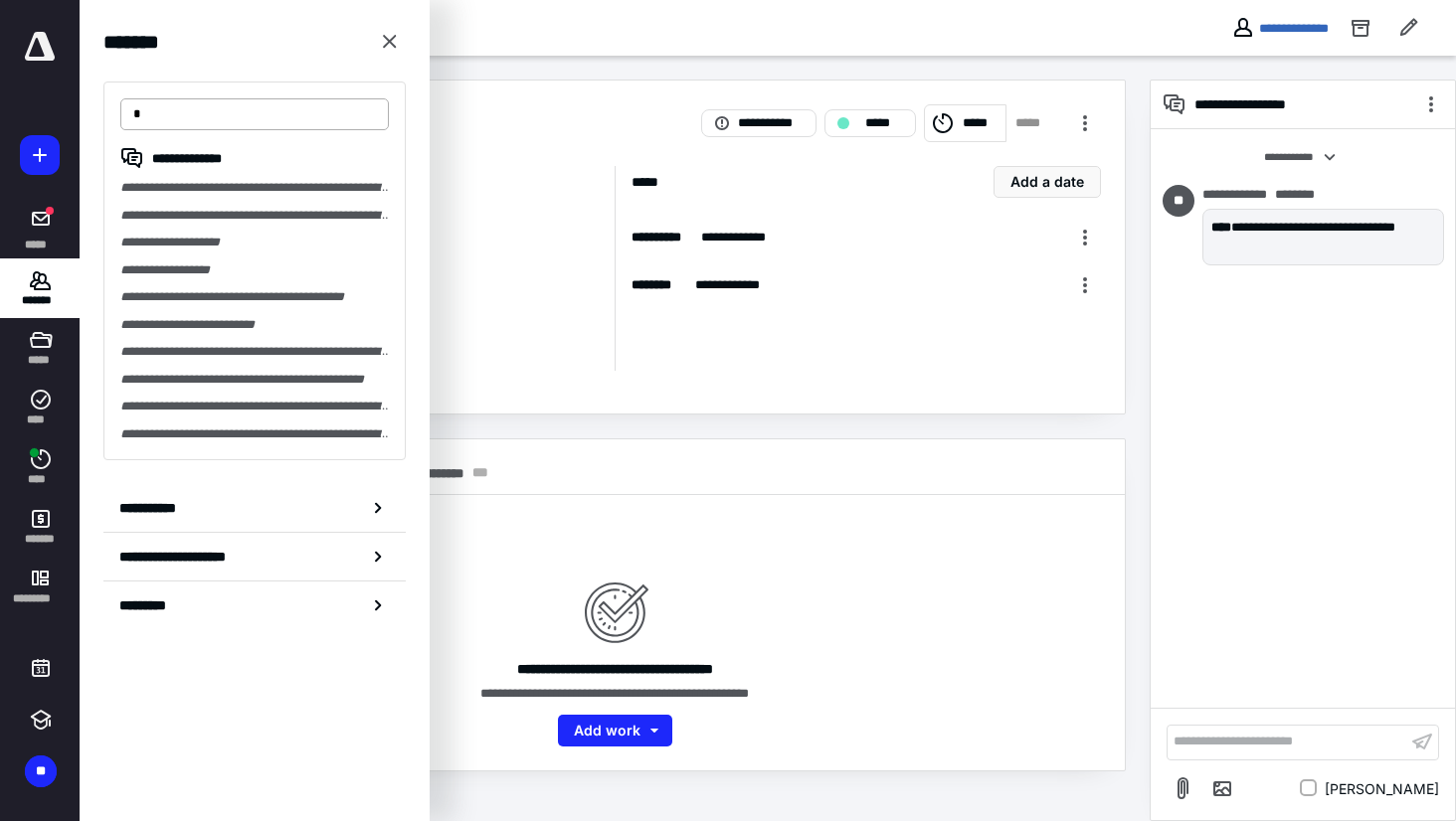 click on "*" at bounding box center [255, 114] 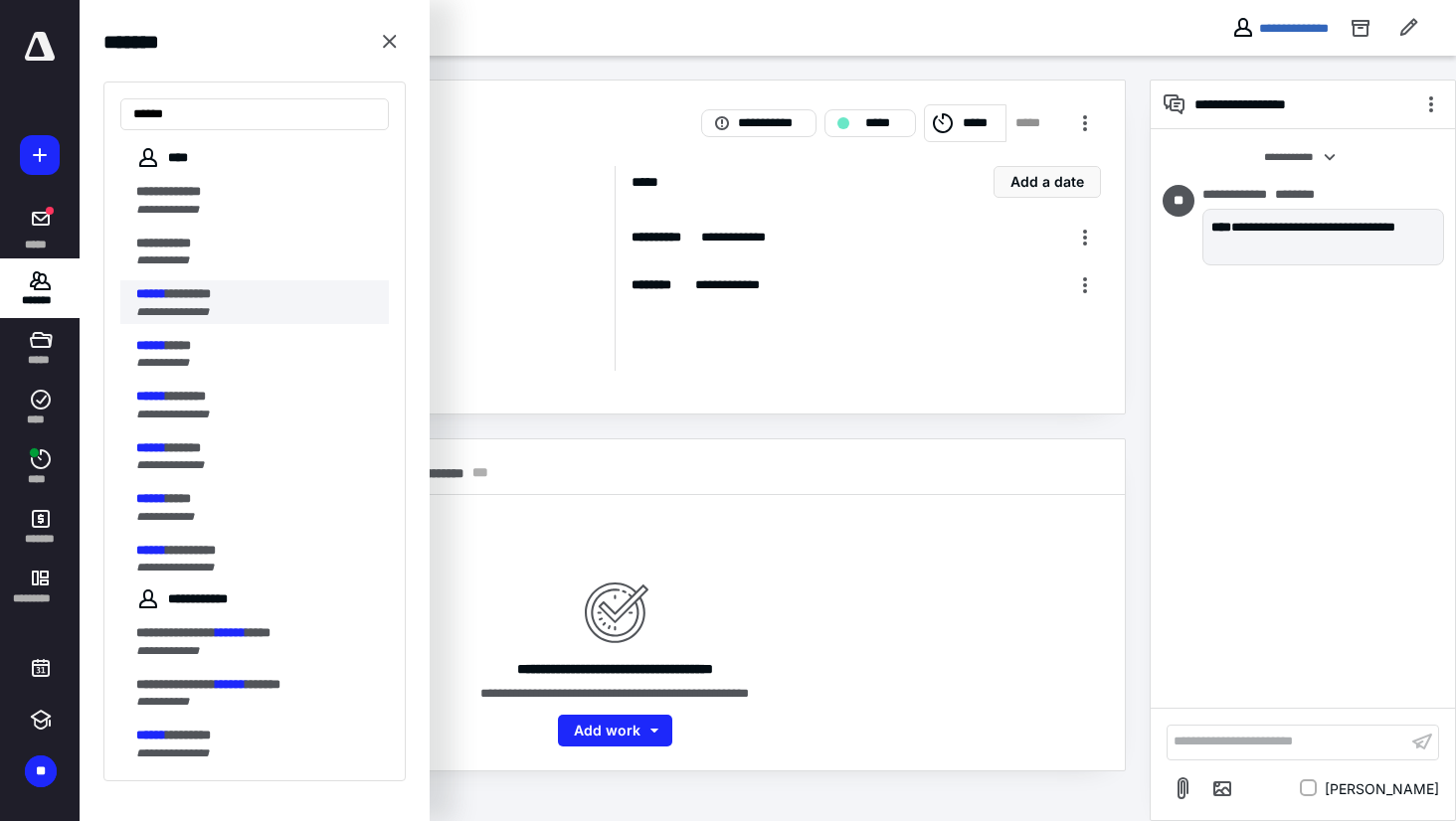 type on "******" 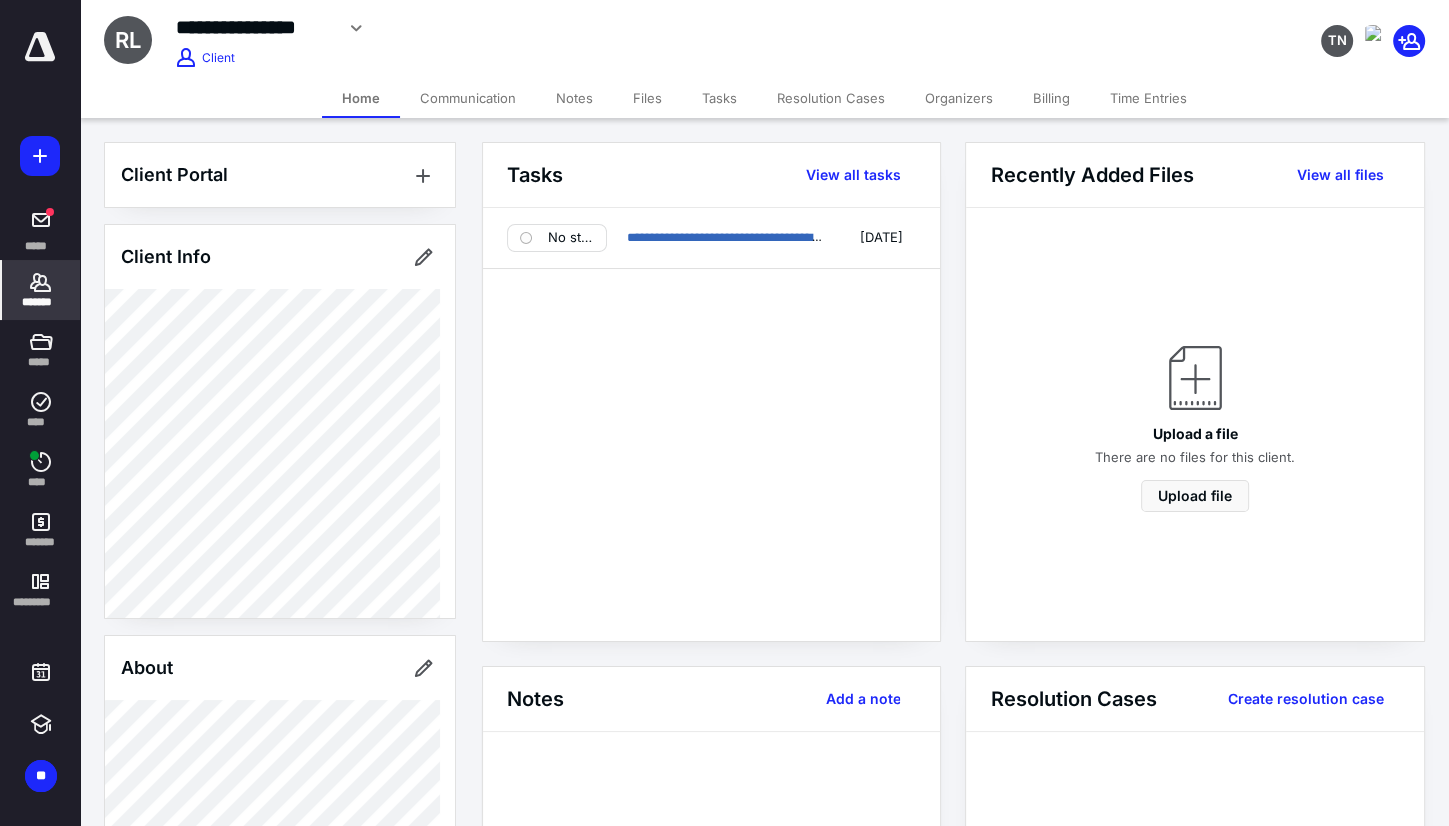 click 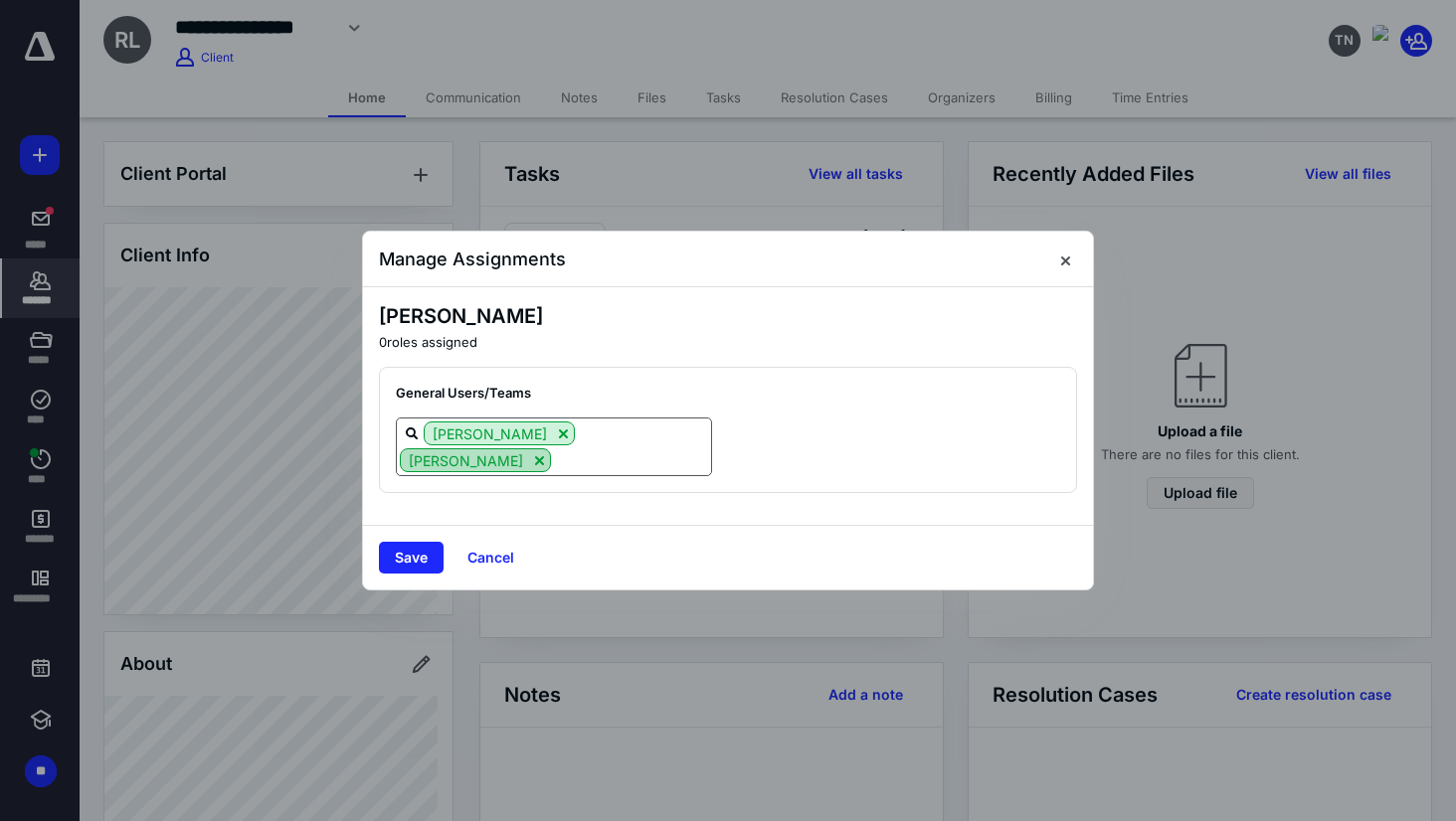 click at bounding box center [539, 460] 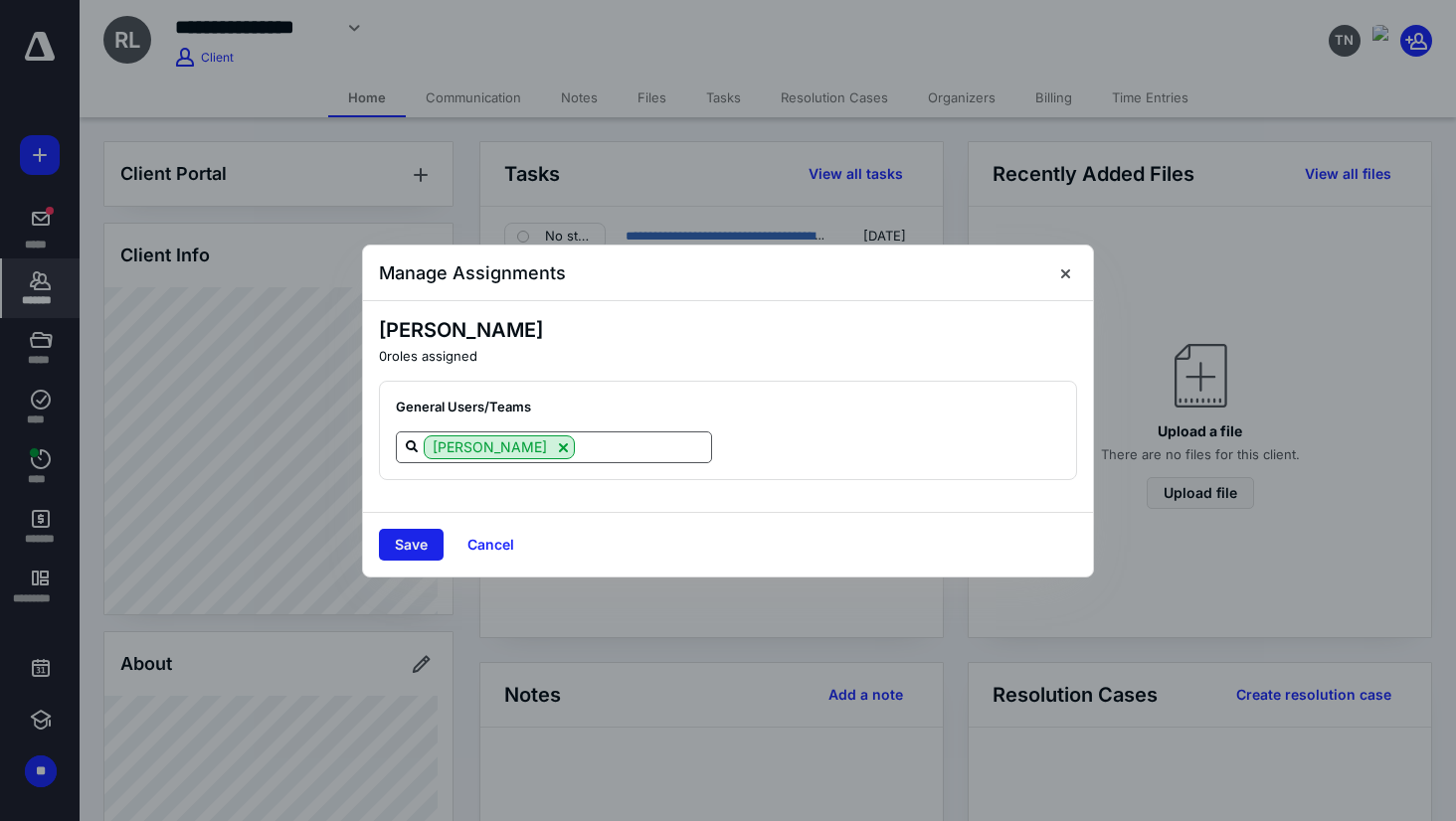 click on "Save" at bounding box center [411, 545] 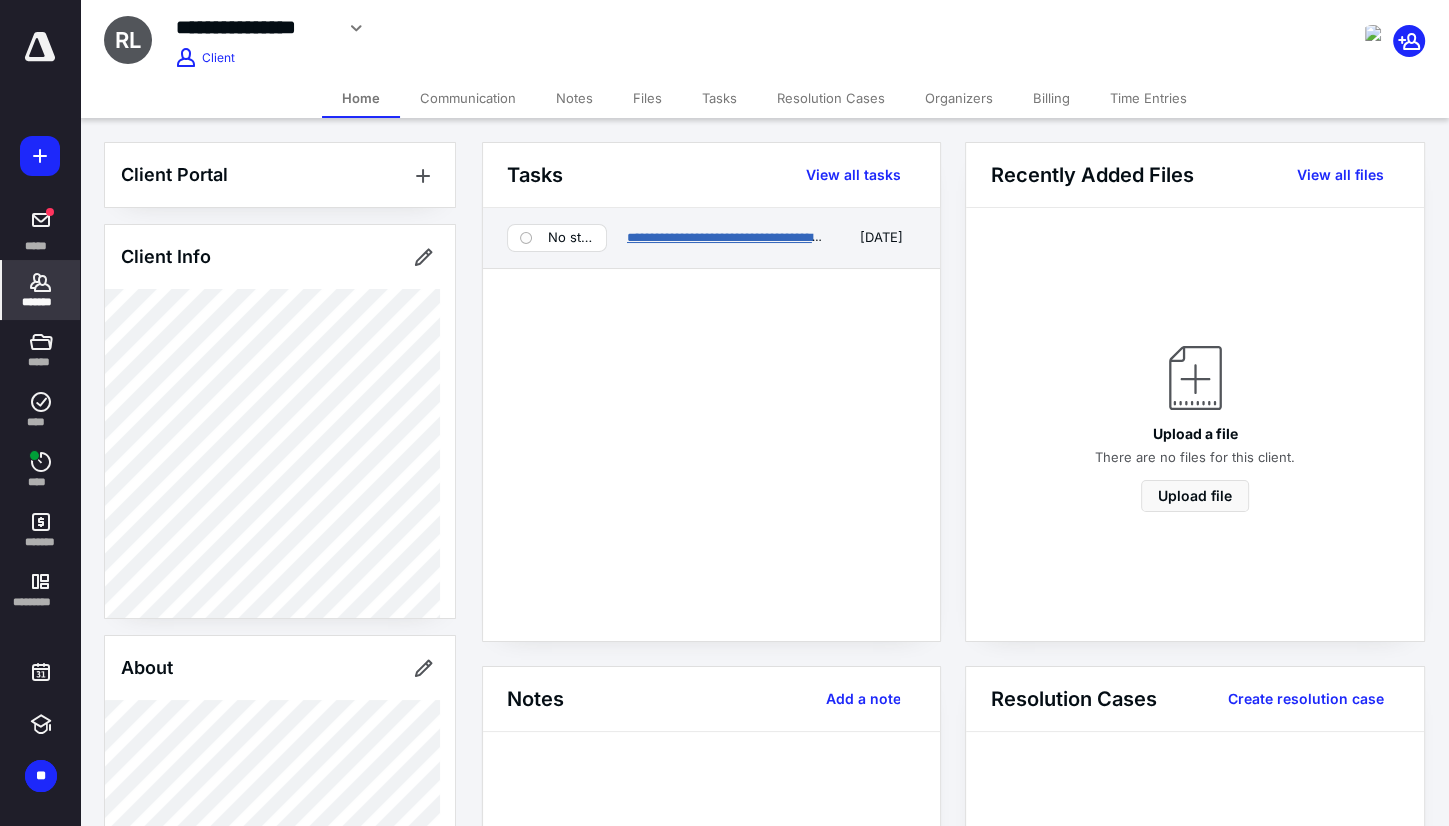 click on "**********" at bounding box center [742, 237] 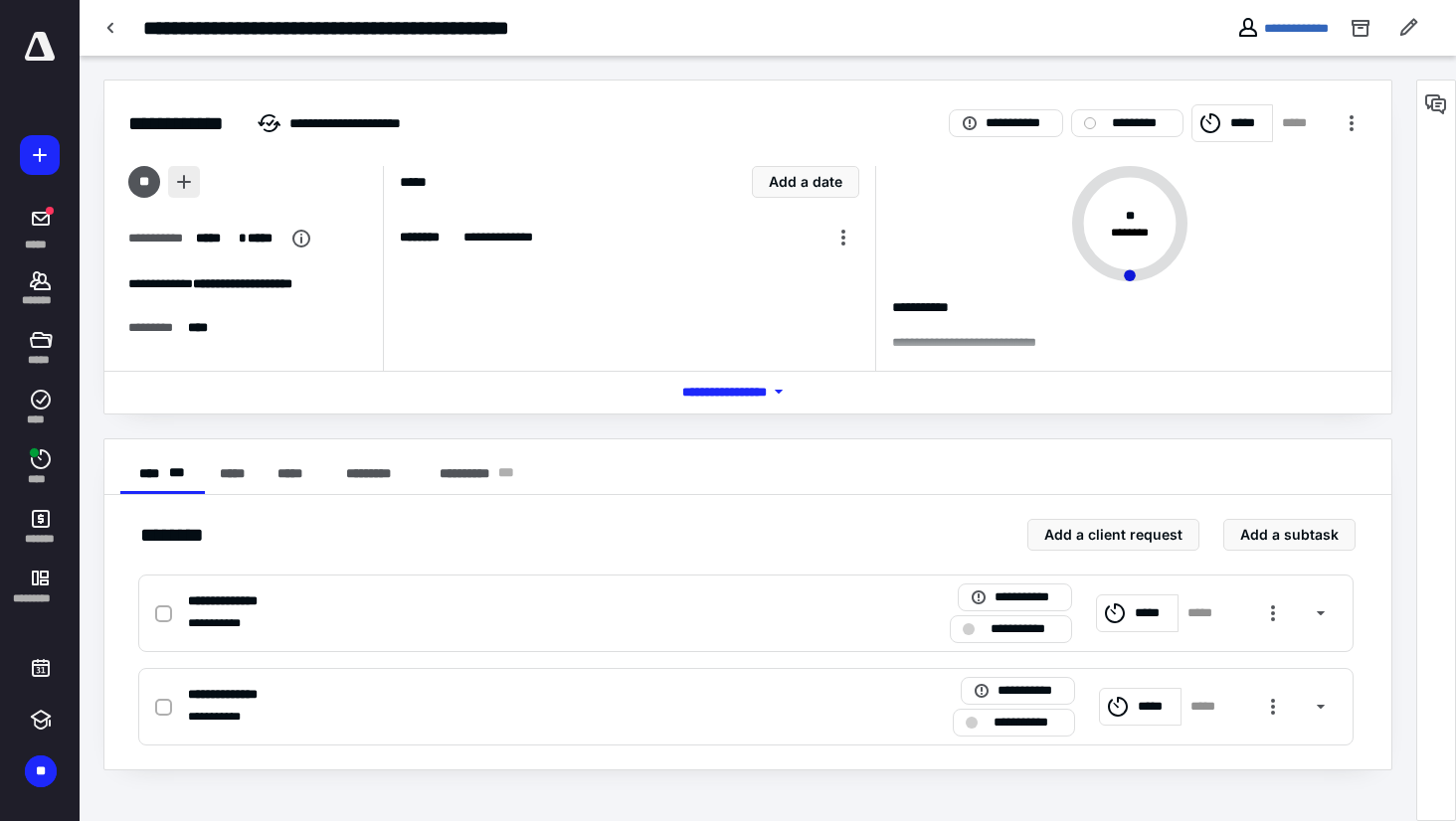 click at bounding box center (184, 182) 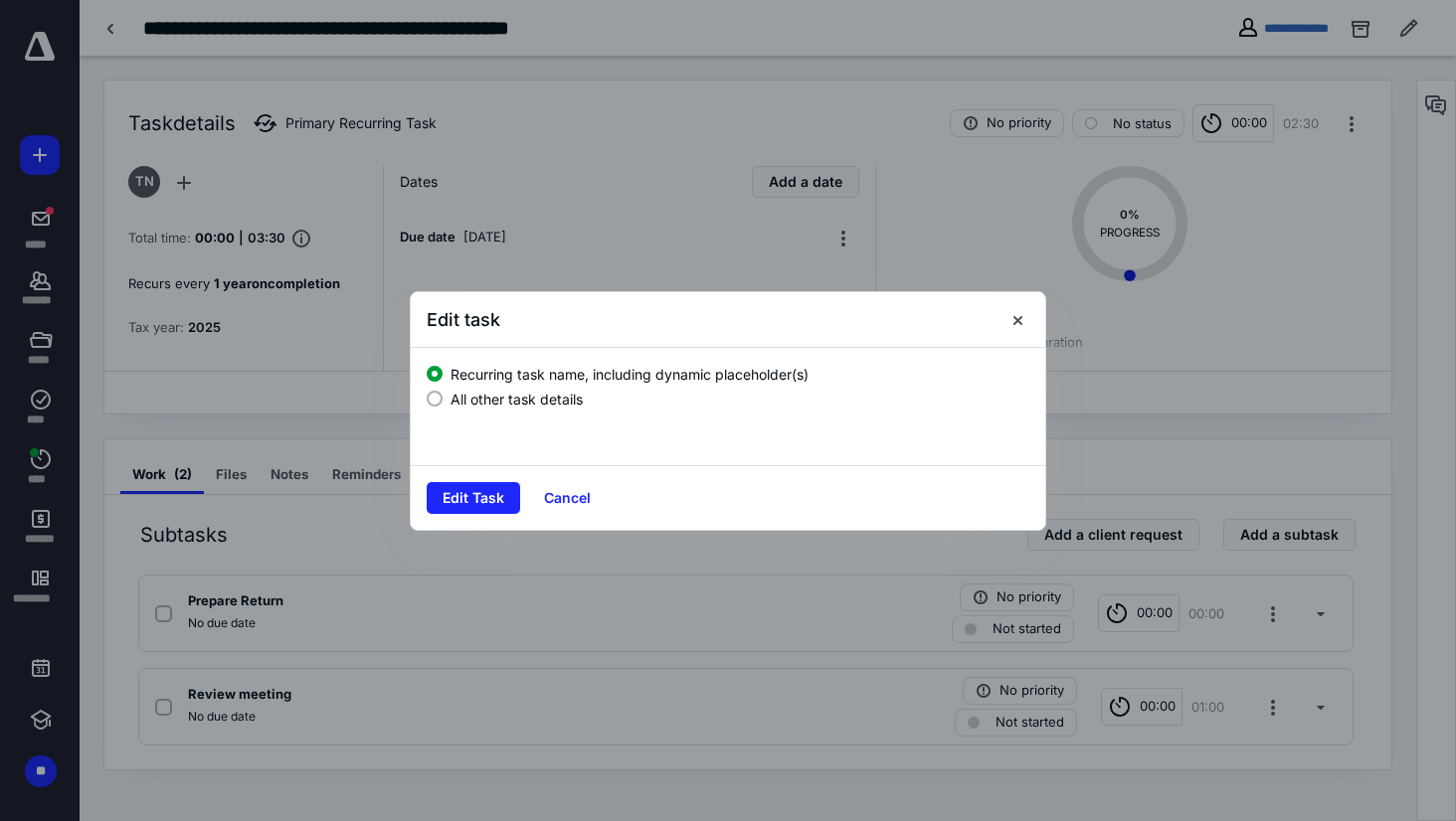 click at bounding box center (435, 399) 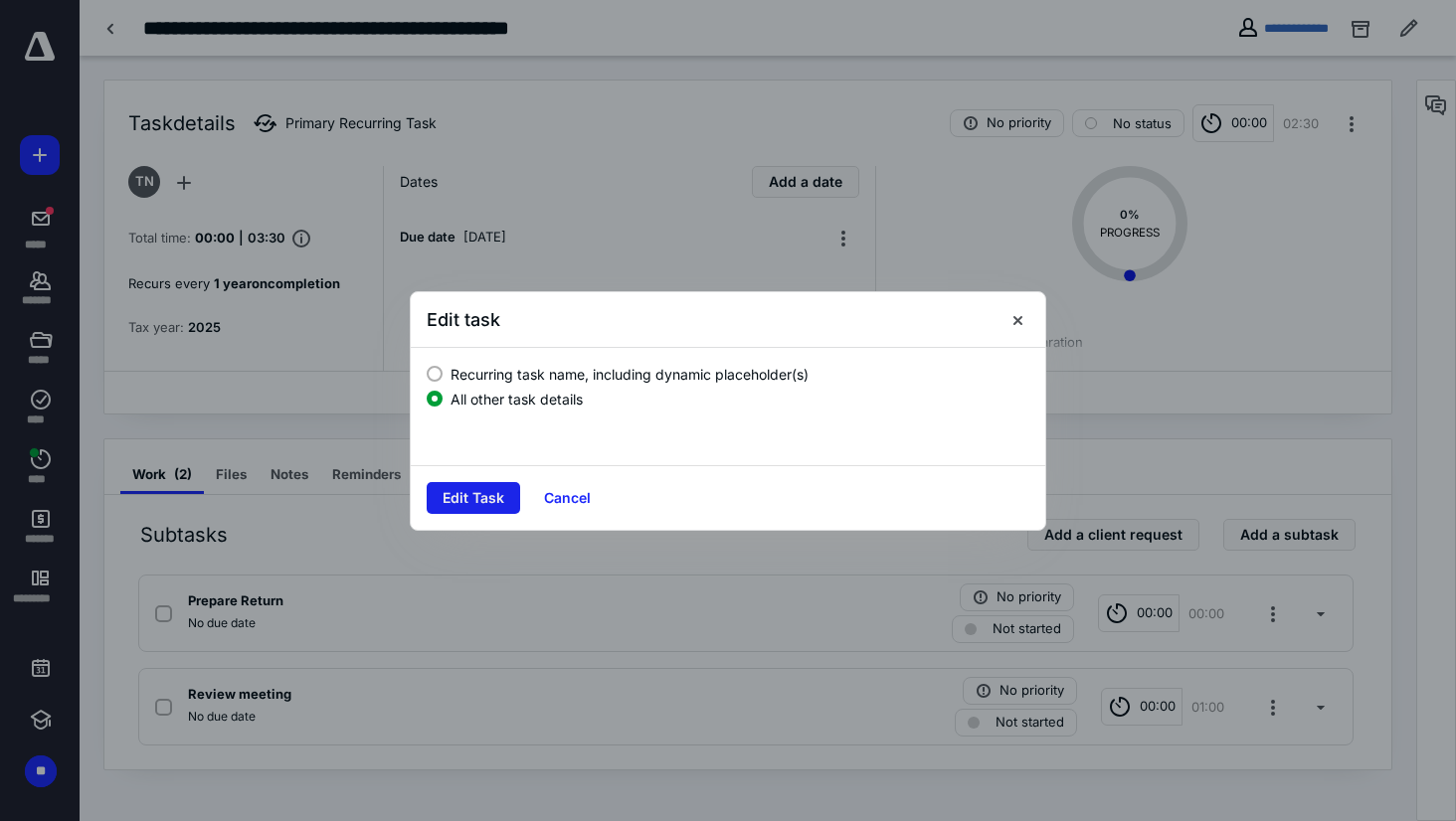 click on "Edit Task" at bounding box center (473, 498) 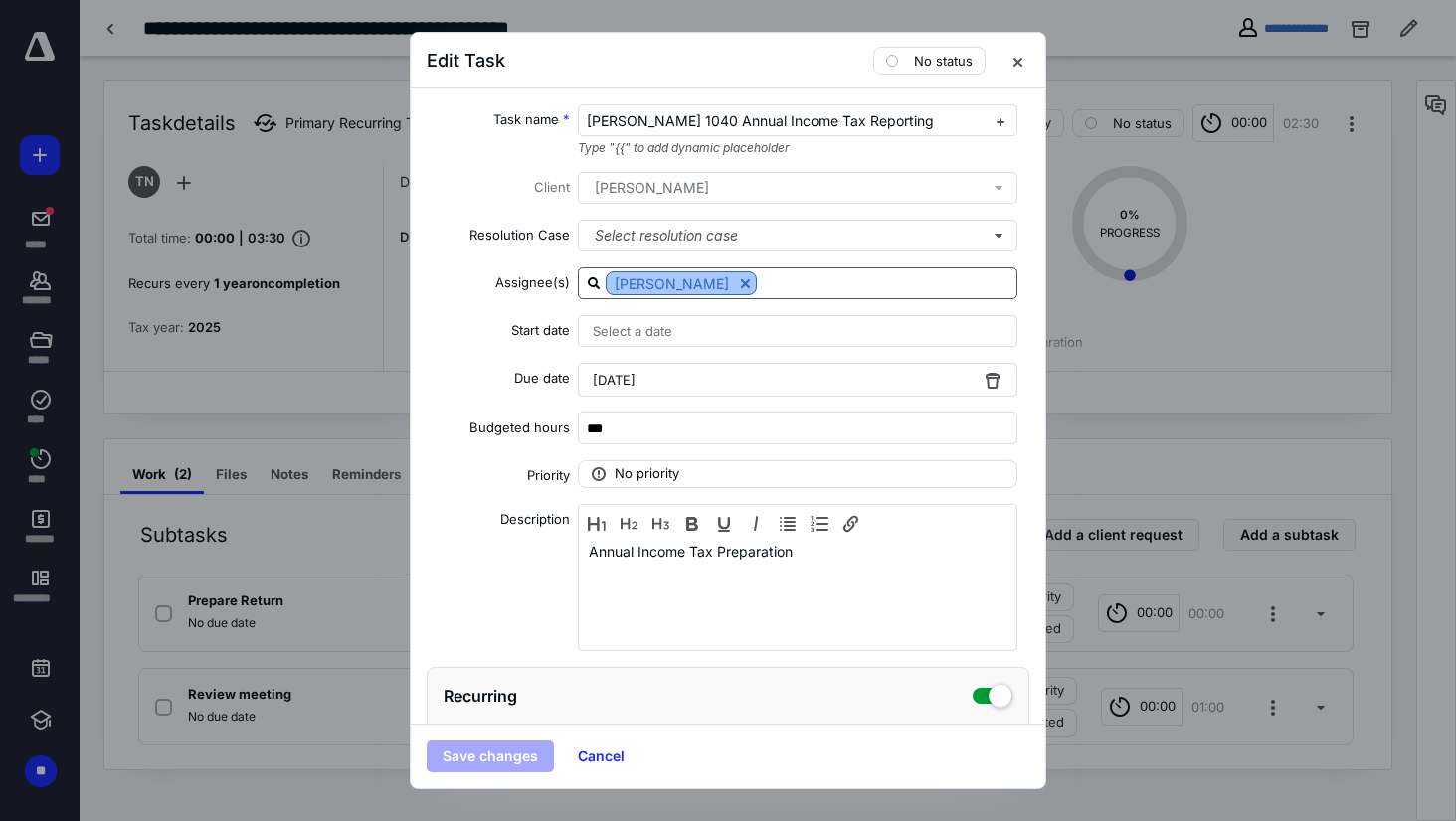 click at bounding box center (745, 283) 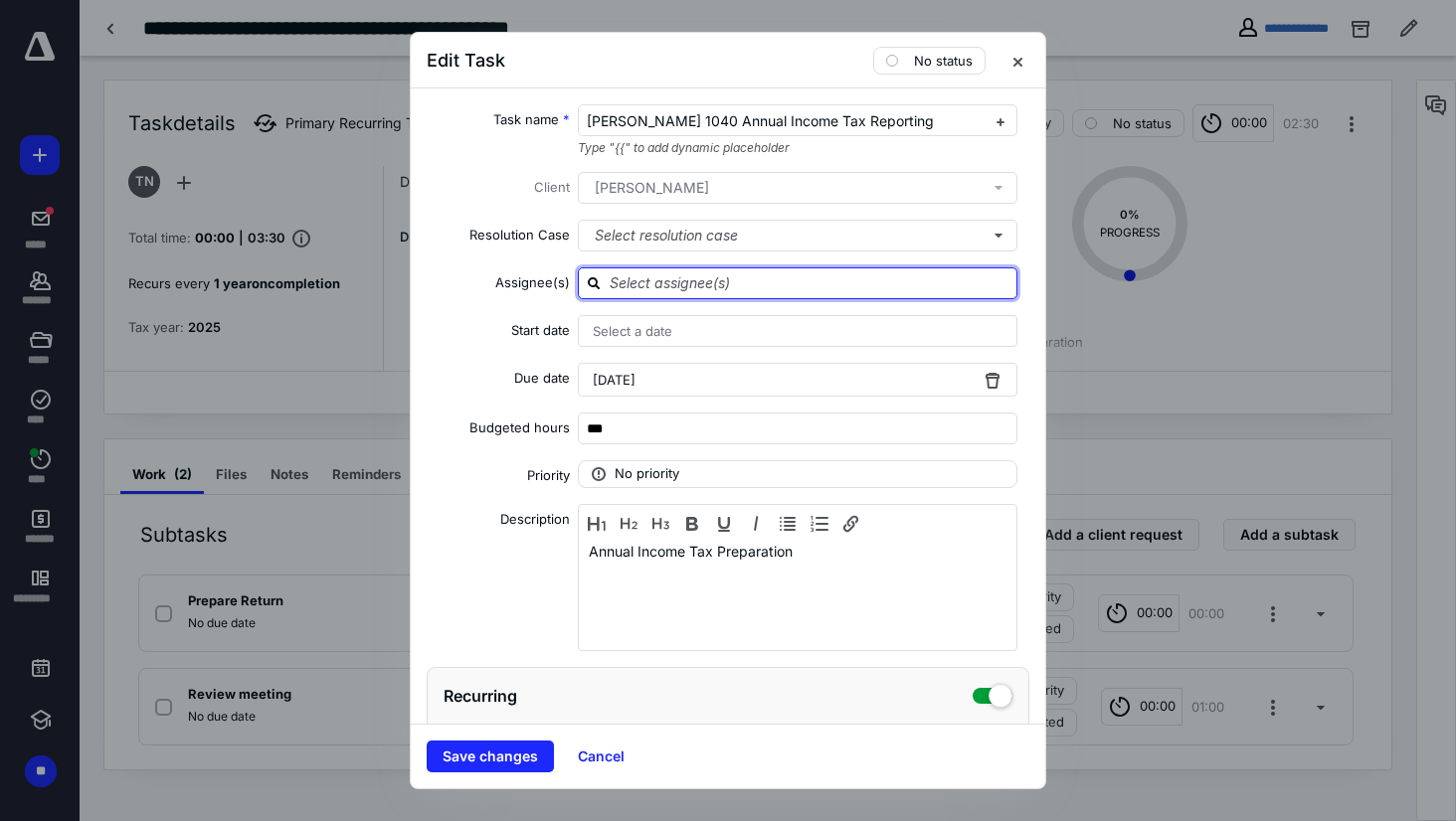click at bounding box center (810, 282) 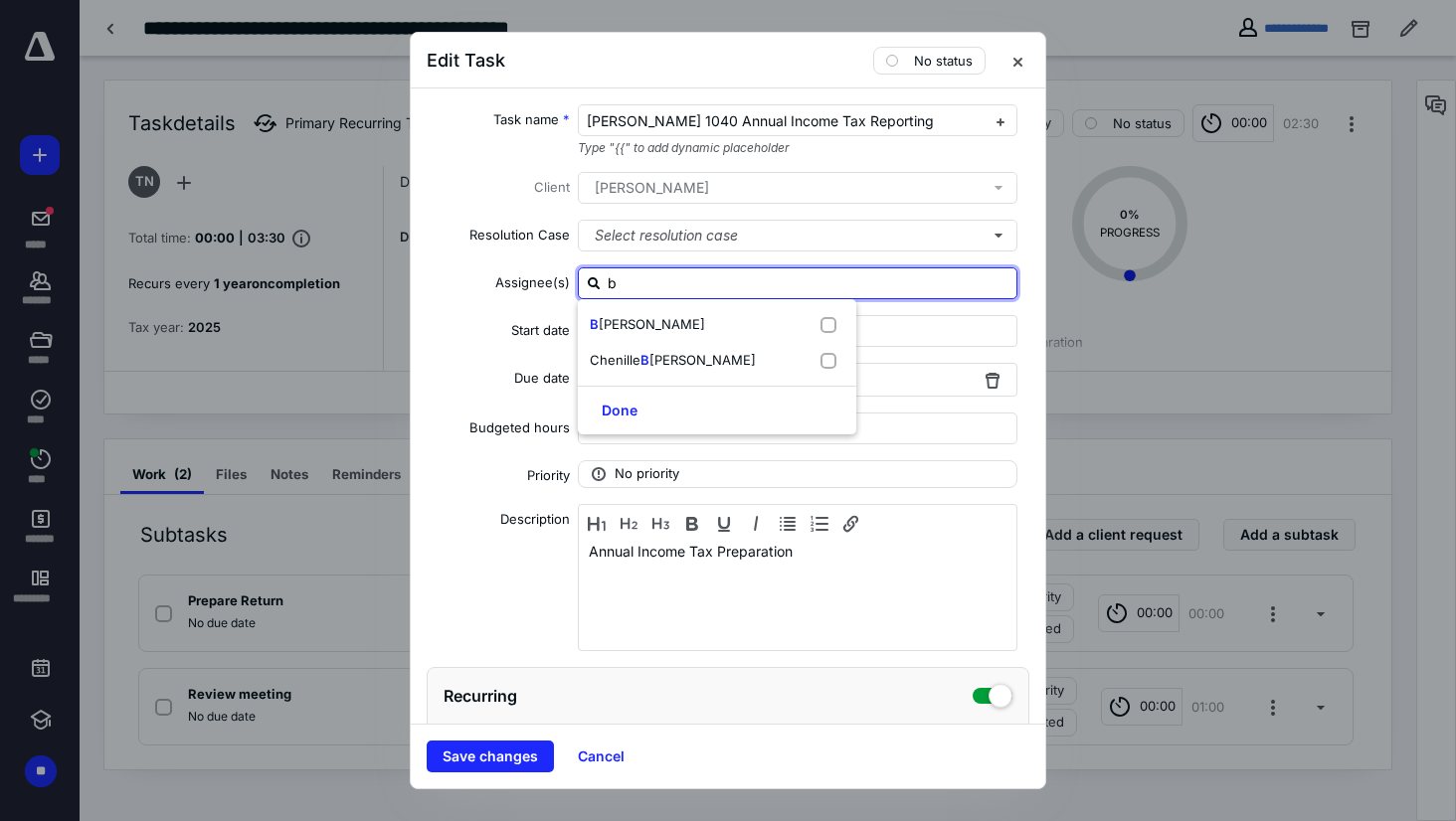 type on "br" 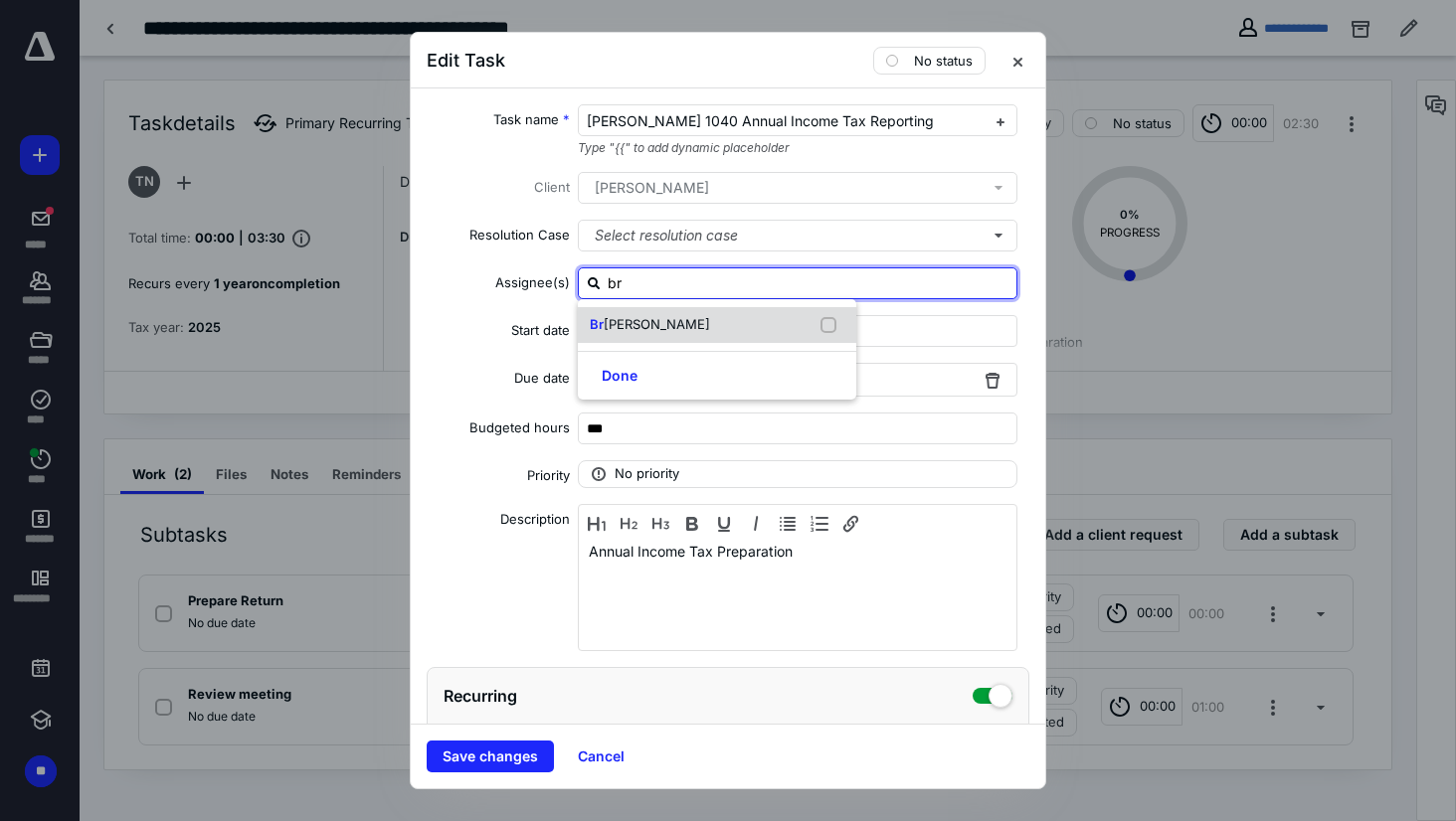 click on "Br [PERSON_NAME]" at bounding box center [717, 325] 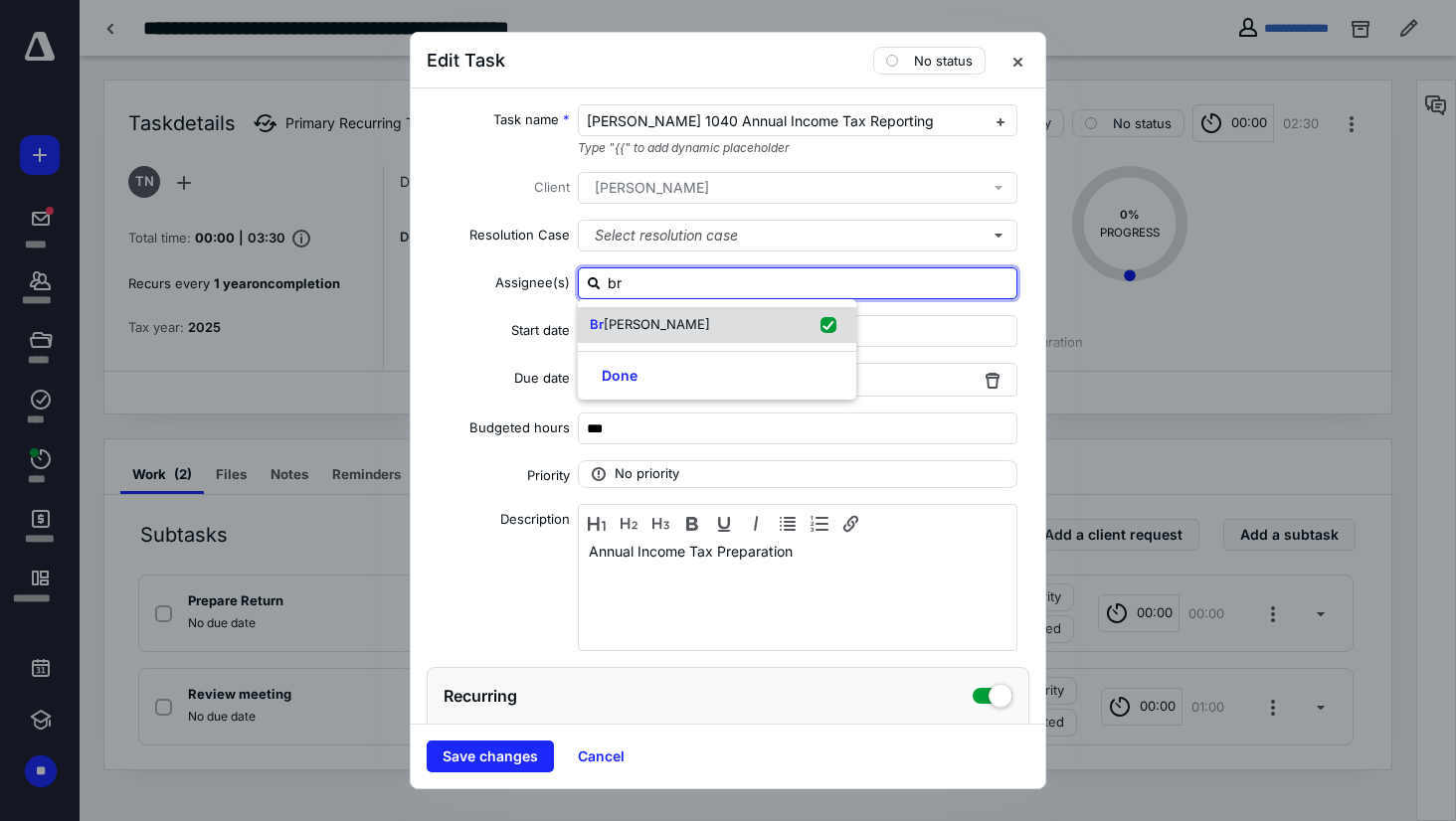 checkbox on "true" 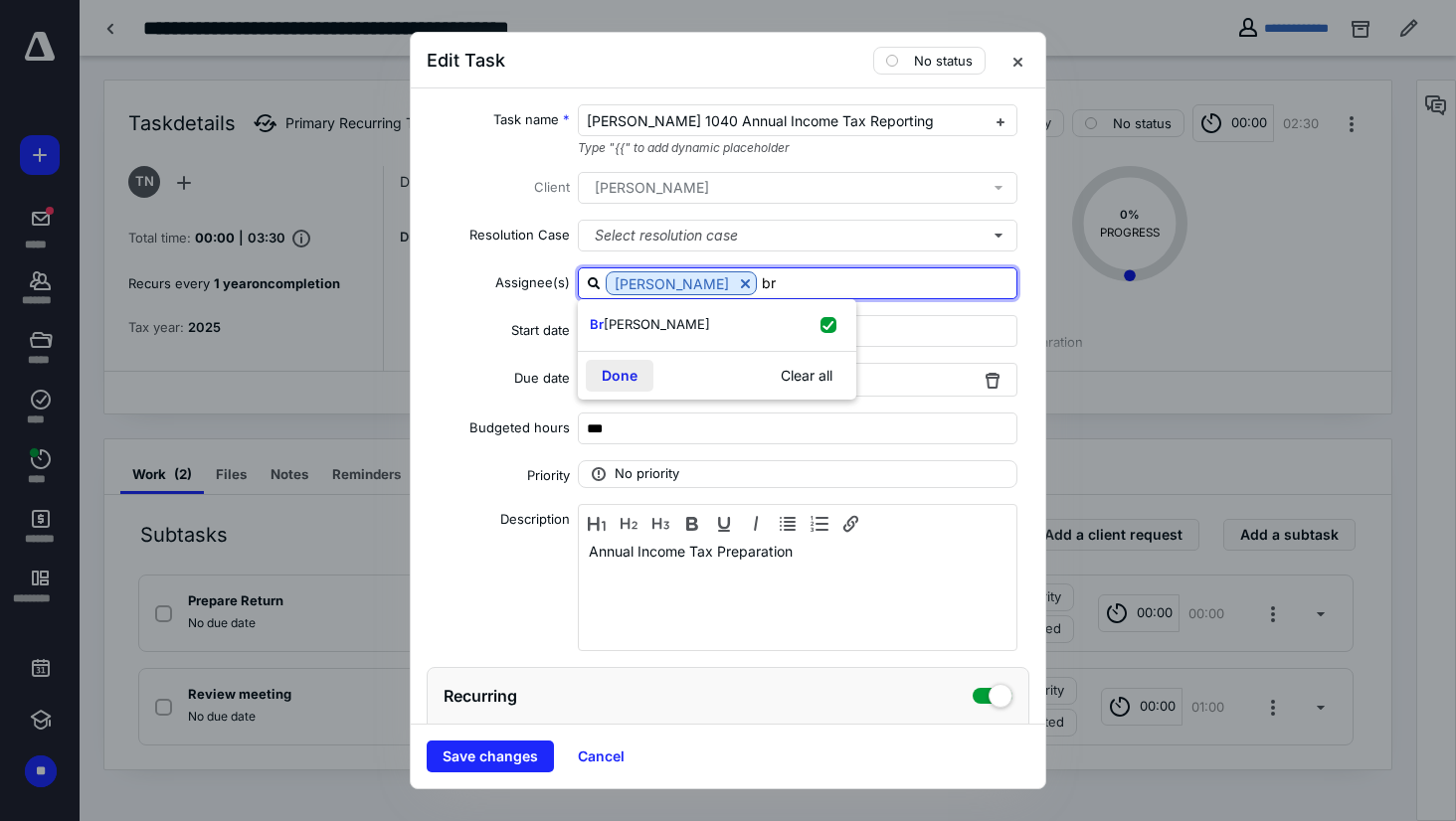type on "br" 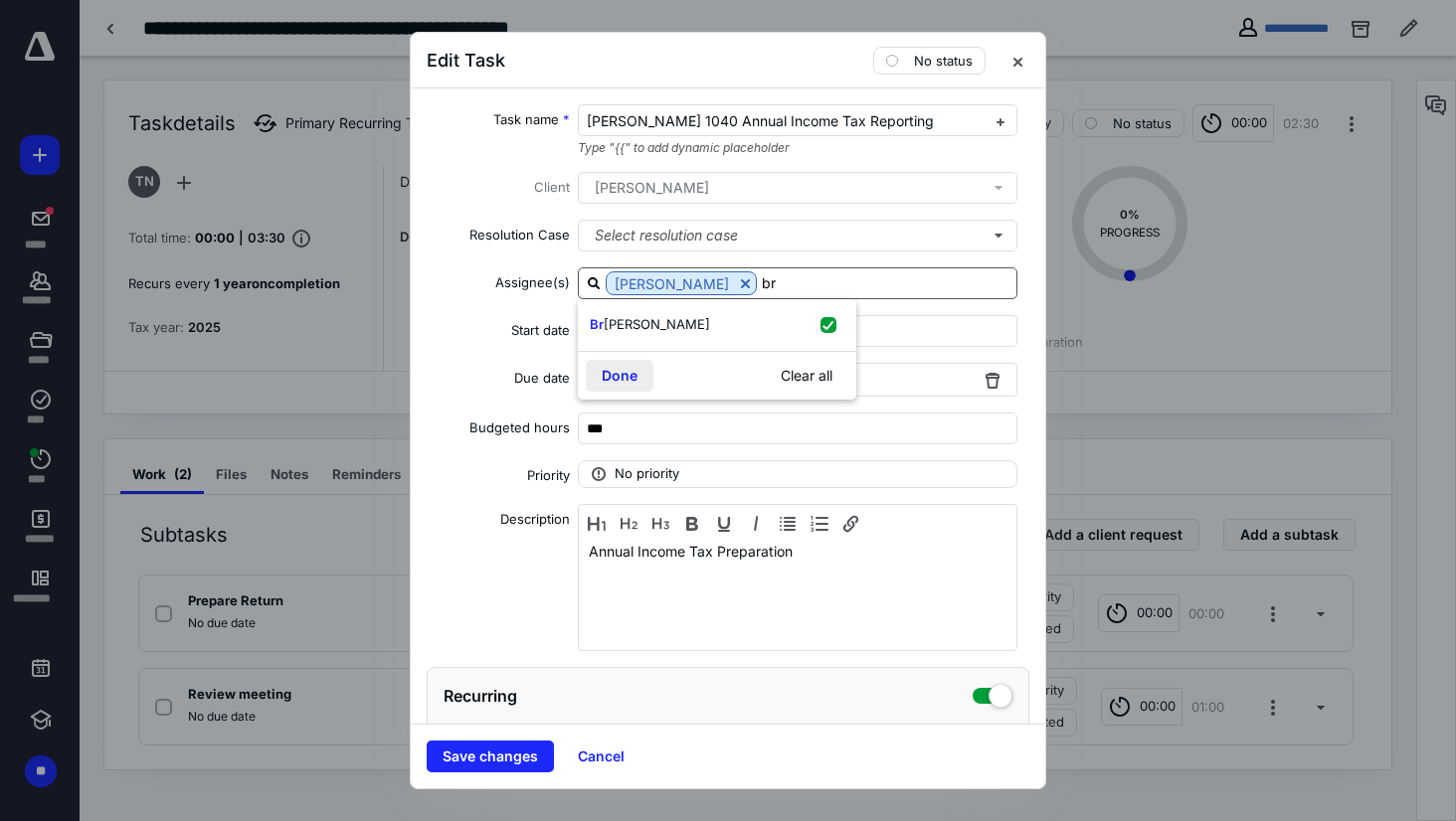 click on "Done" at bounding box center [620, 376] 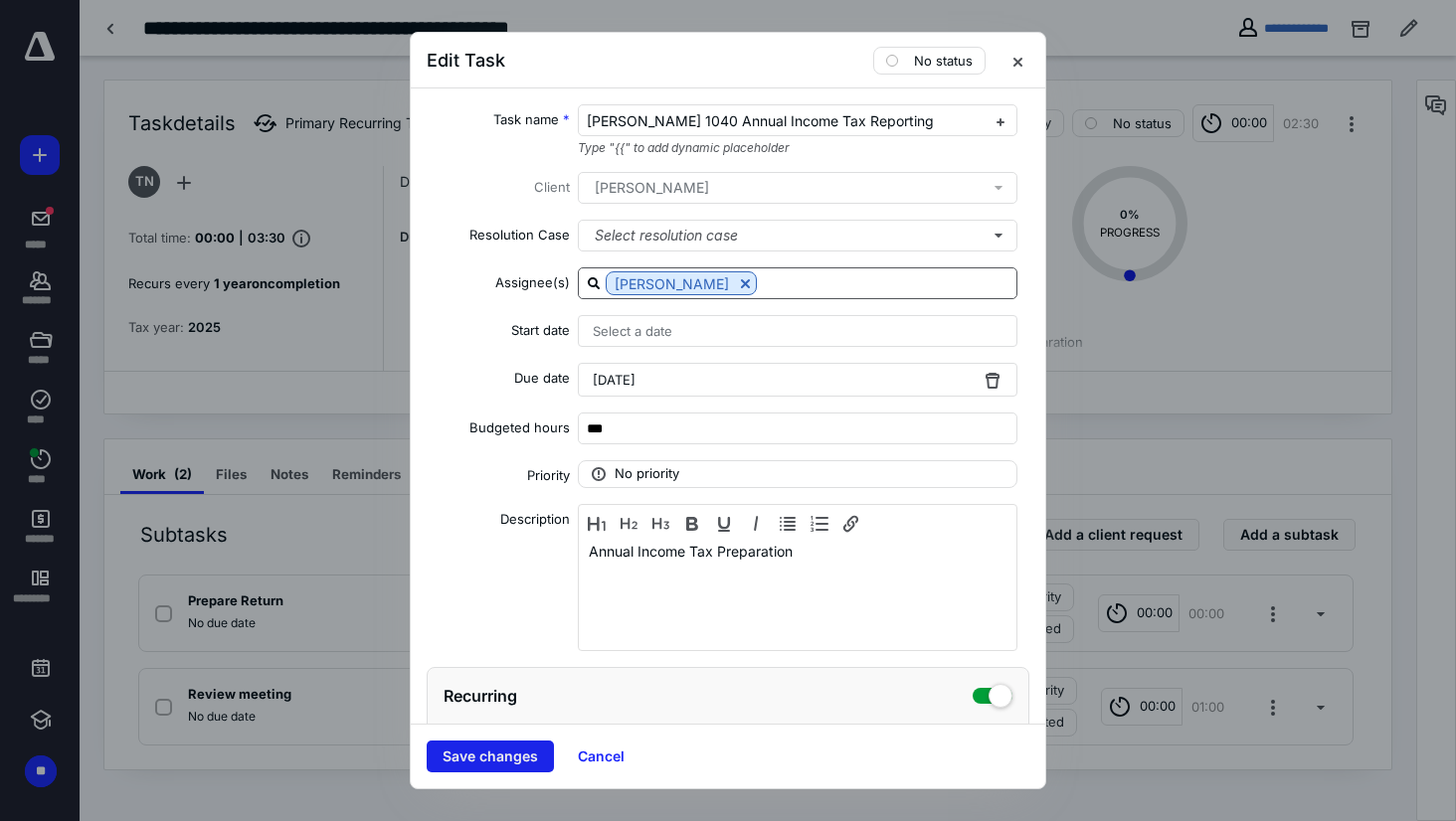 click on "Save changes" at bounding box center (490, 756) 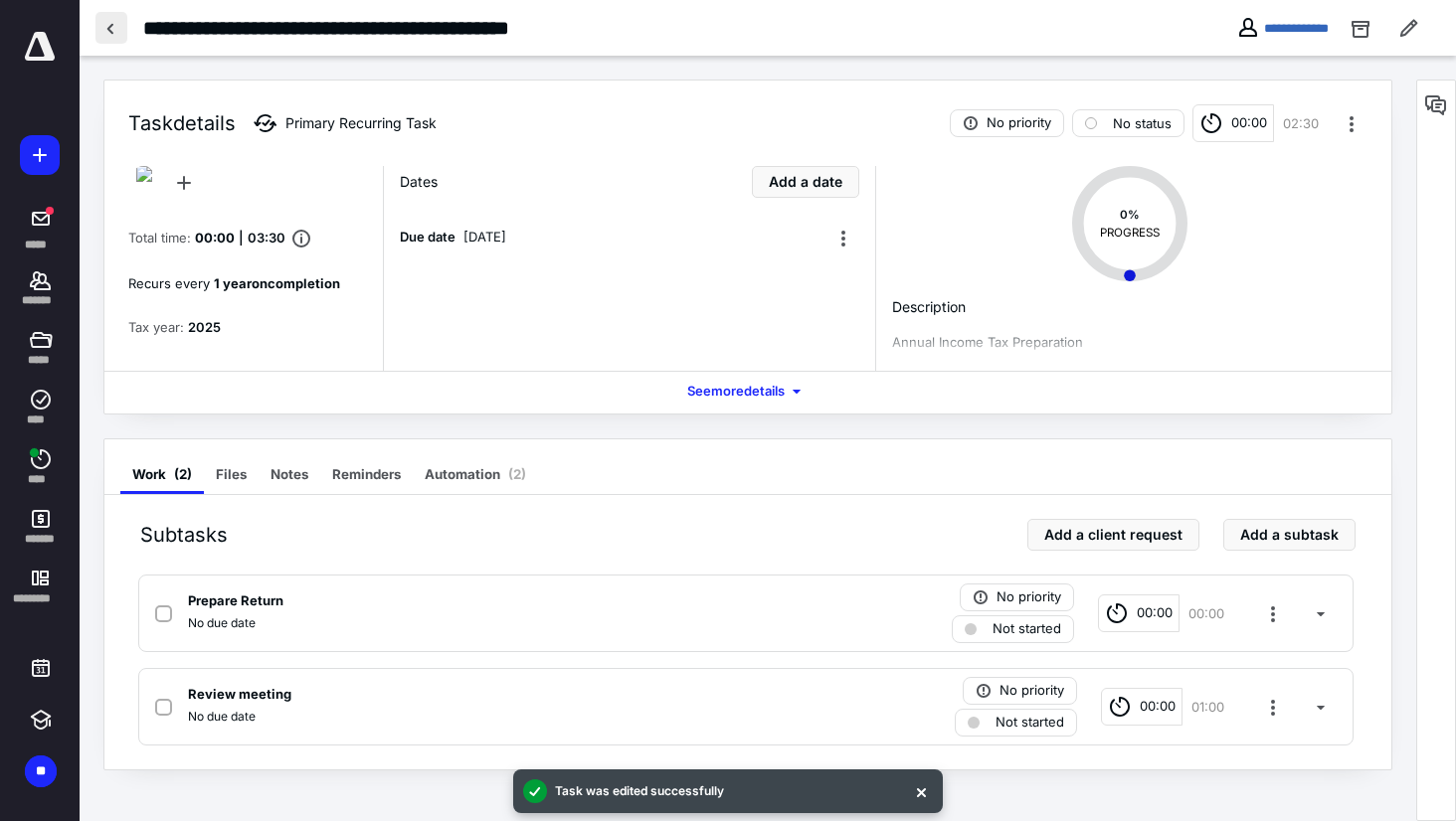 click at bounding box center (111, 28) 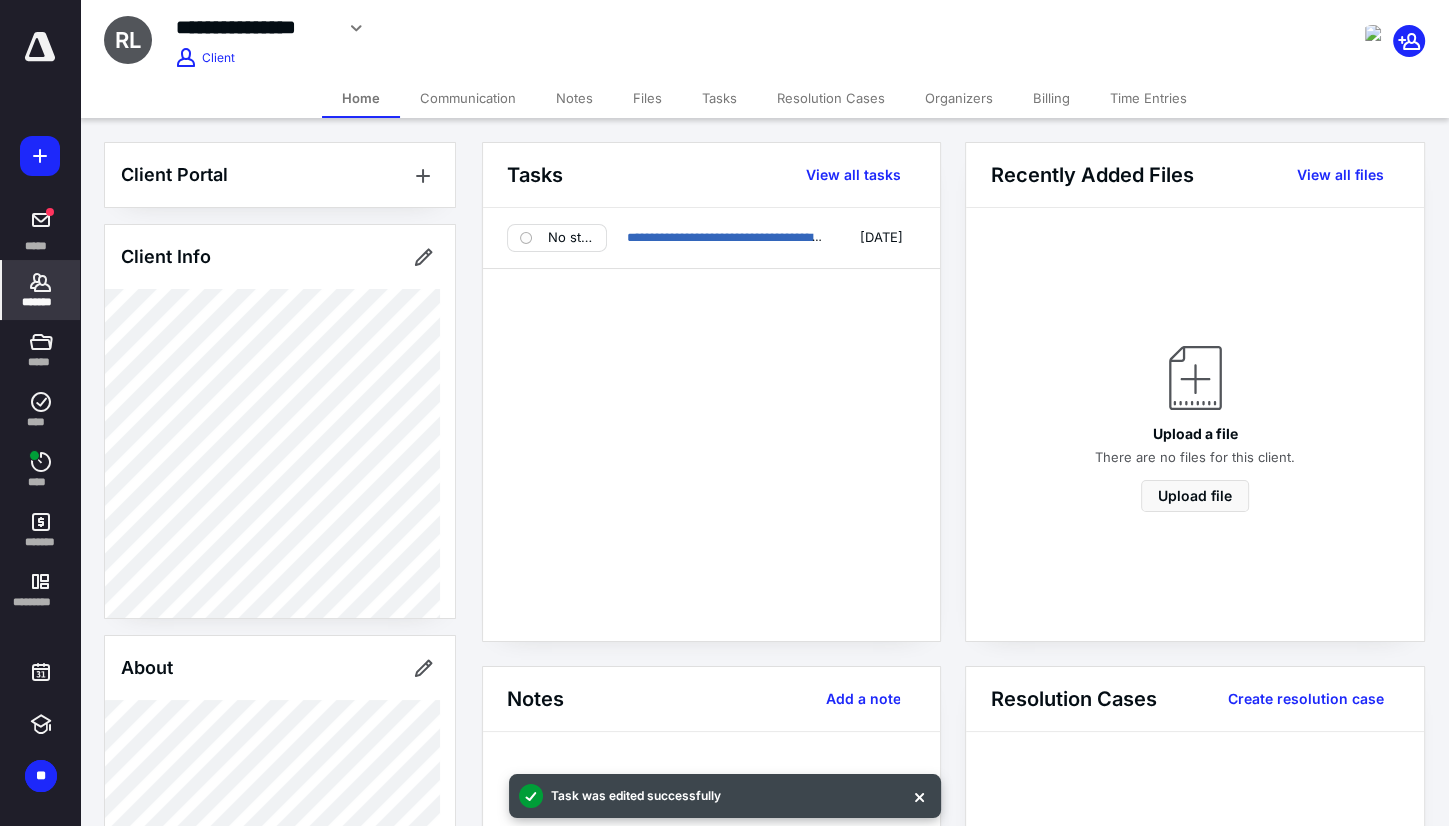 click on "*******" at bounding box center (41, 302) 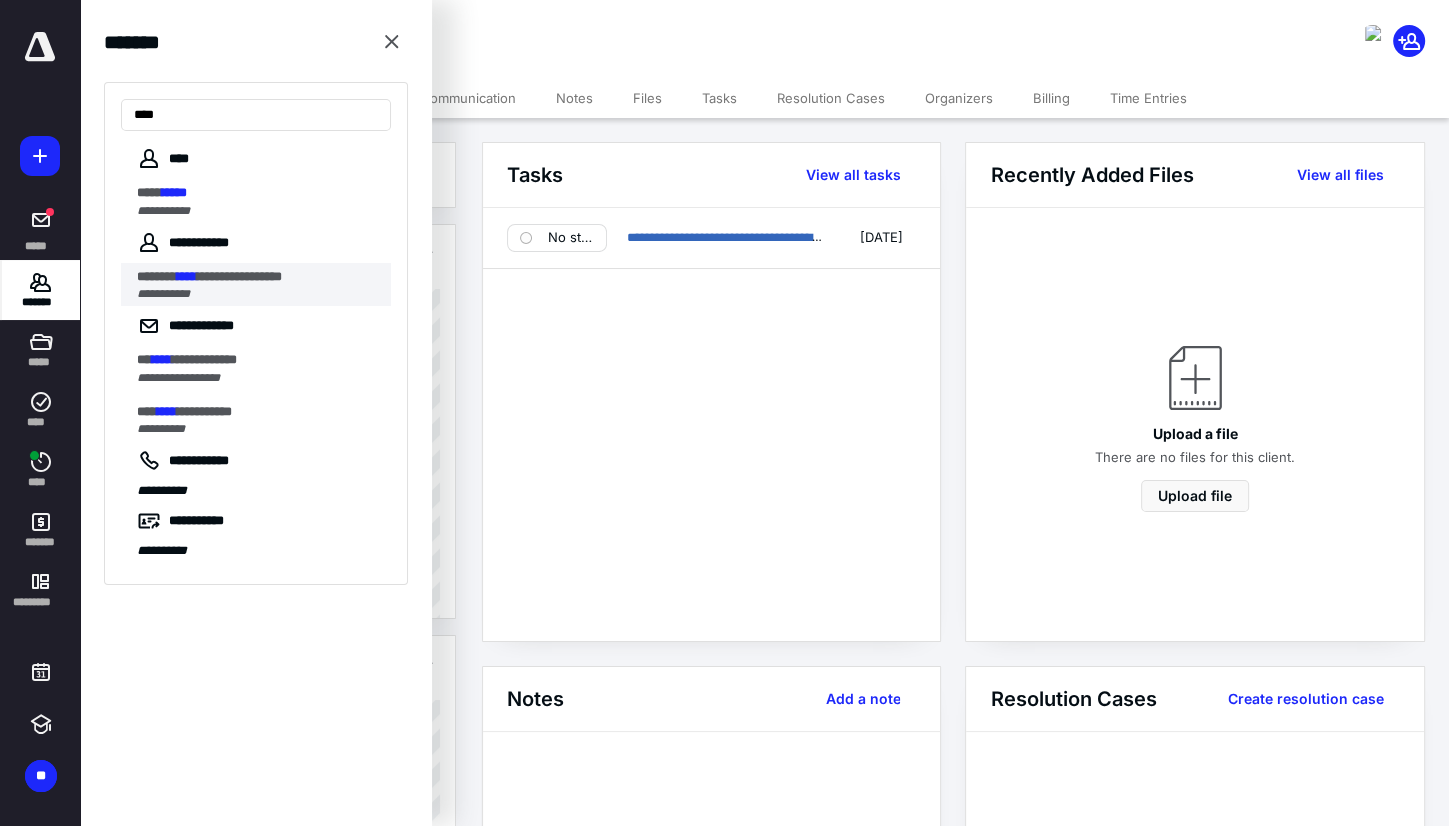 type on "****" 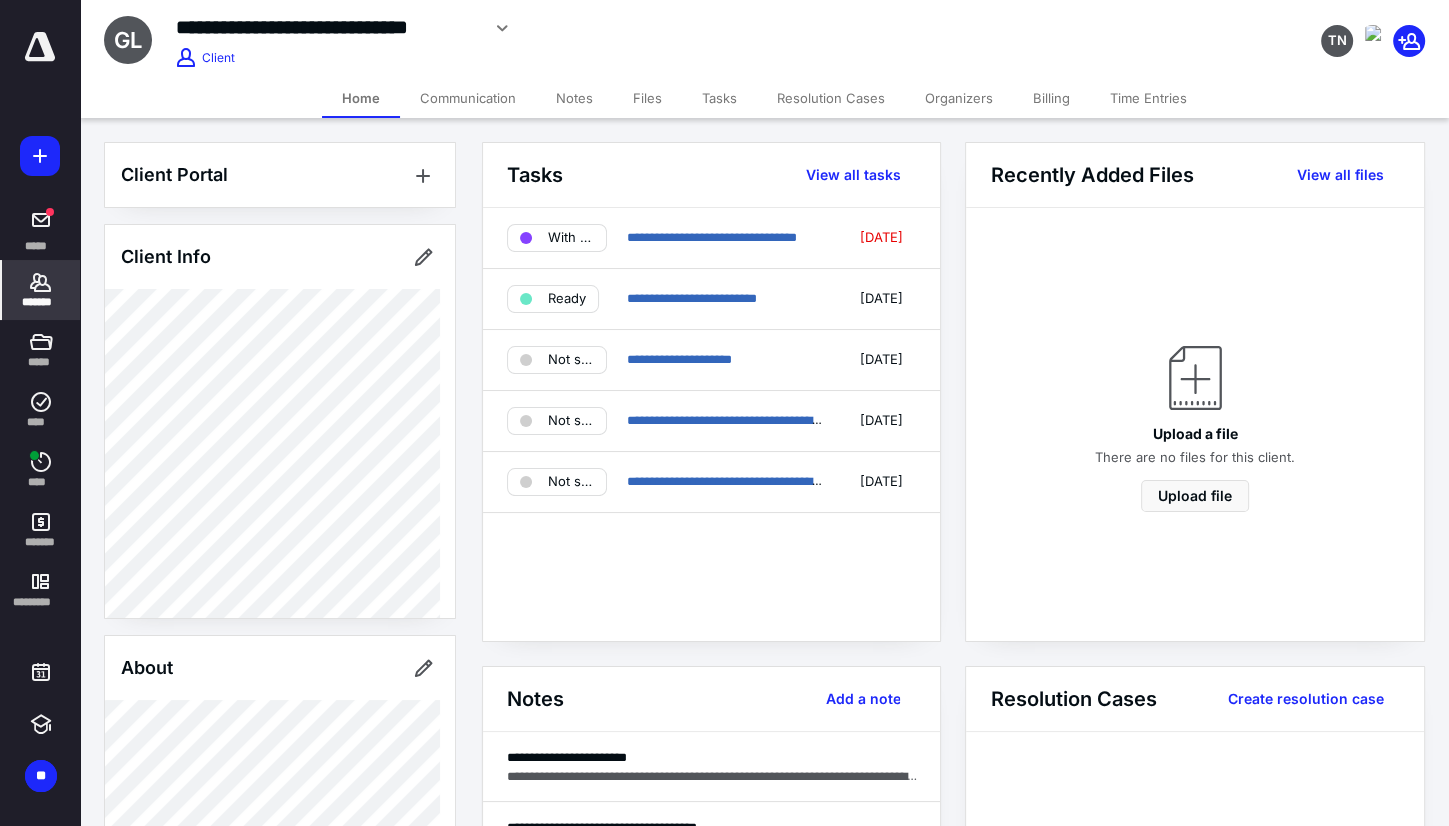 click 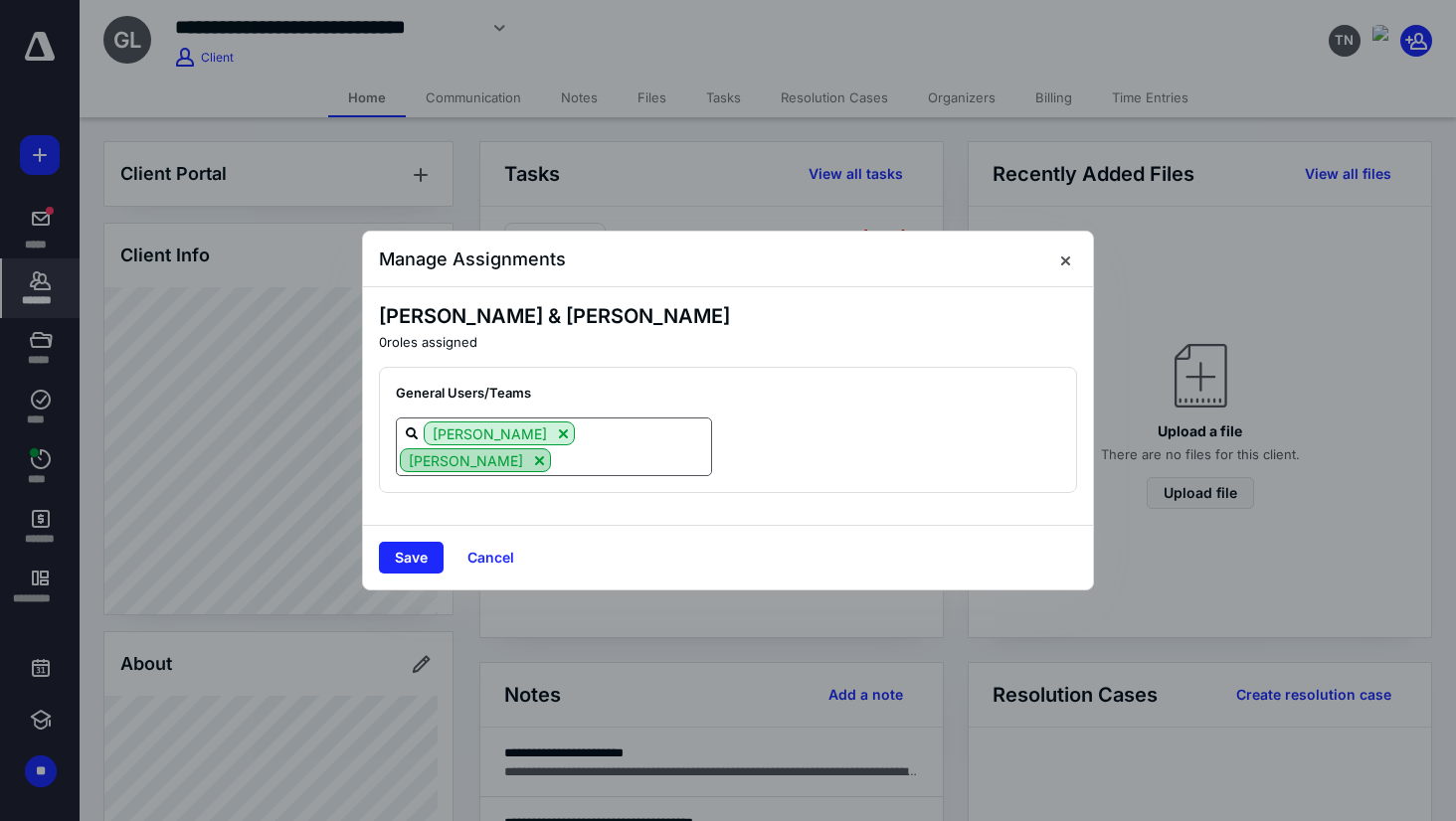 click at bounding box center (539, 460) 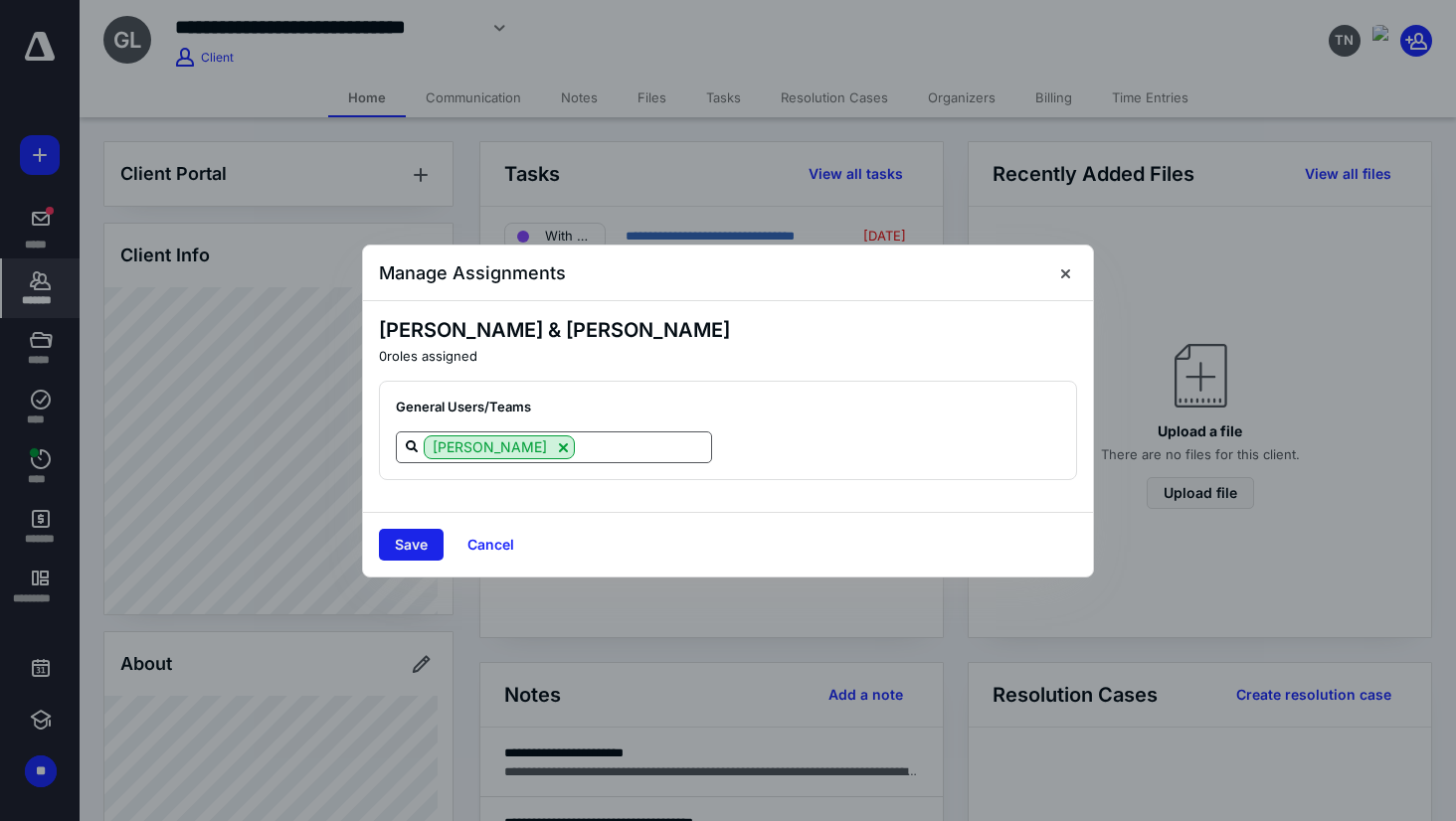 click on "Save" at bounding box center [411, 545] 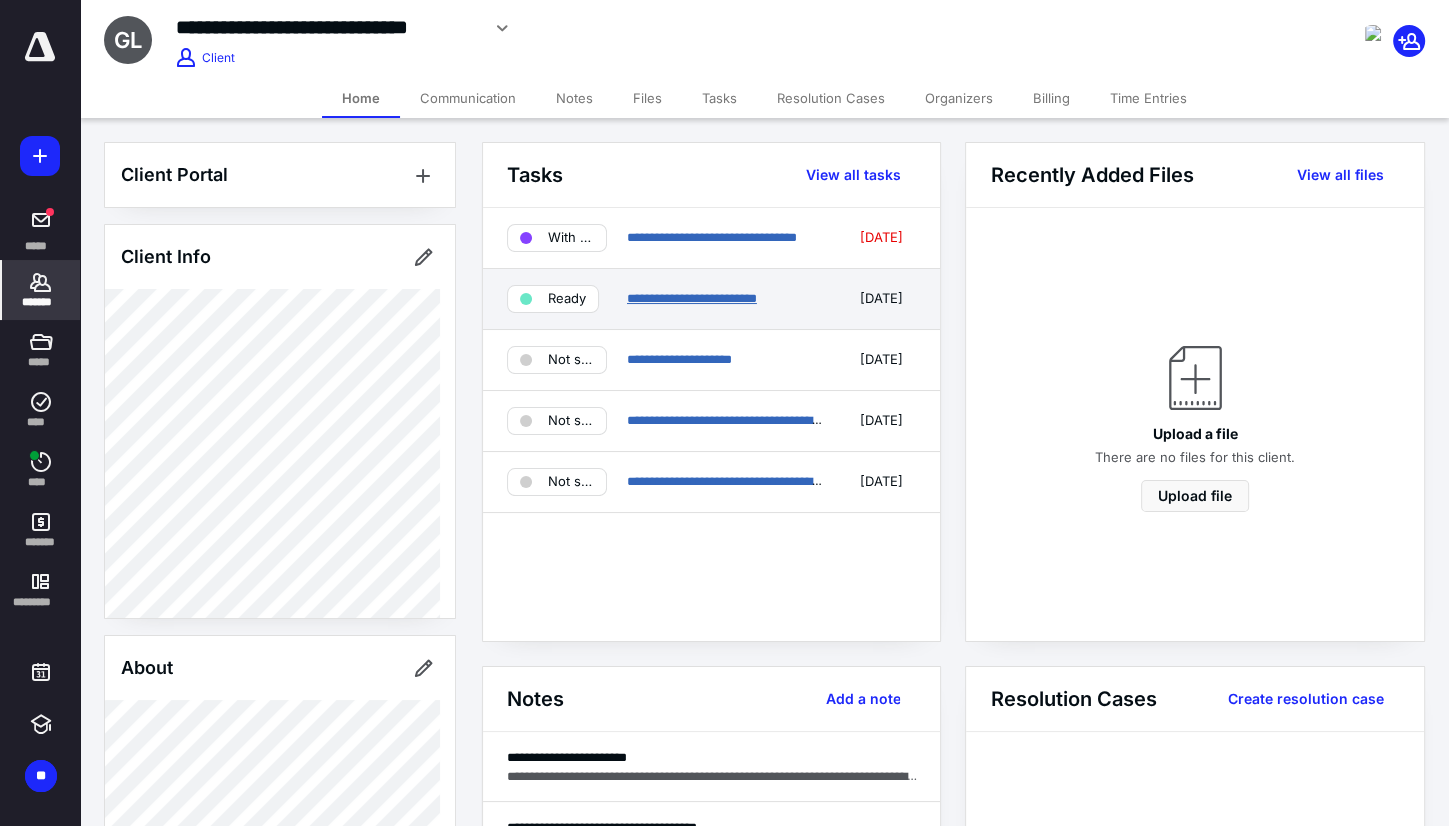 click on "**********" at bounding box center (692, 298) 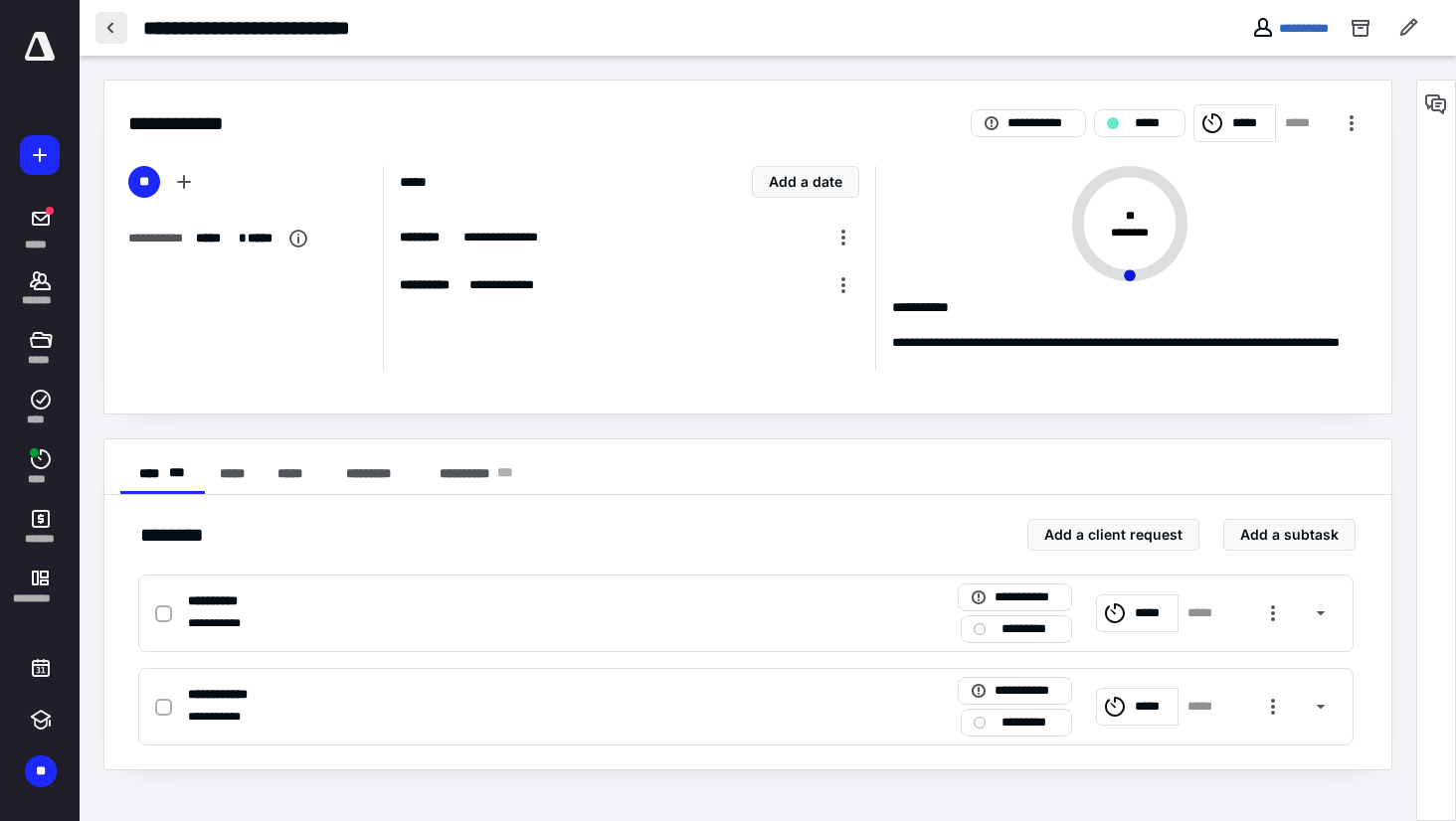 click at bounding box center (111, 28) 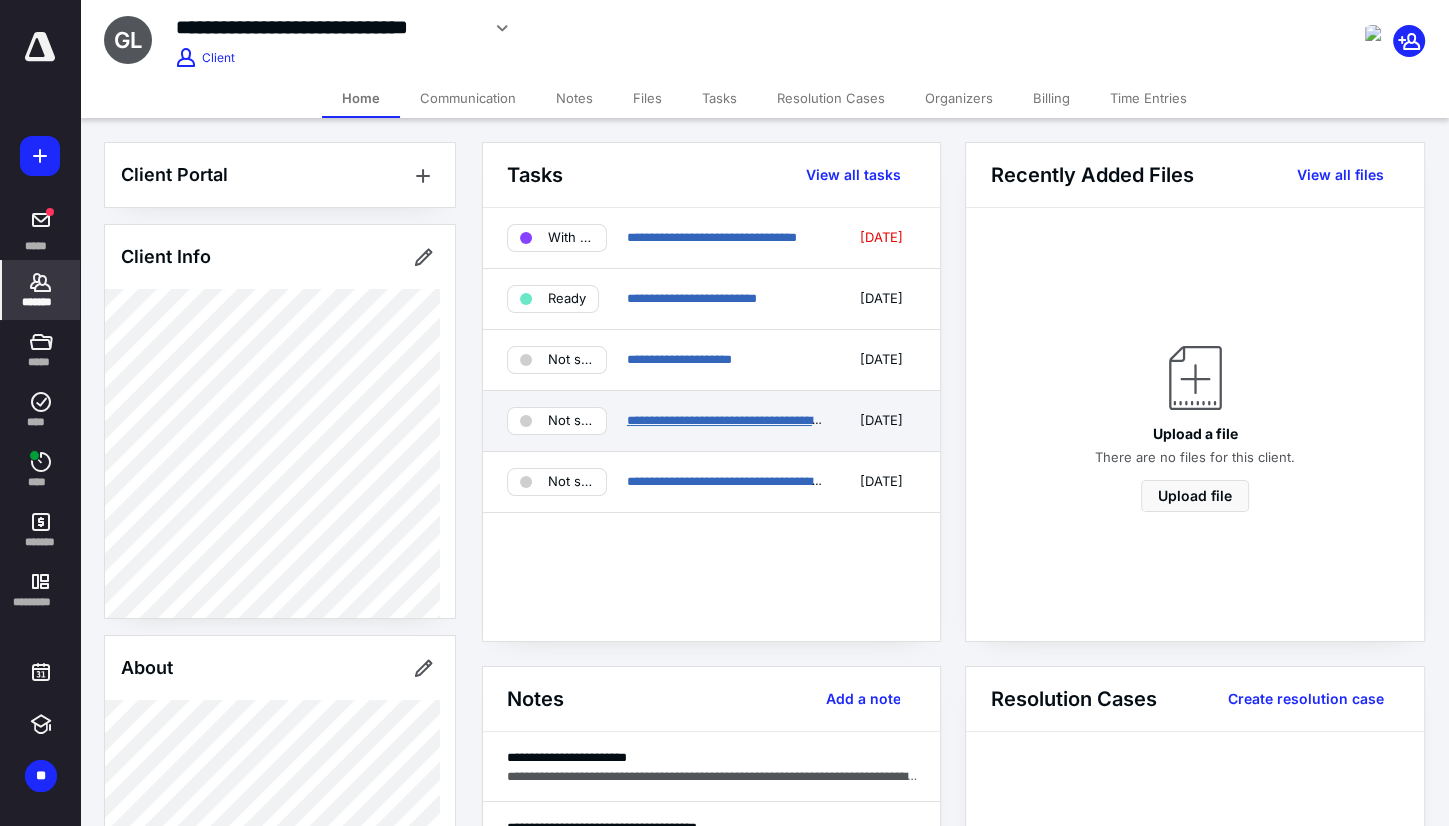 click on "**********" at bounding box center (734, 420) 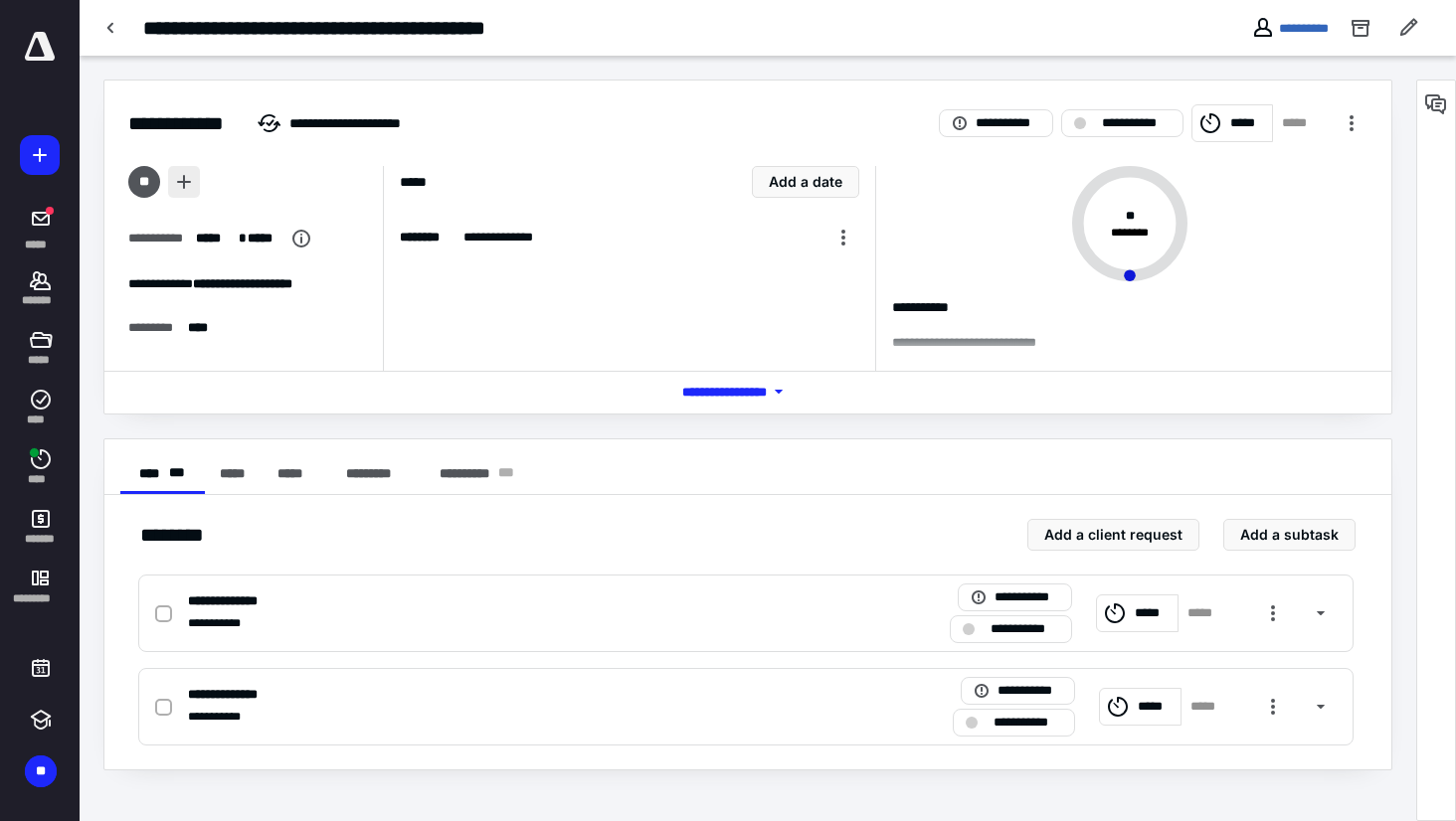 click at bounding box center (184, 182) 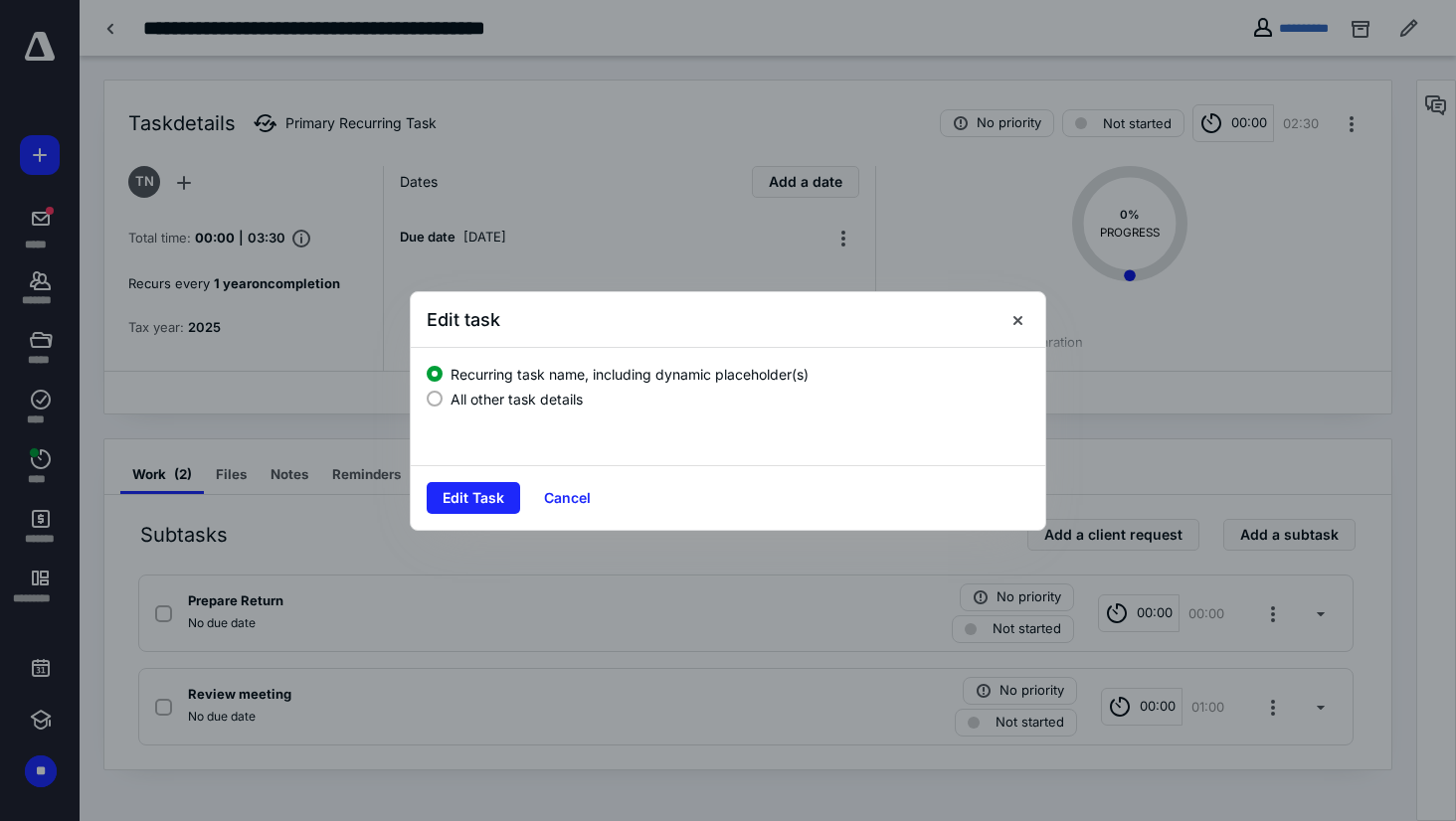click on "All other task details" at bounding box center (728, 397) 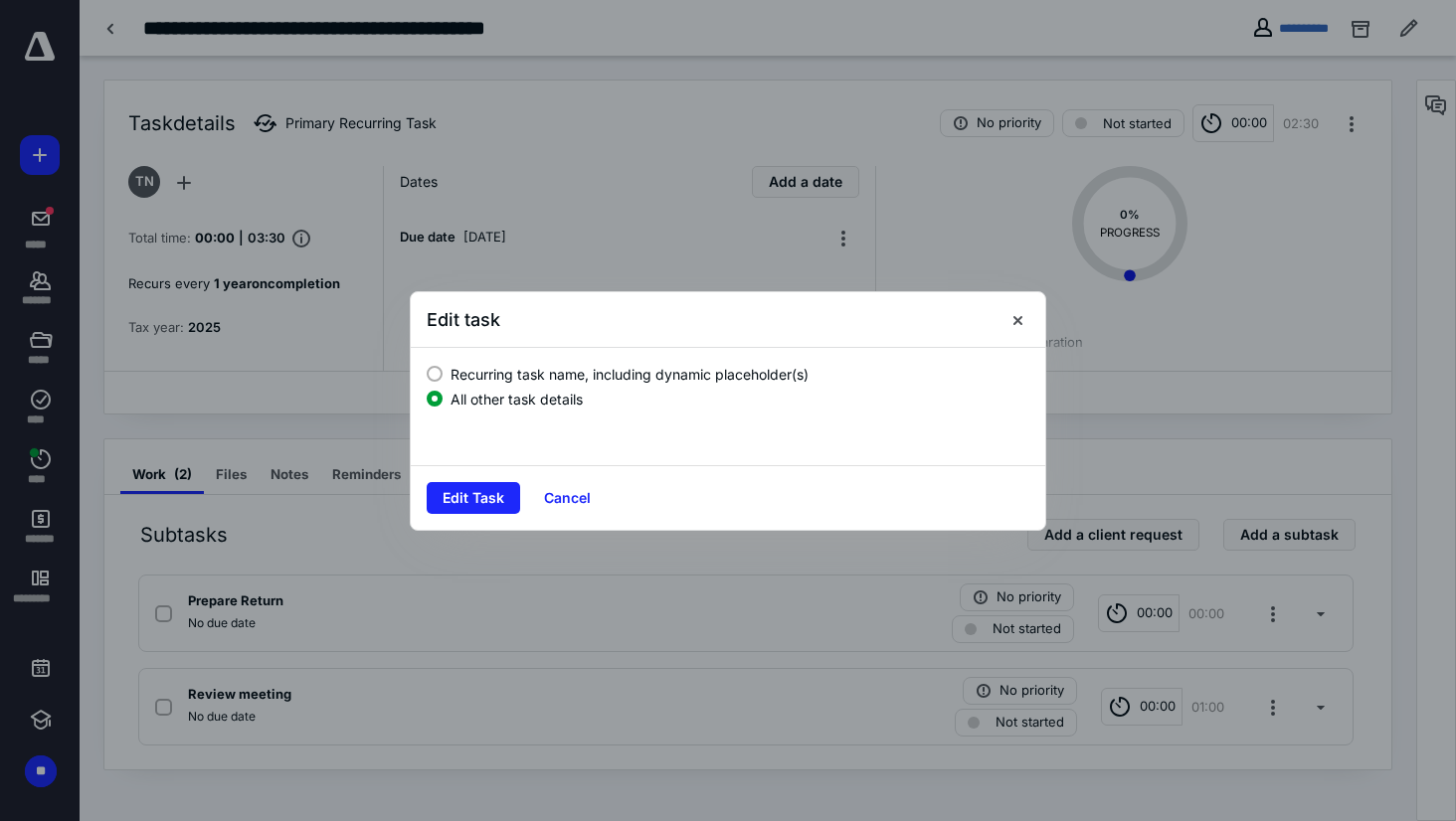 click on "Edit Task Cancel" at bounding box center (728, 497) 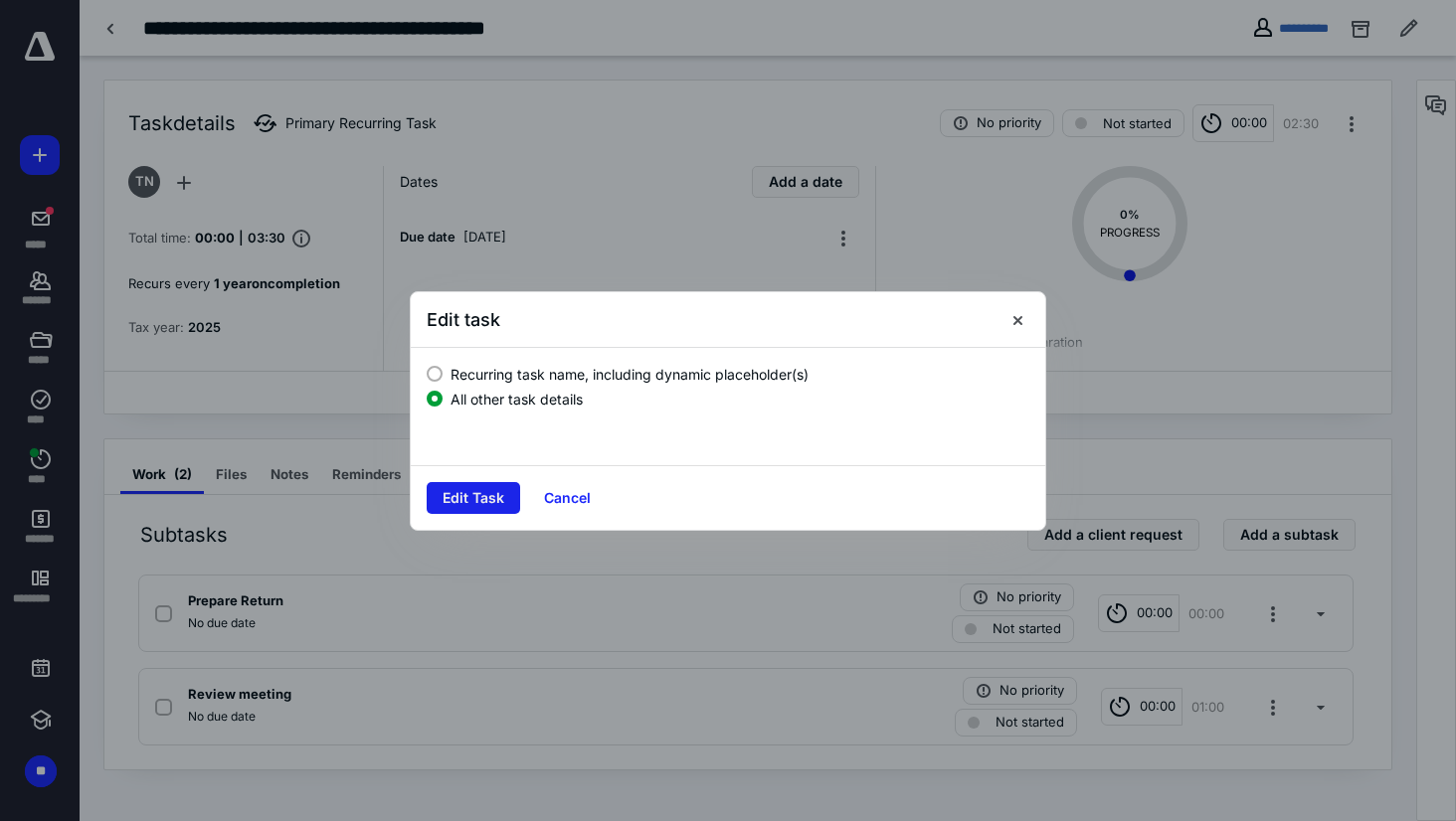 click on "Edit Task Cancel" at bounding box center (728, 497) 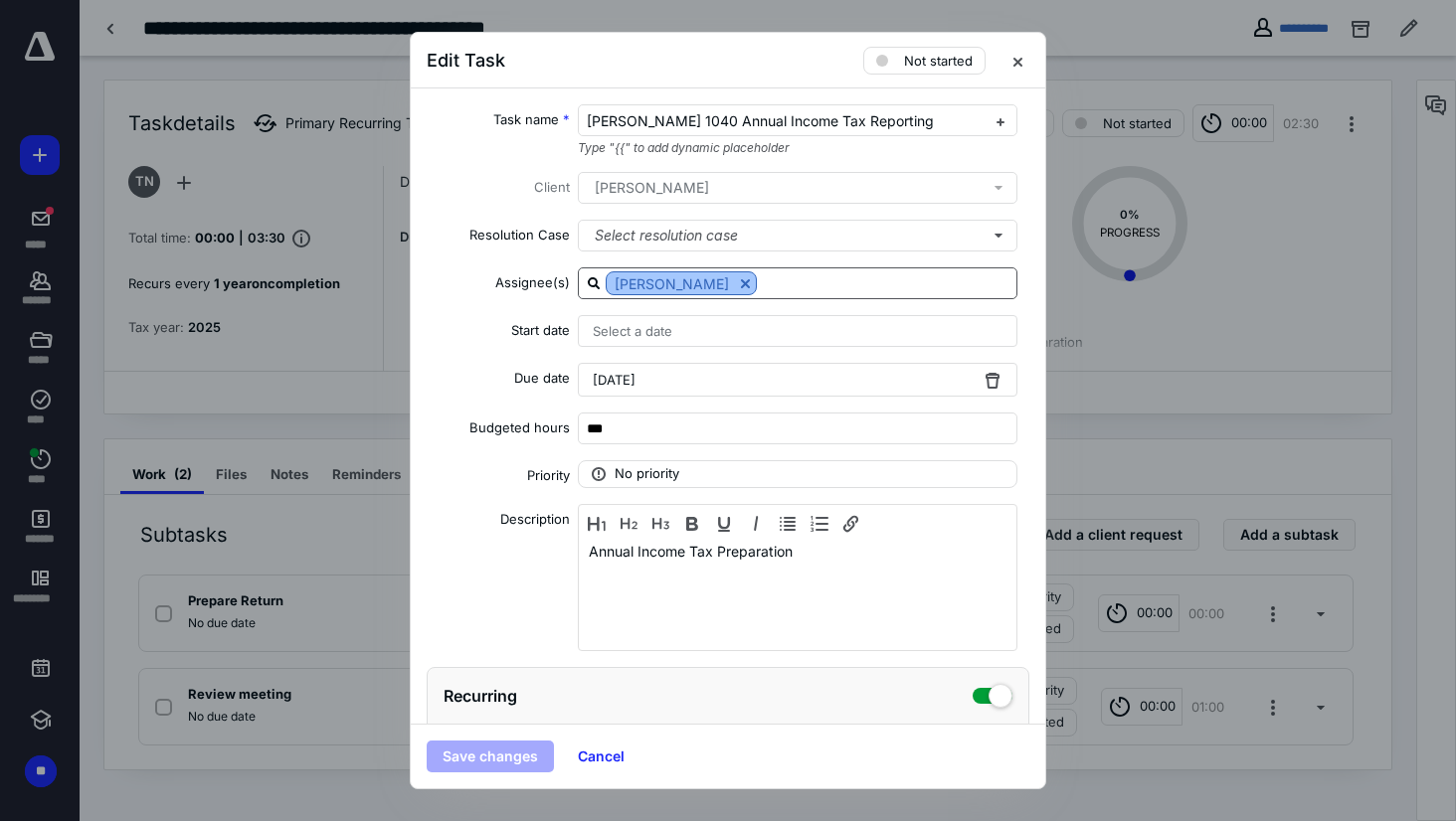 click at bounding box center [745, 283] 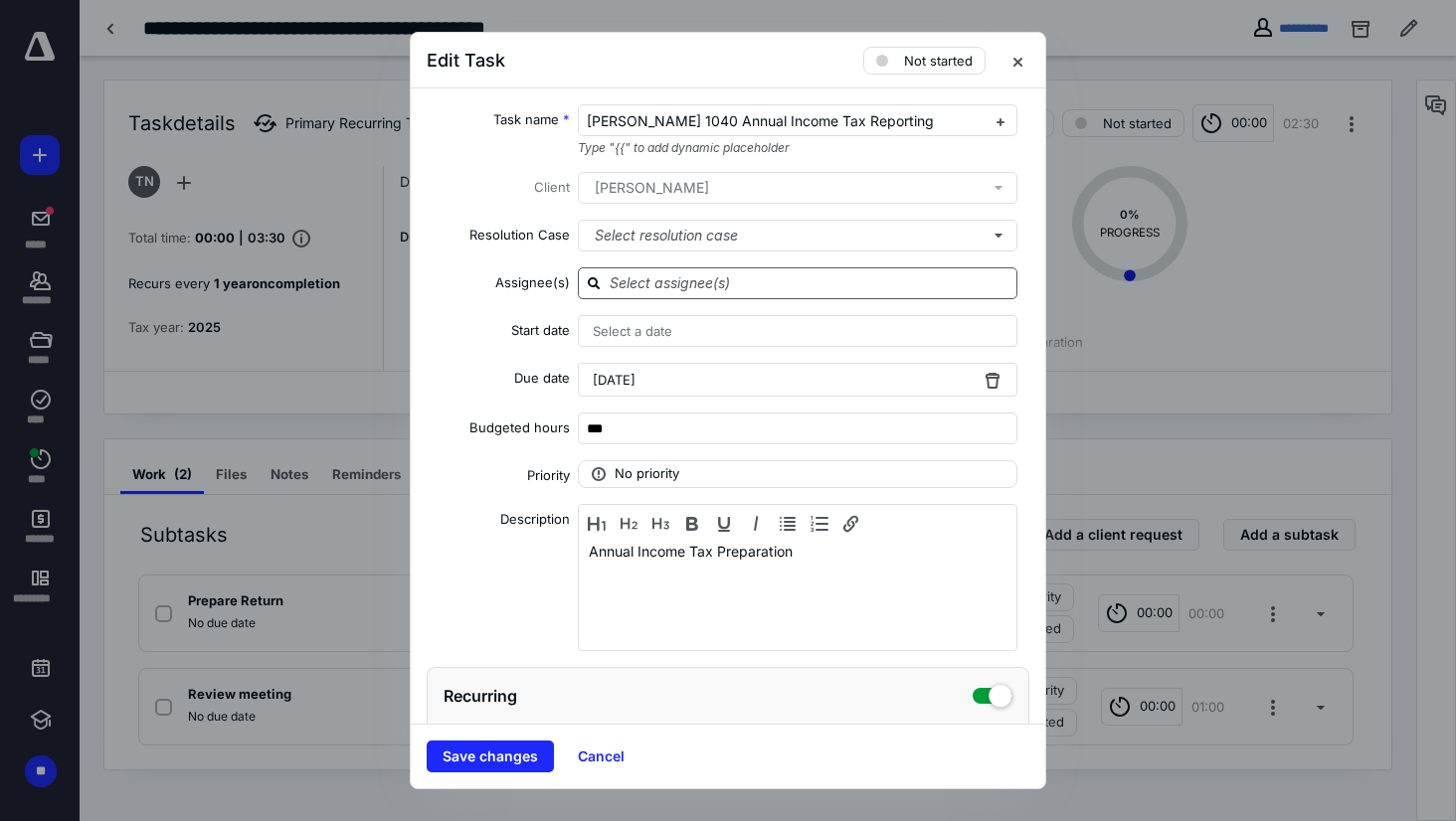 click at bounding box center (810, 282) 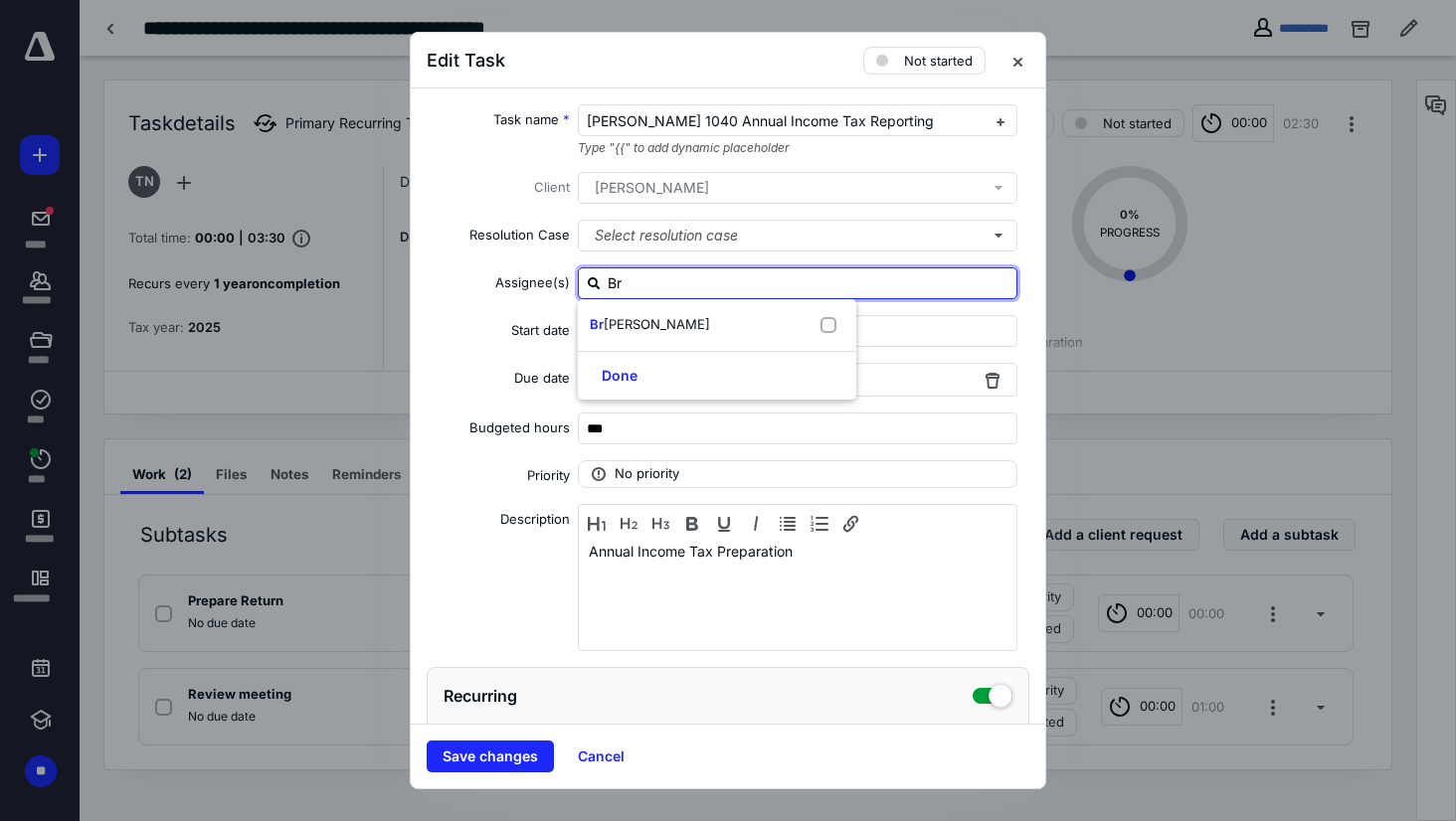 type on "Bri" 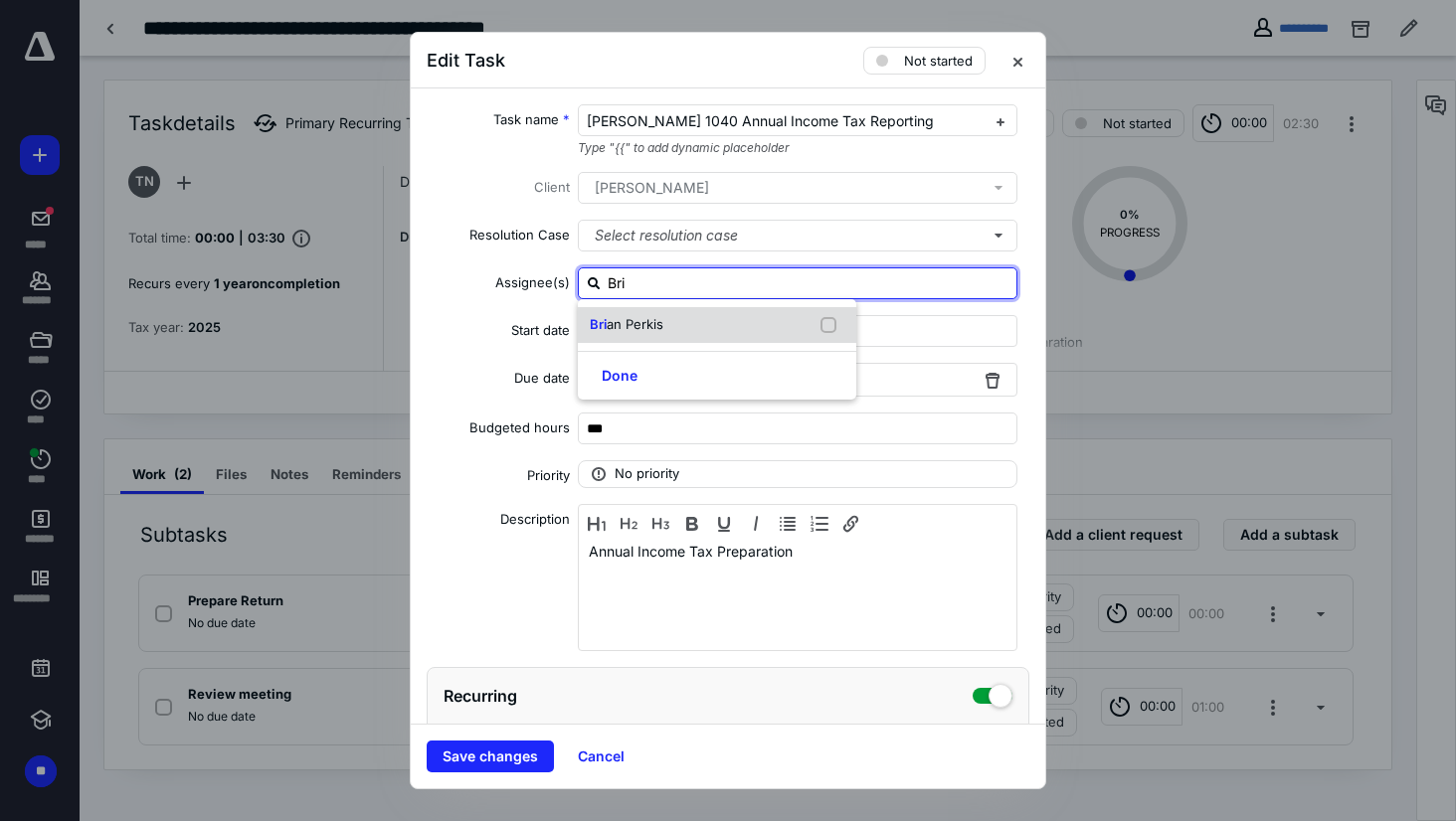 click on "Bri an Perkis" at bounding box center [717, 325] 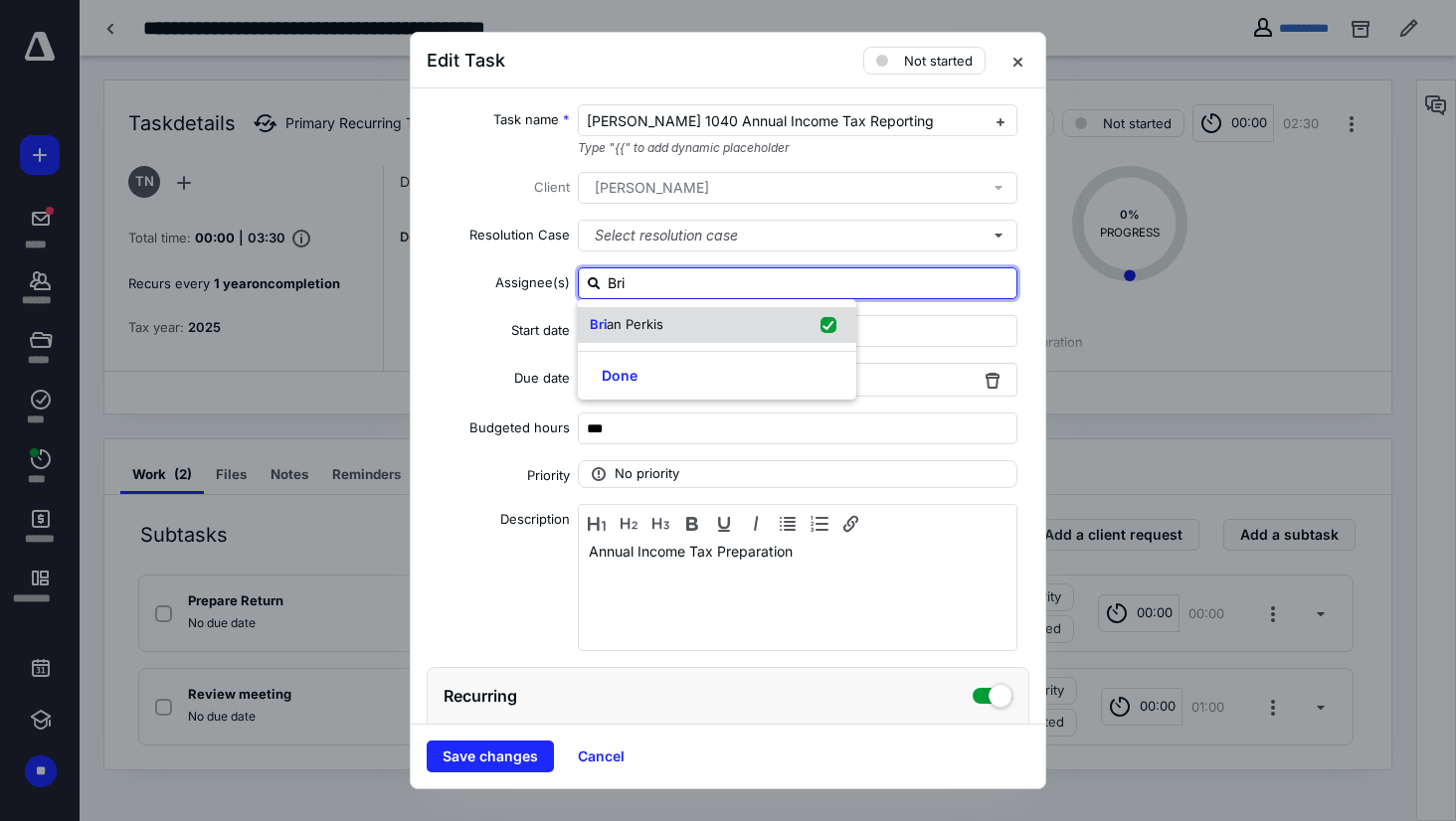 checkbox on "true" 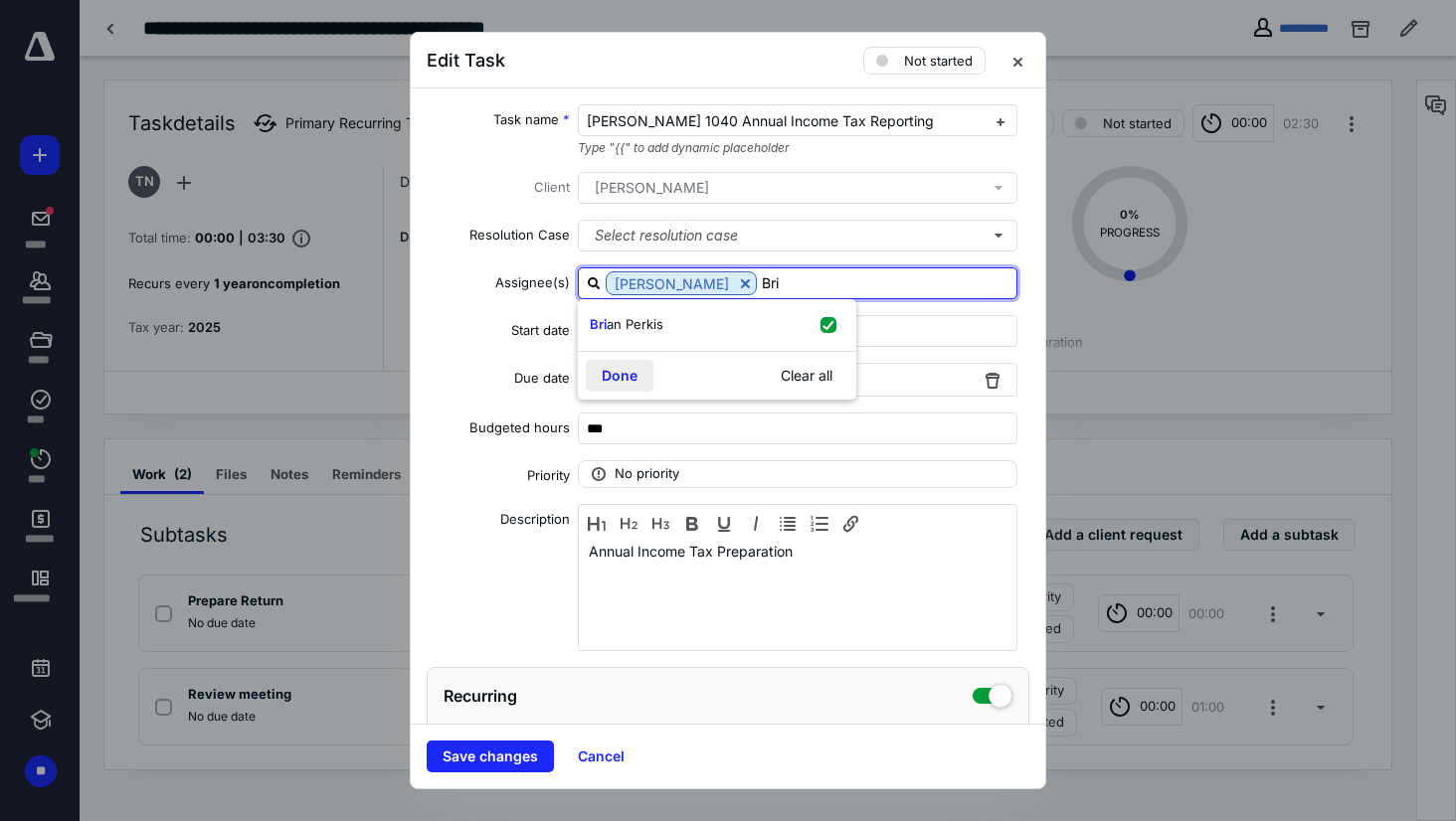 type on "Bri" 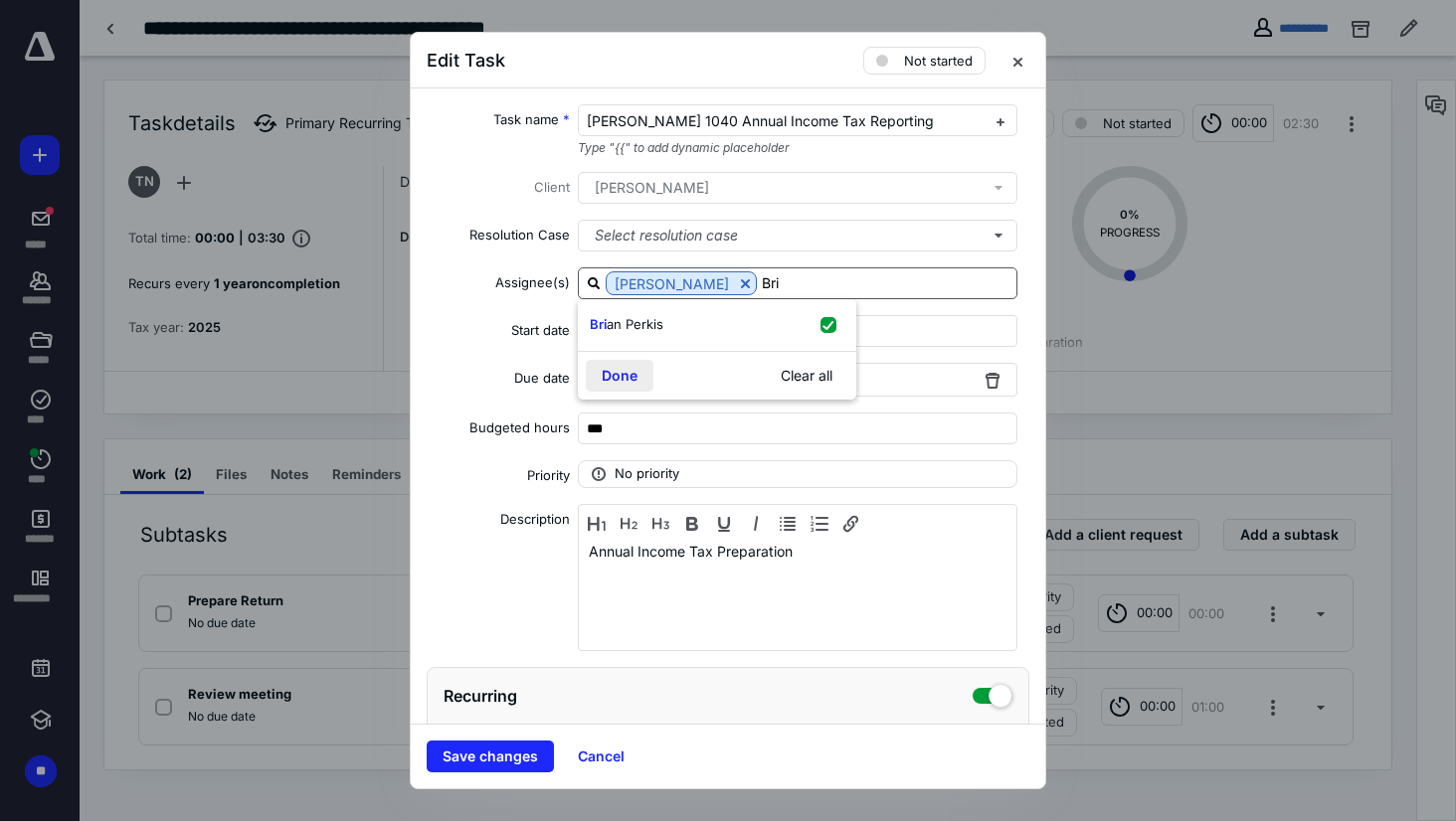click on "Done" at bounding box center [620, 376] 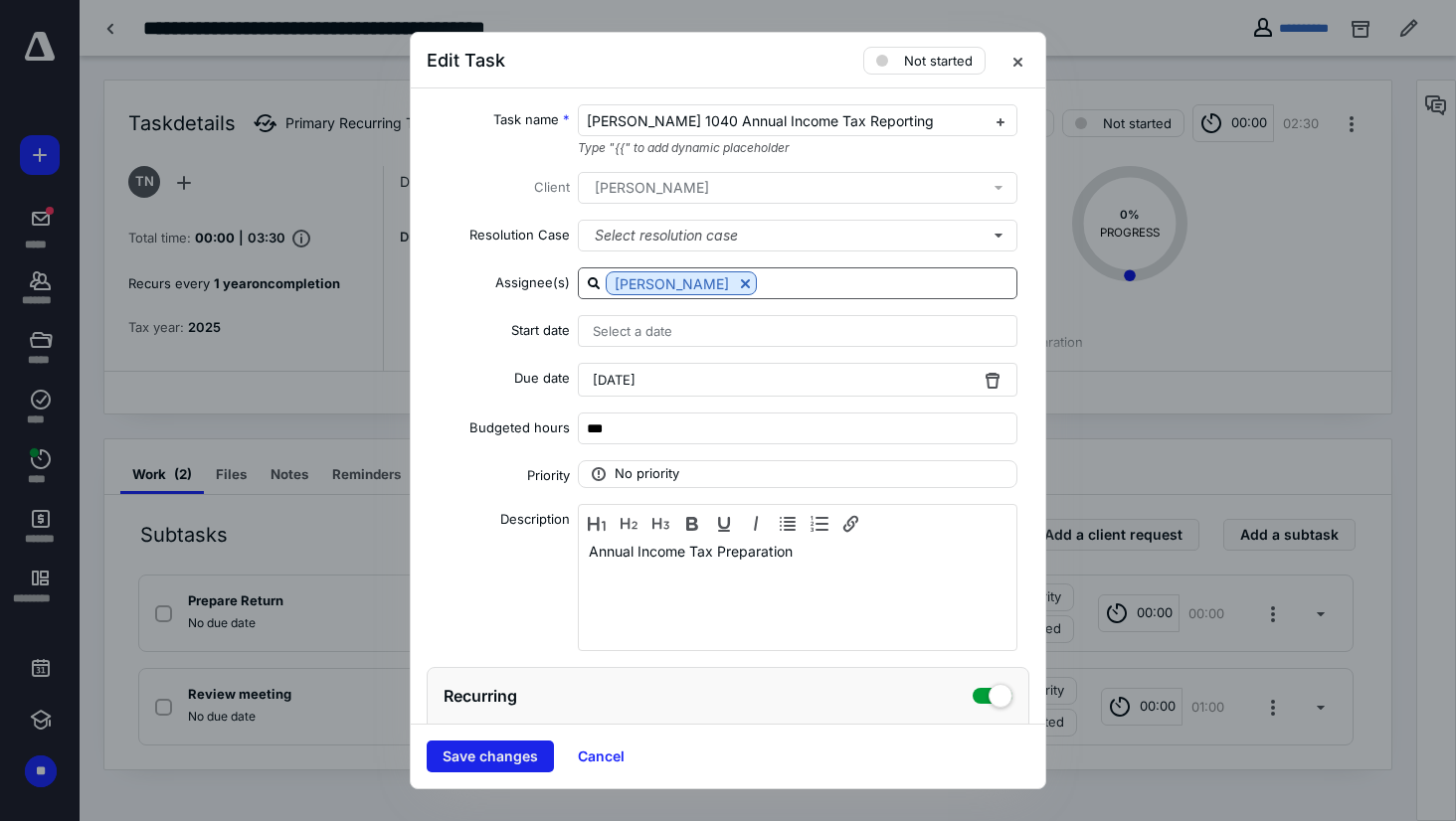 click on "Save changes" at bounding box center [490, 756] 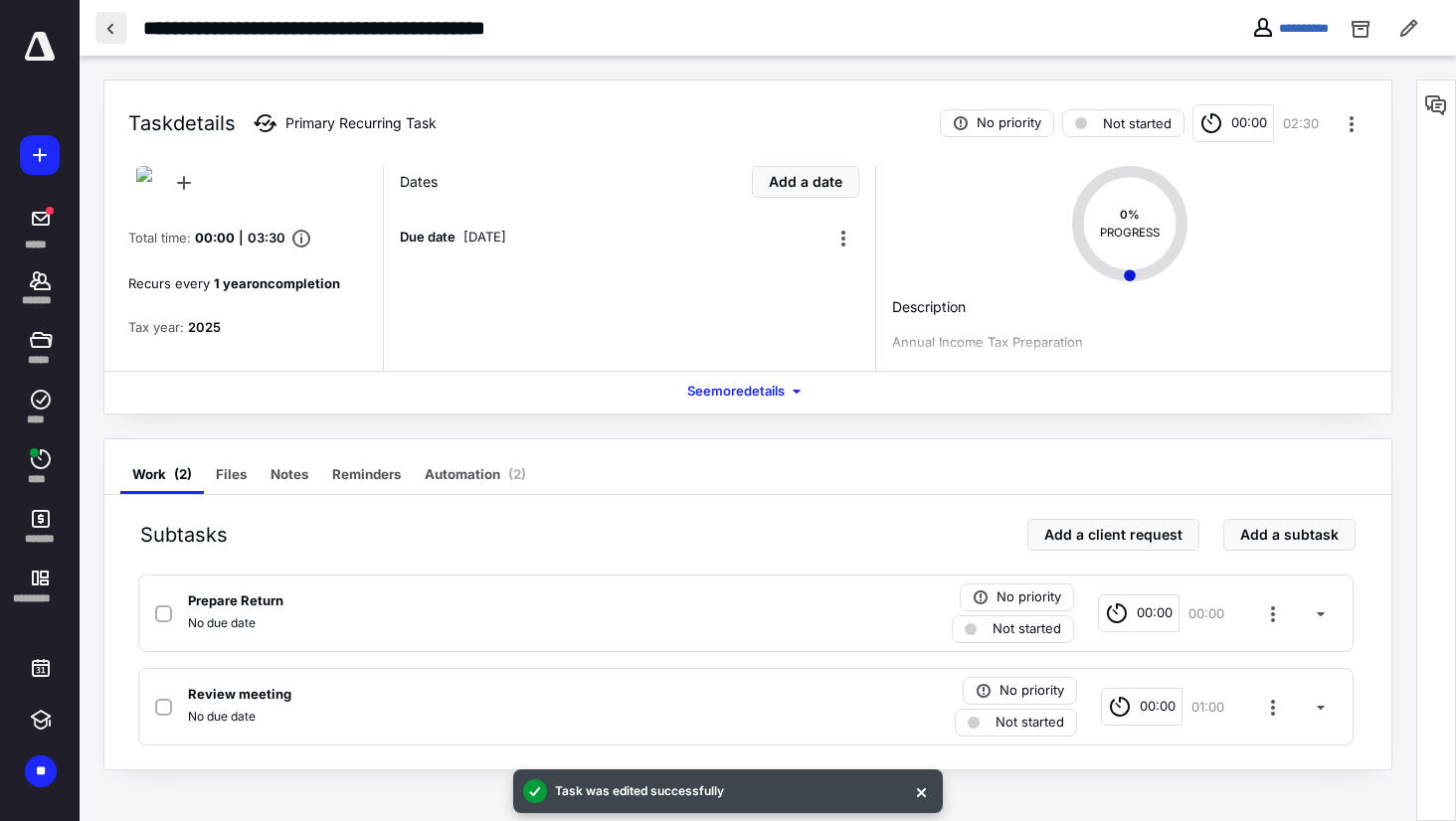 click at bounding box center [111, 28] 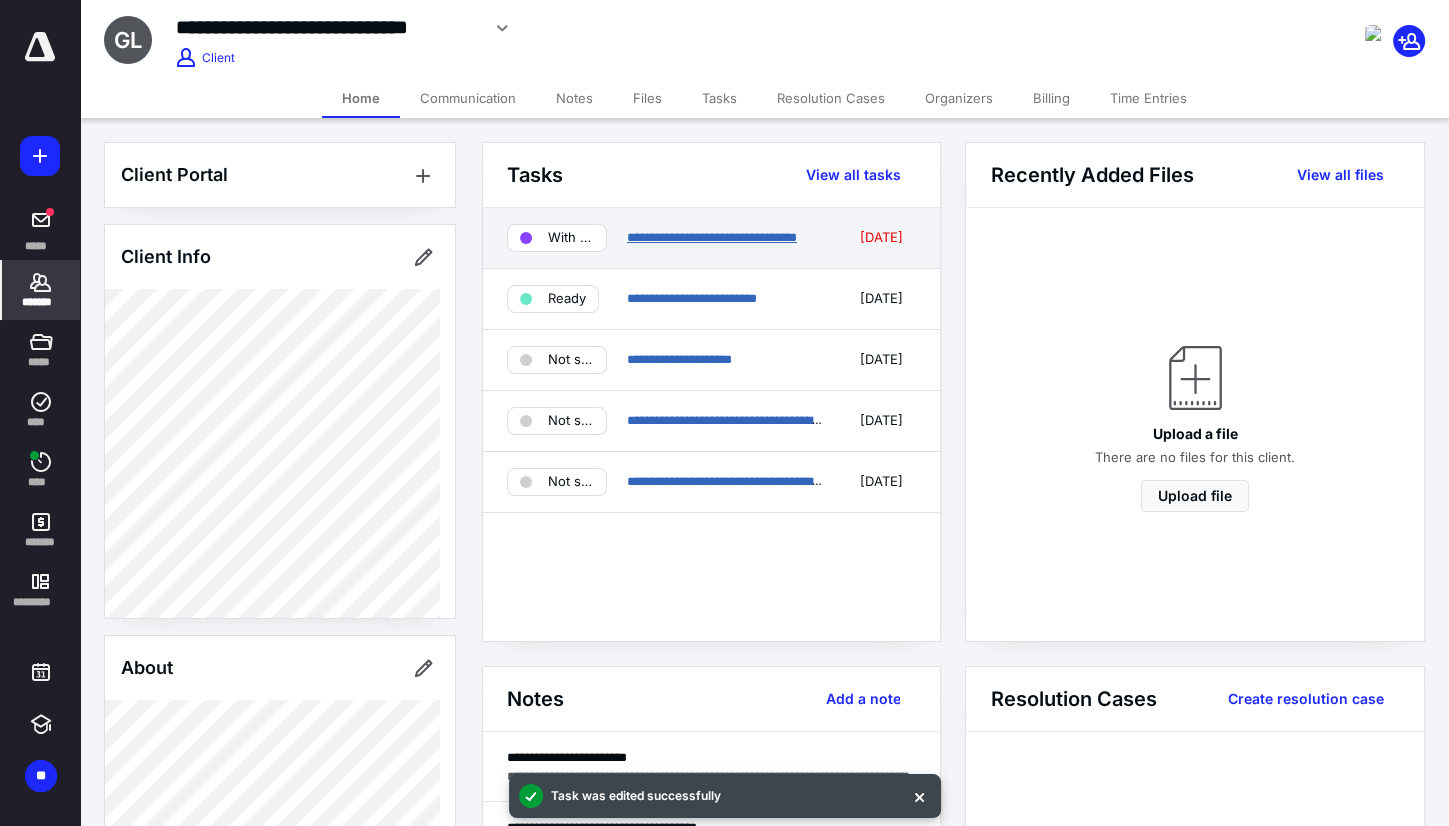 click on "**********" at bounding box center (712, 237) 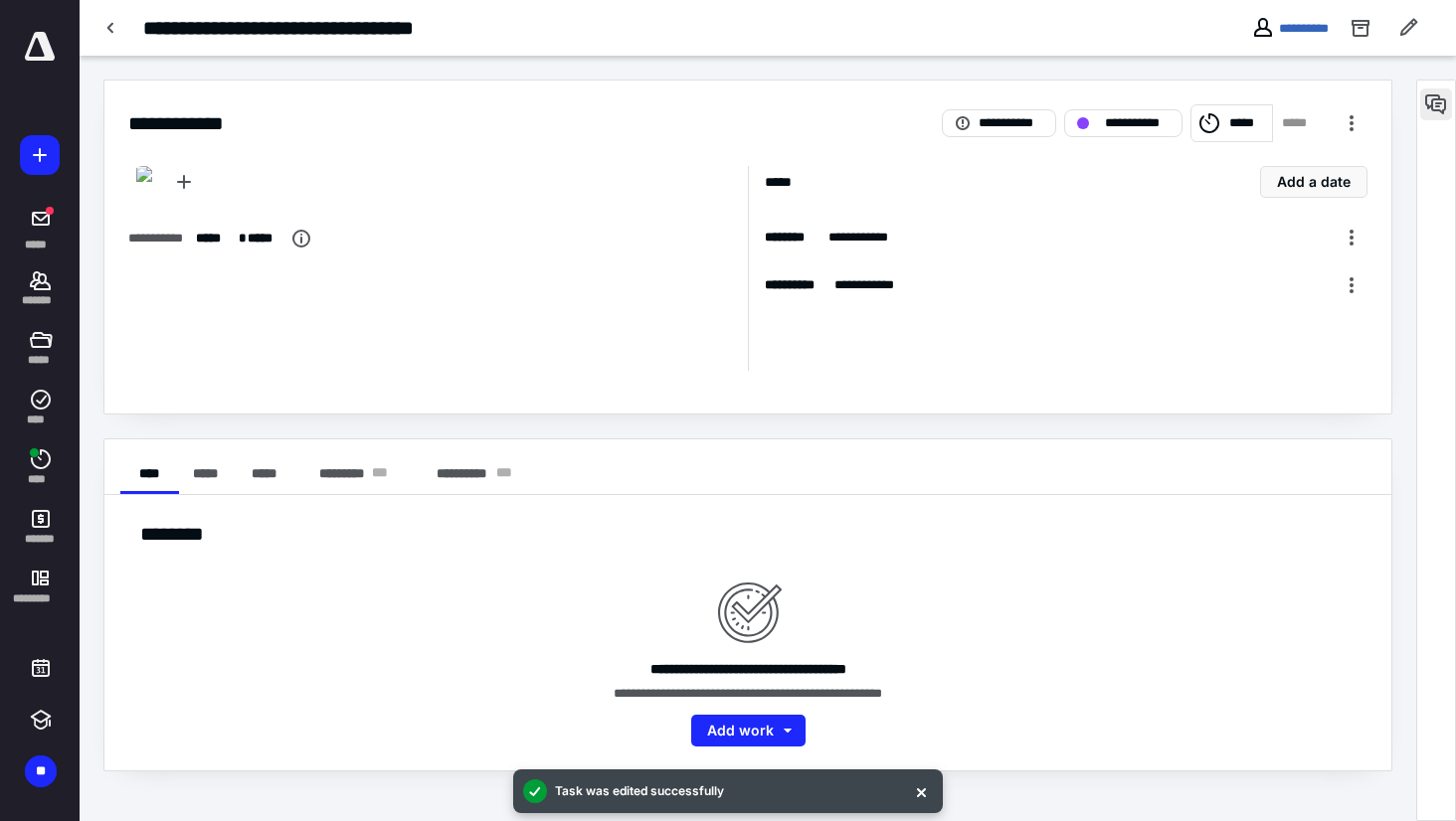 click at bounding box center [1436, 104] 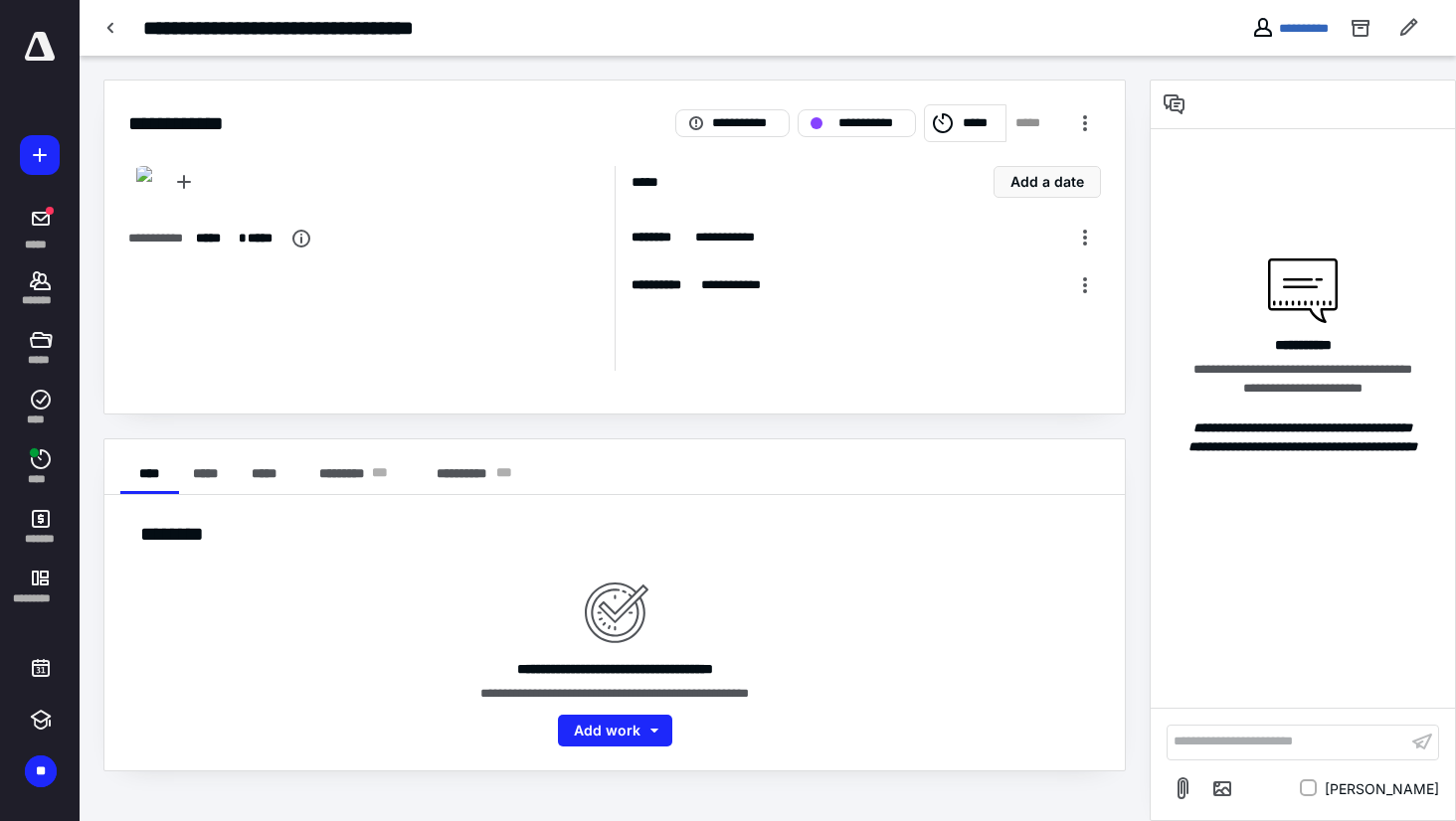 click on "**********" at bounding box center (1287, 741) 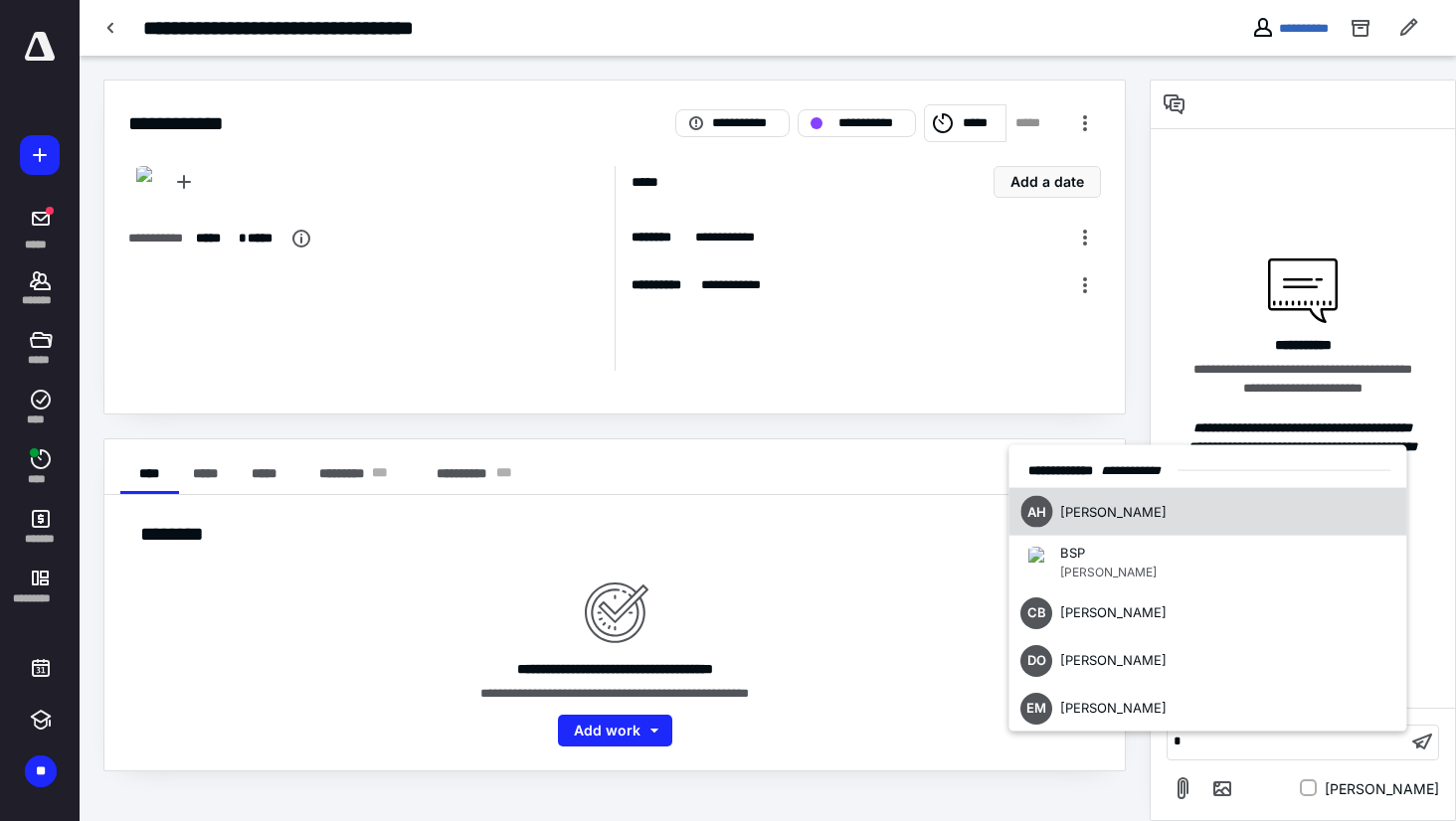 type 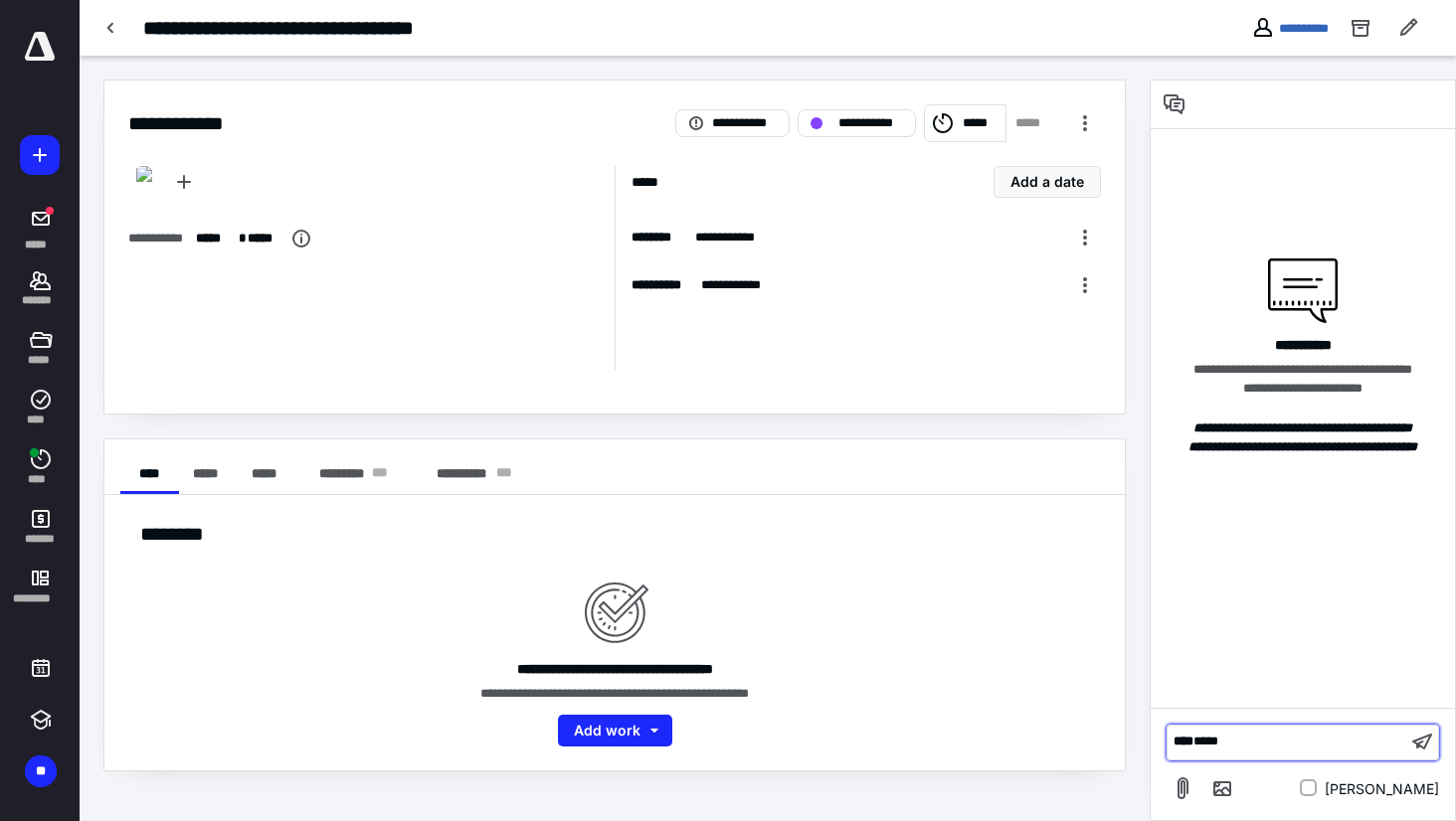 click on "﻿ * *** ﻿ ***" at bounding box center (1287, 741) 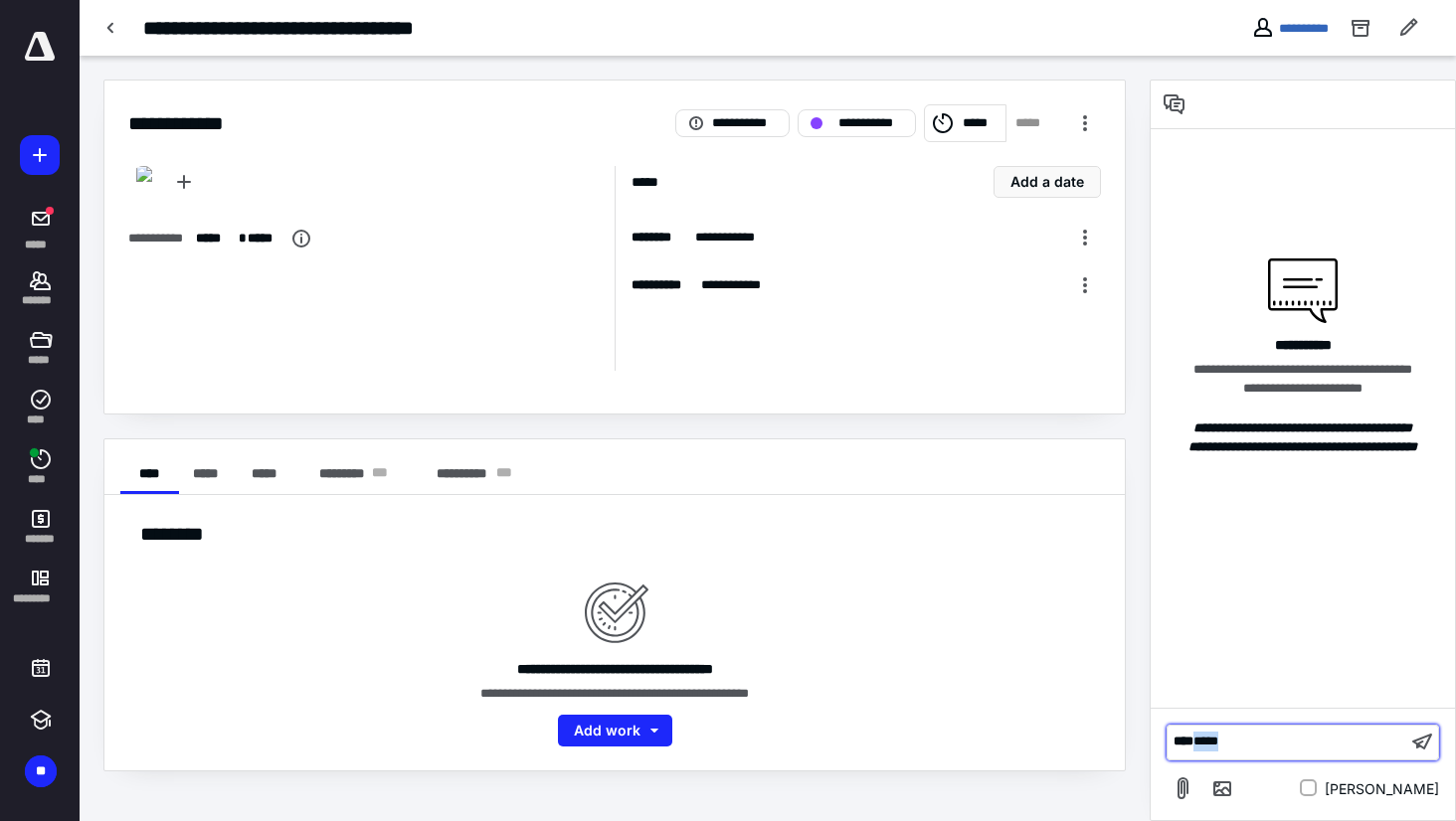 click on "﻿ * *** ﻿ ***" at bounding box center [1287, 741] 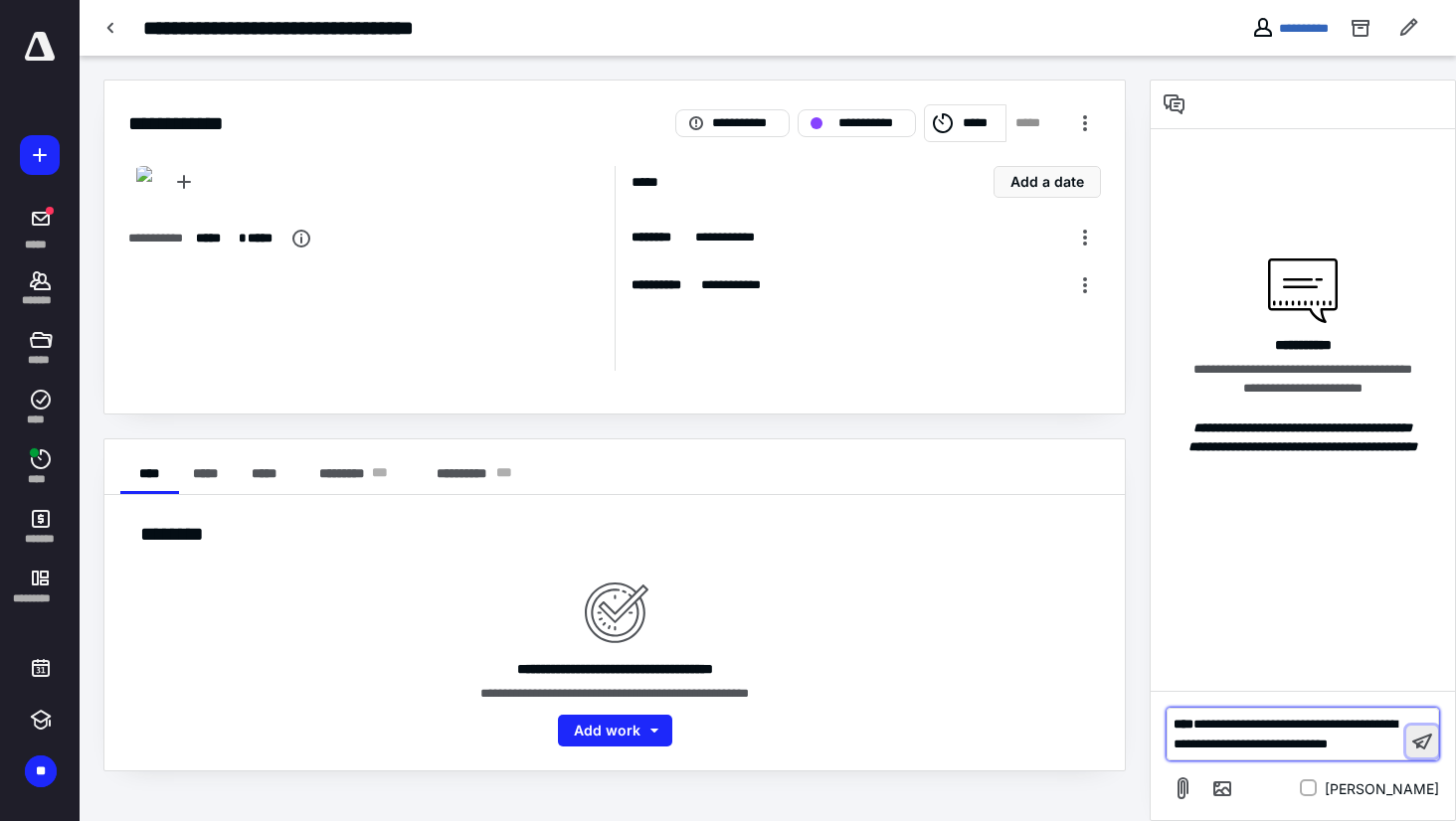 click at bounding box center [1422, 741] 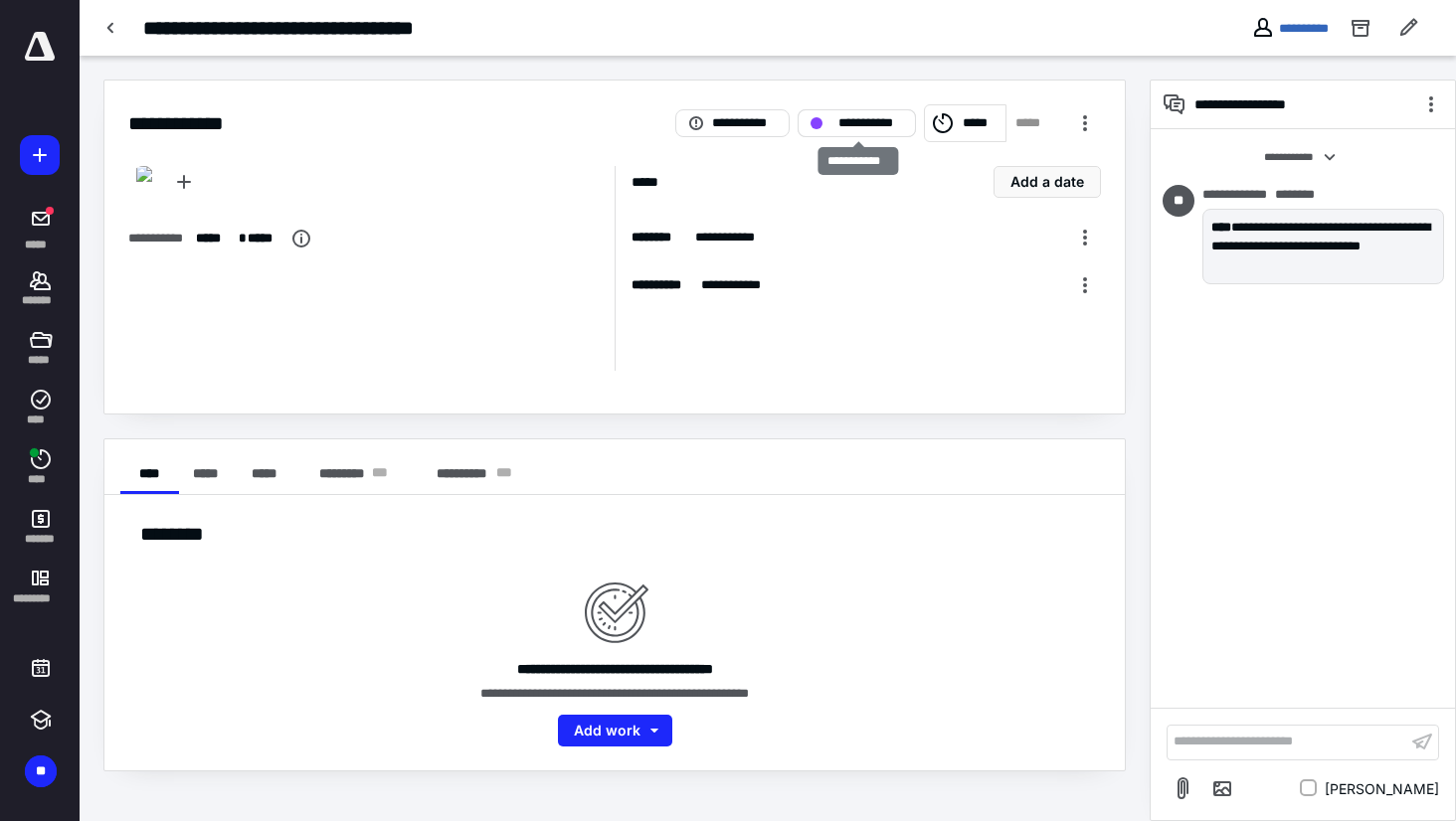 click on "**********" at bounding box center (870, 123) 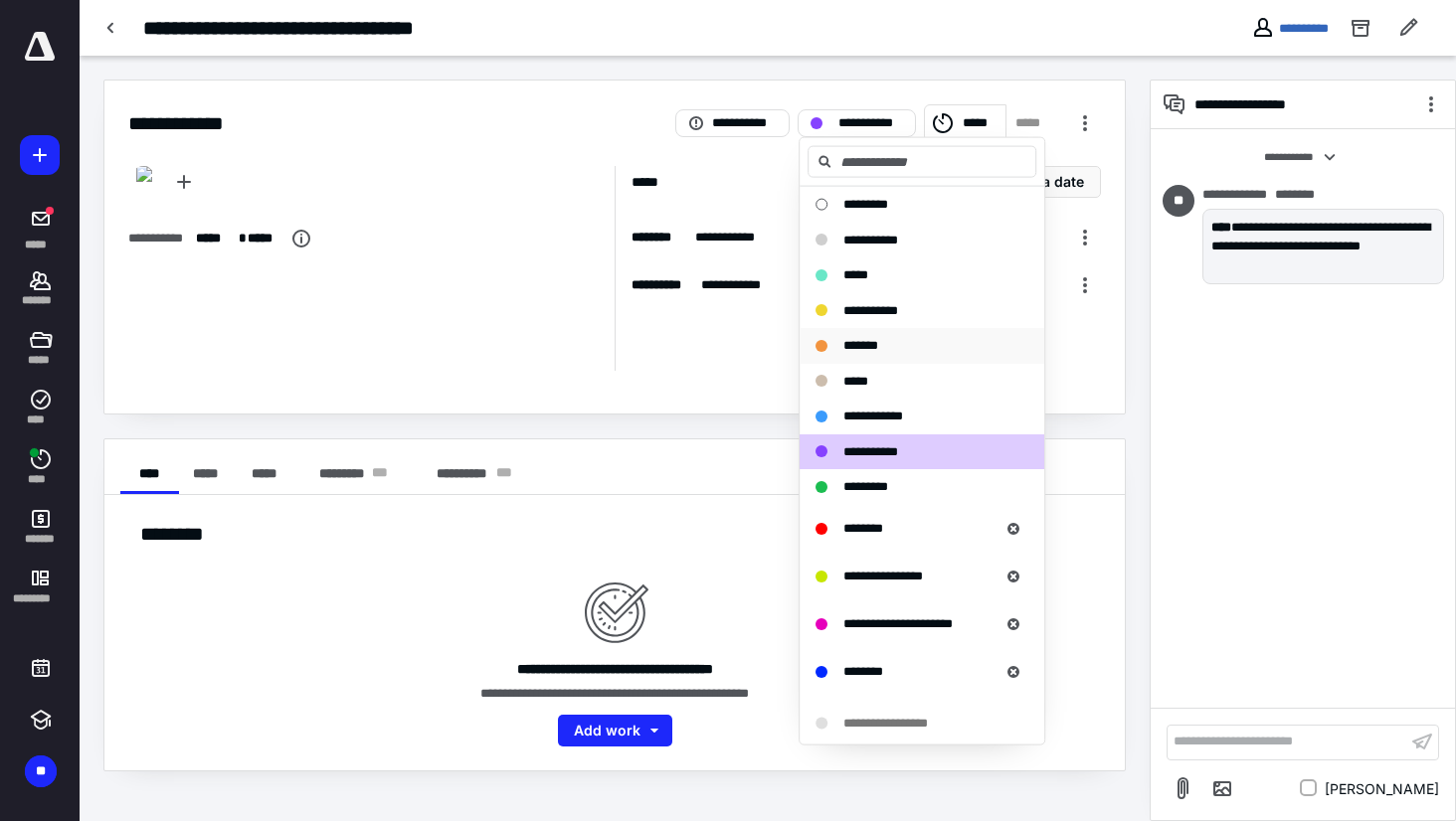 click on "*******" at bounding box center [910, 346] 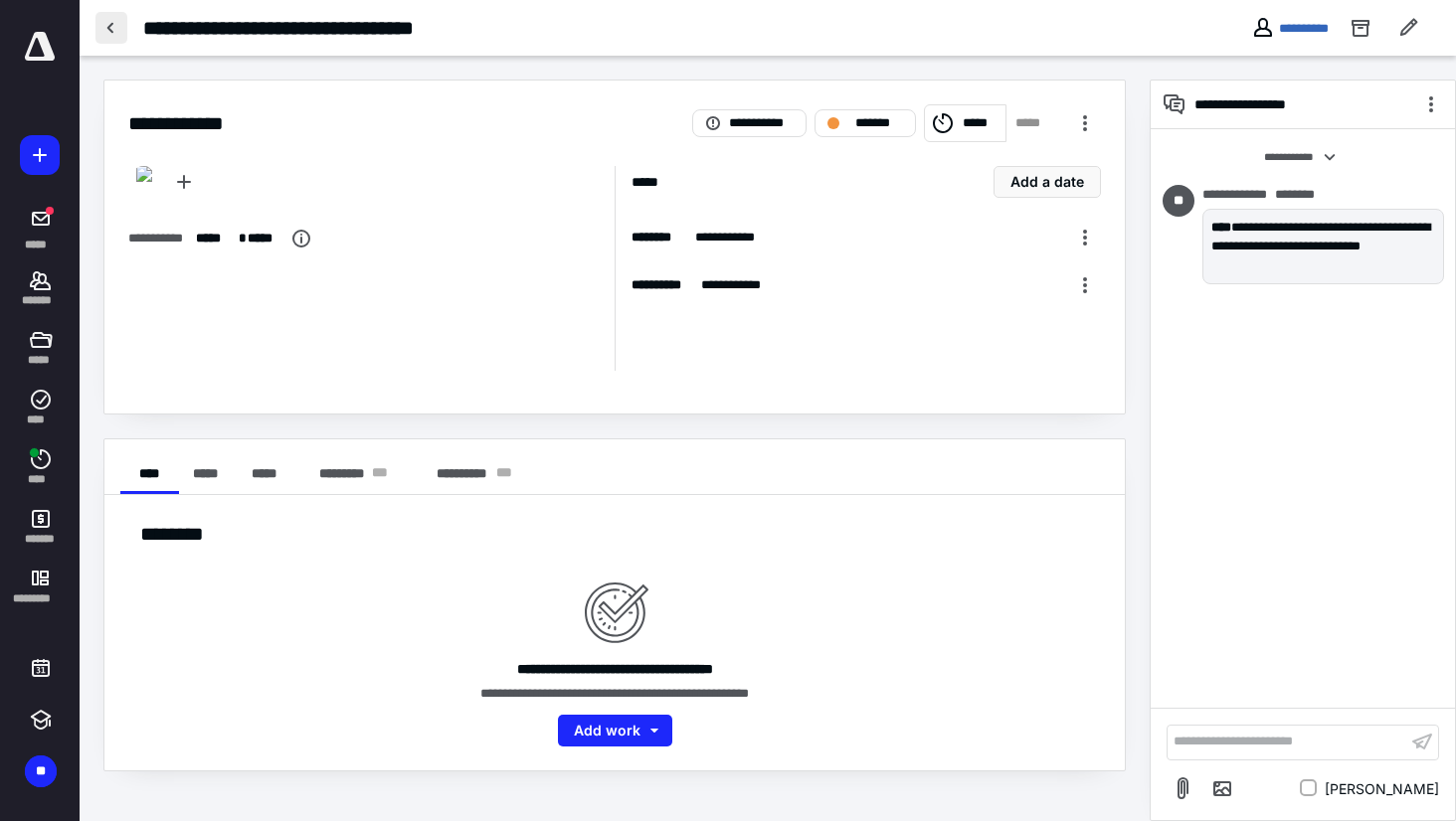 click at bounding box center [111, 28] 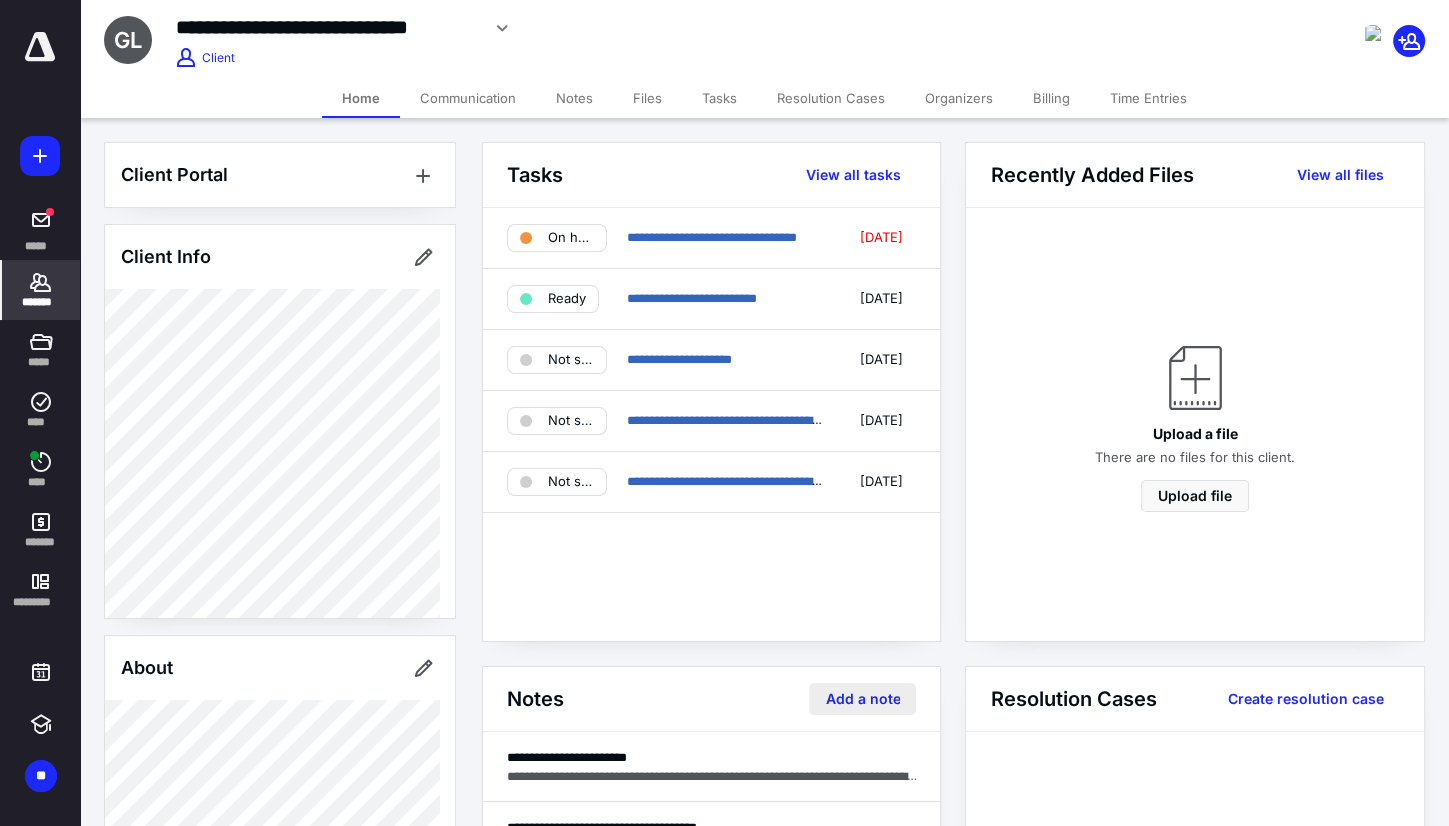 click on "Add a note" at bounding box center (862, 699) 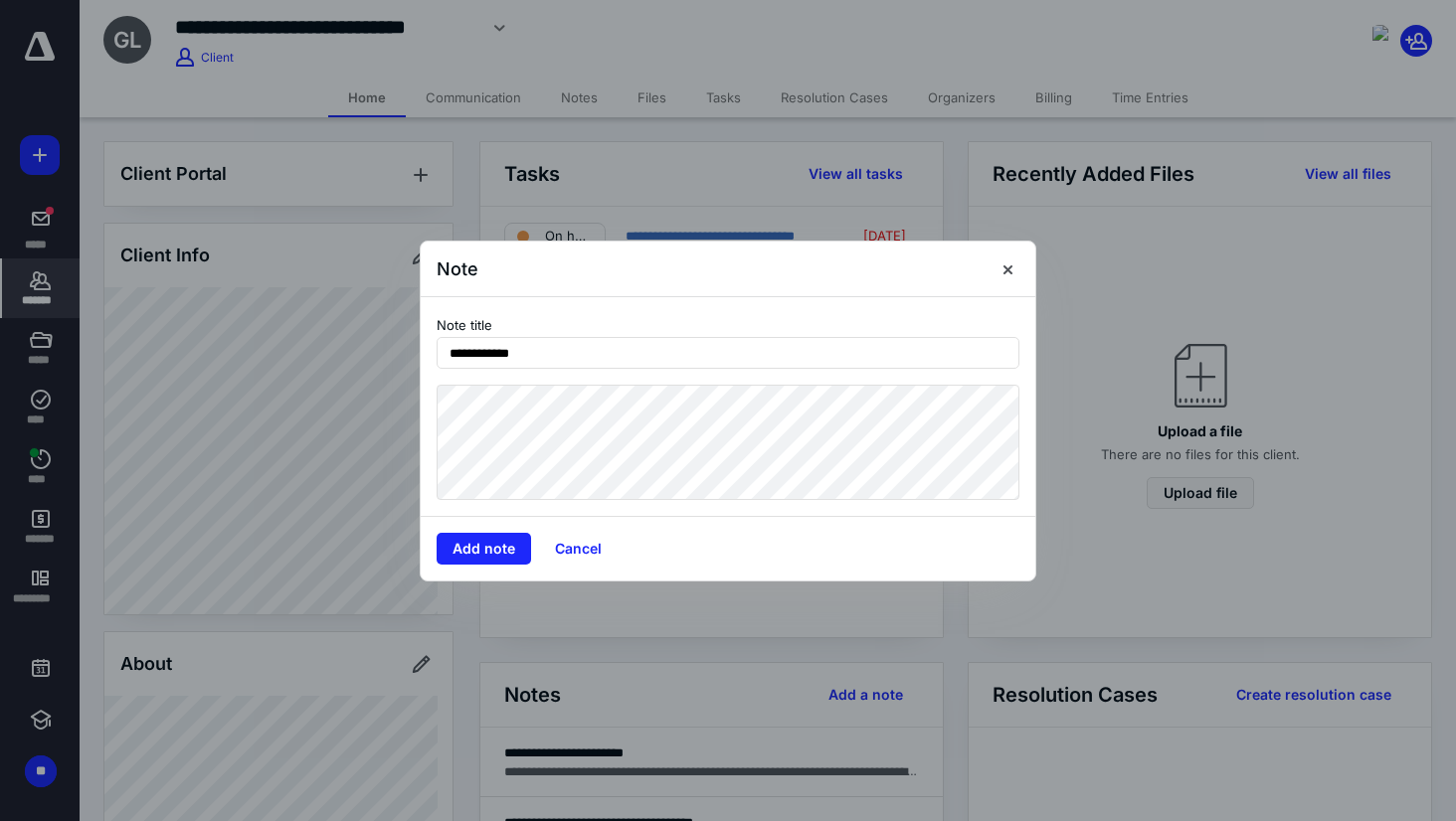 type on "**********" 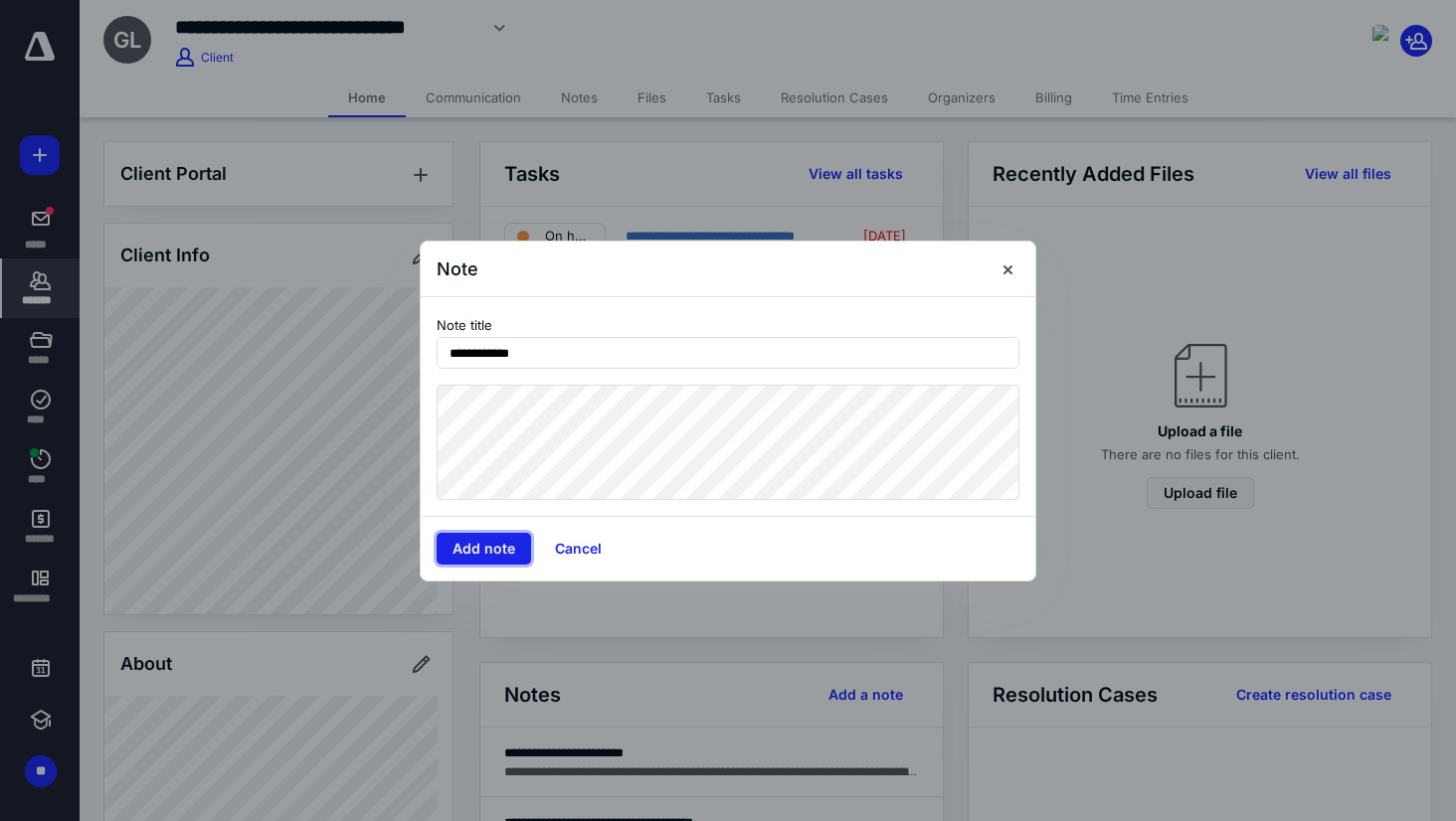click on "Add note" at bounding box center (483, 549) 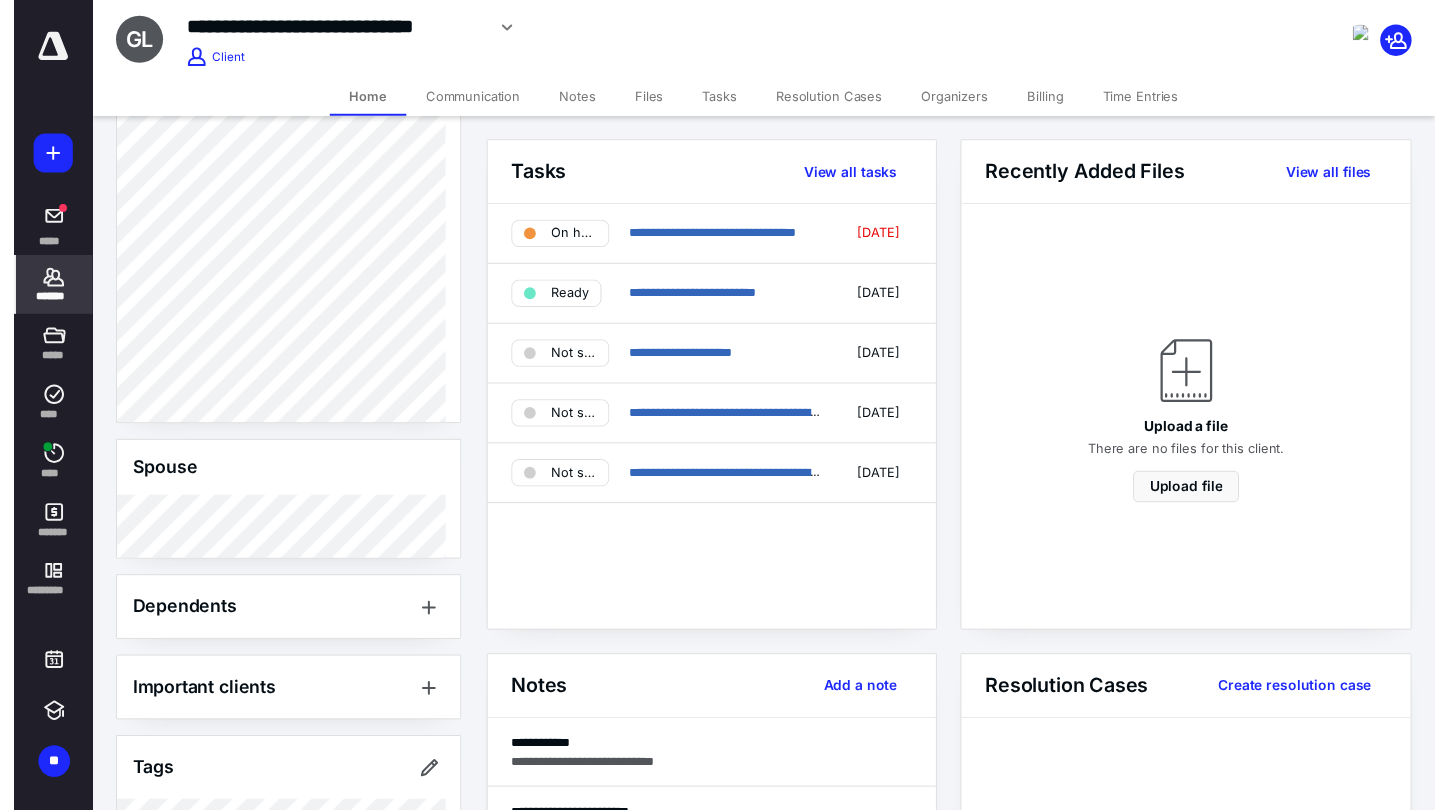 scroll, scrollTop: 676, scrollLeft: 0, axis: vertical 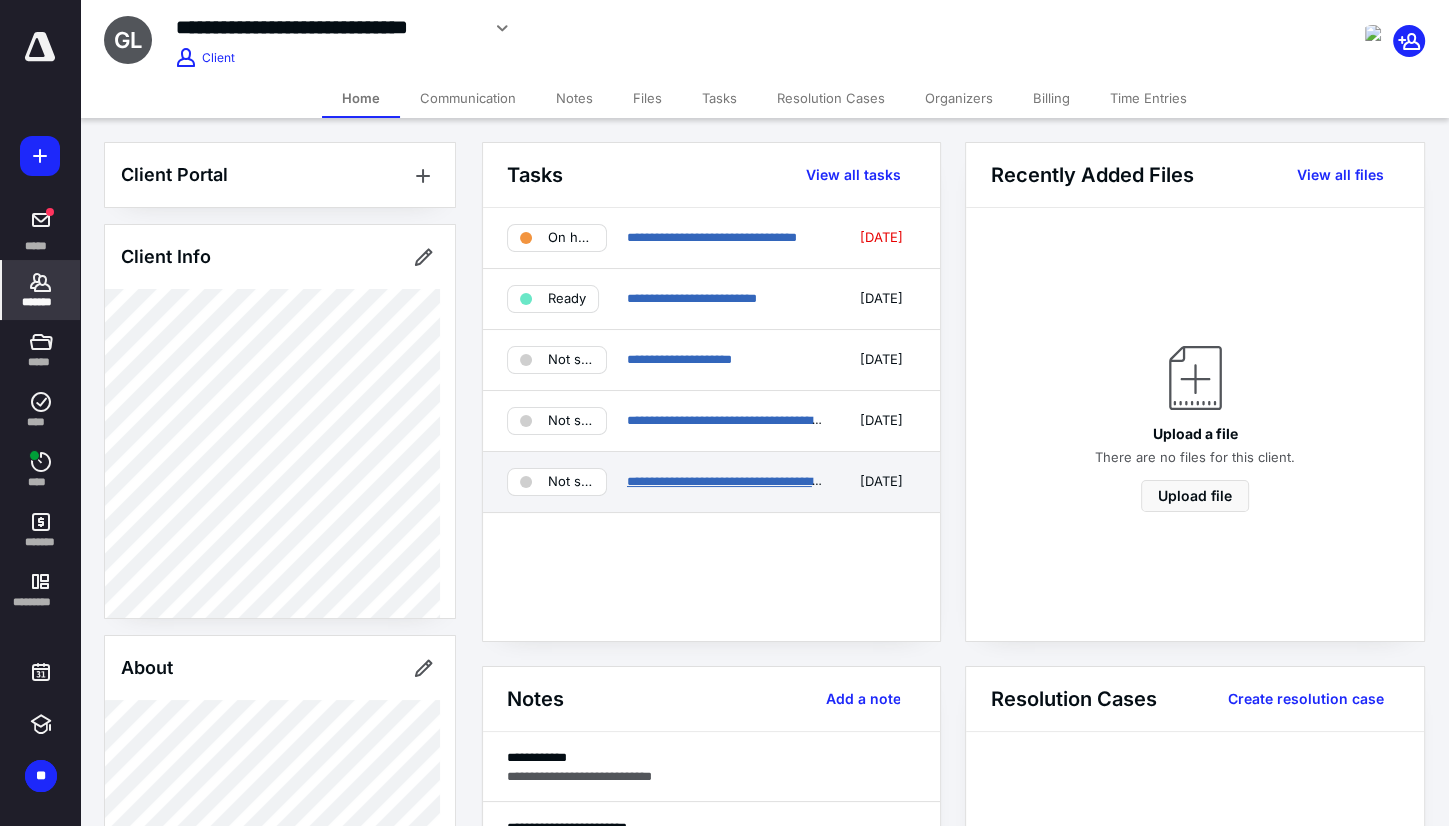 click on "**********" at bounding box center [742, 481] 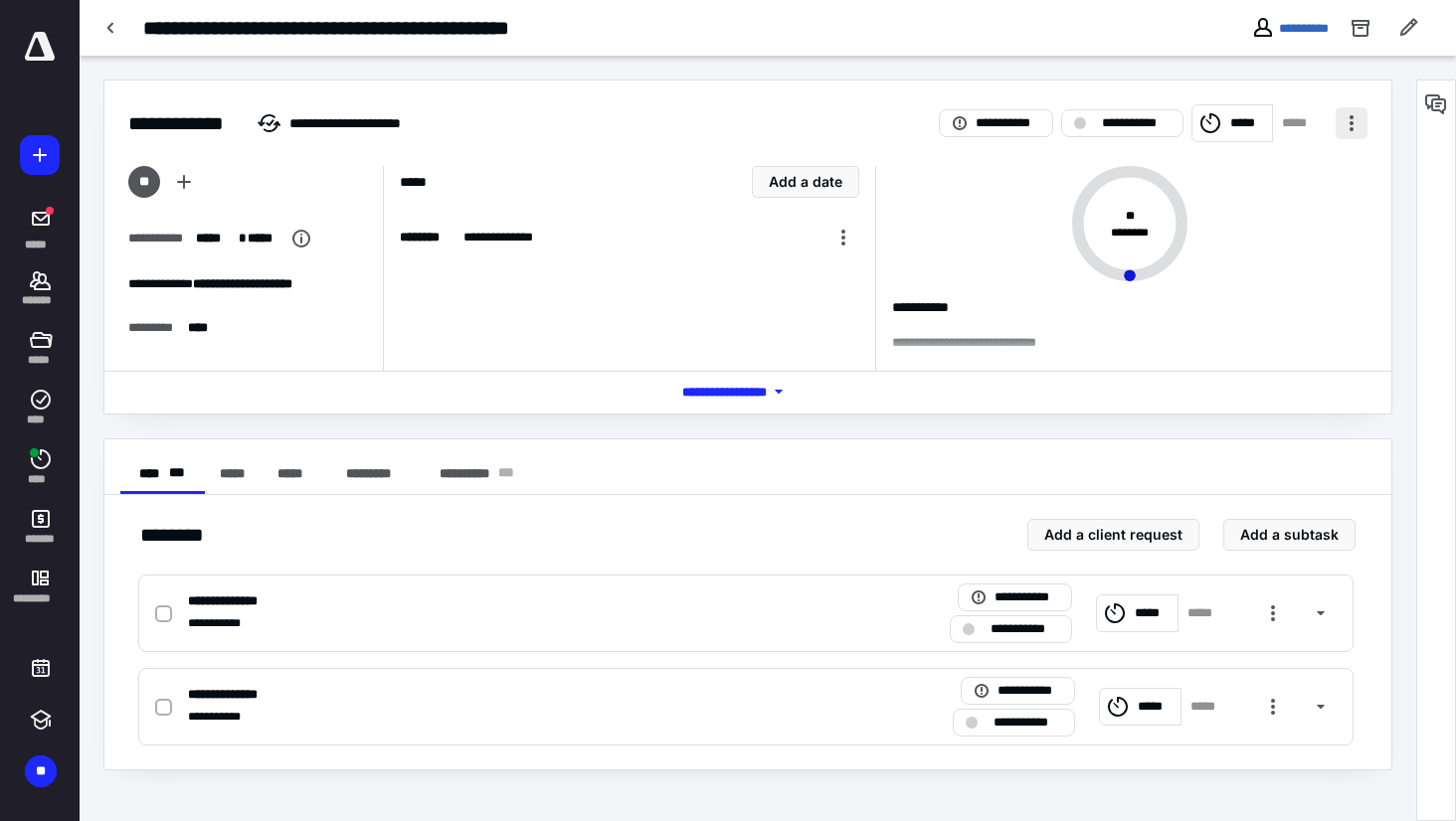 click at bounding box center [1352, 123] 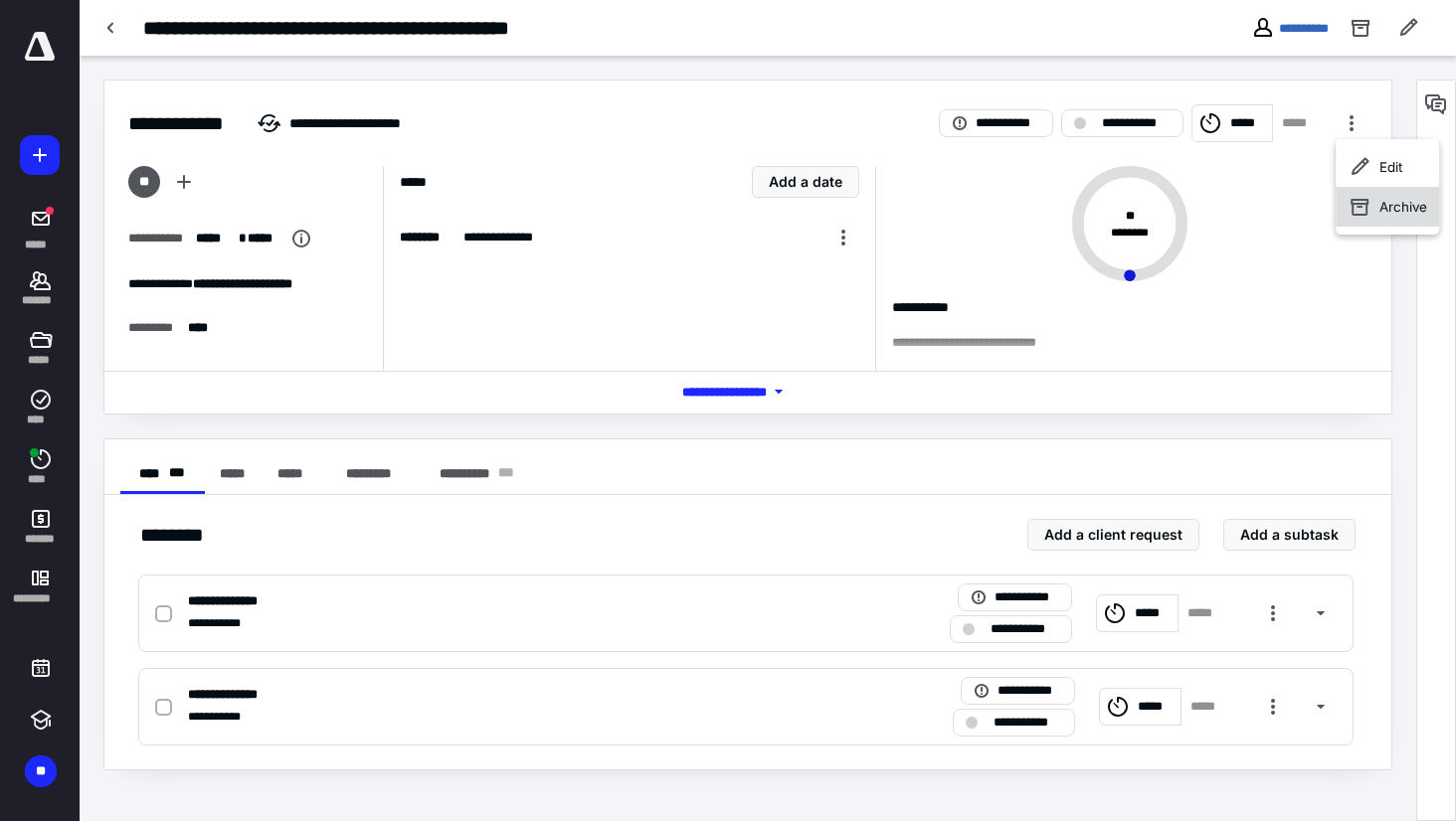 click 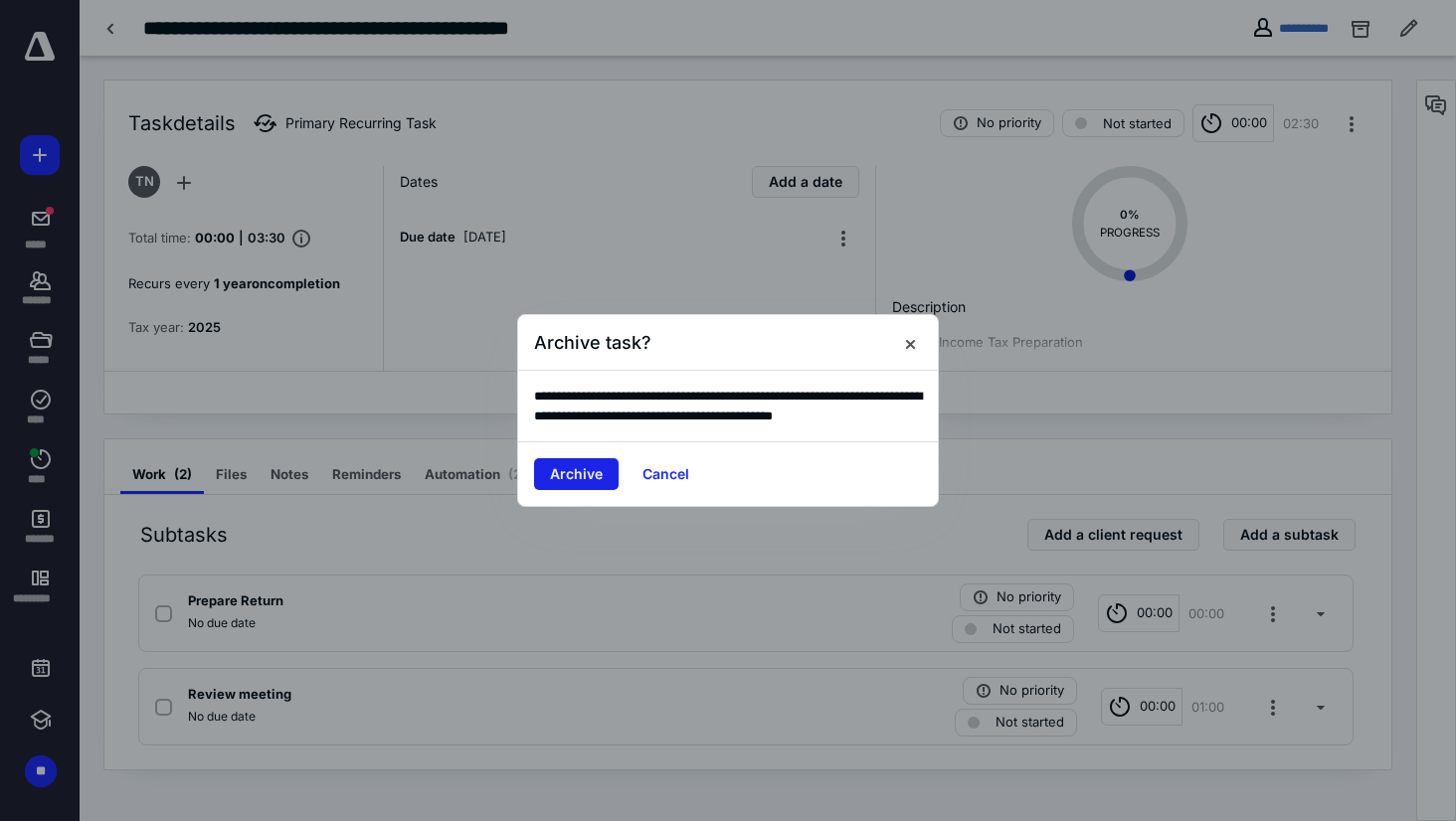 click on "Archive" at bounding box center [576, 474] 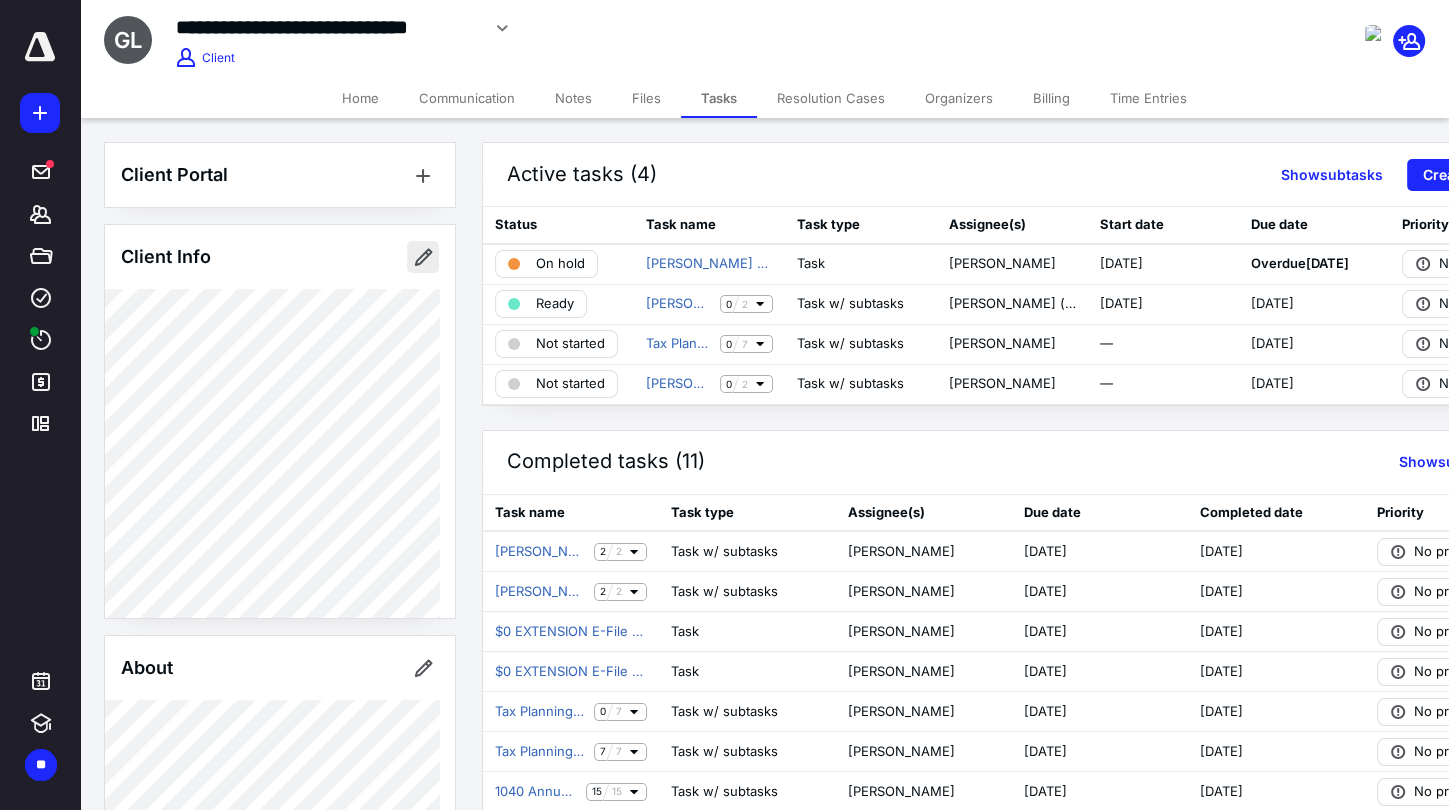 click at bounding box center [423, 257] 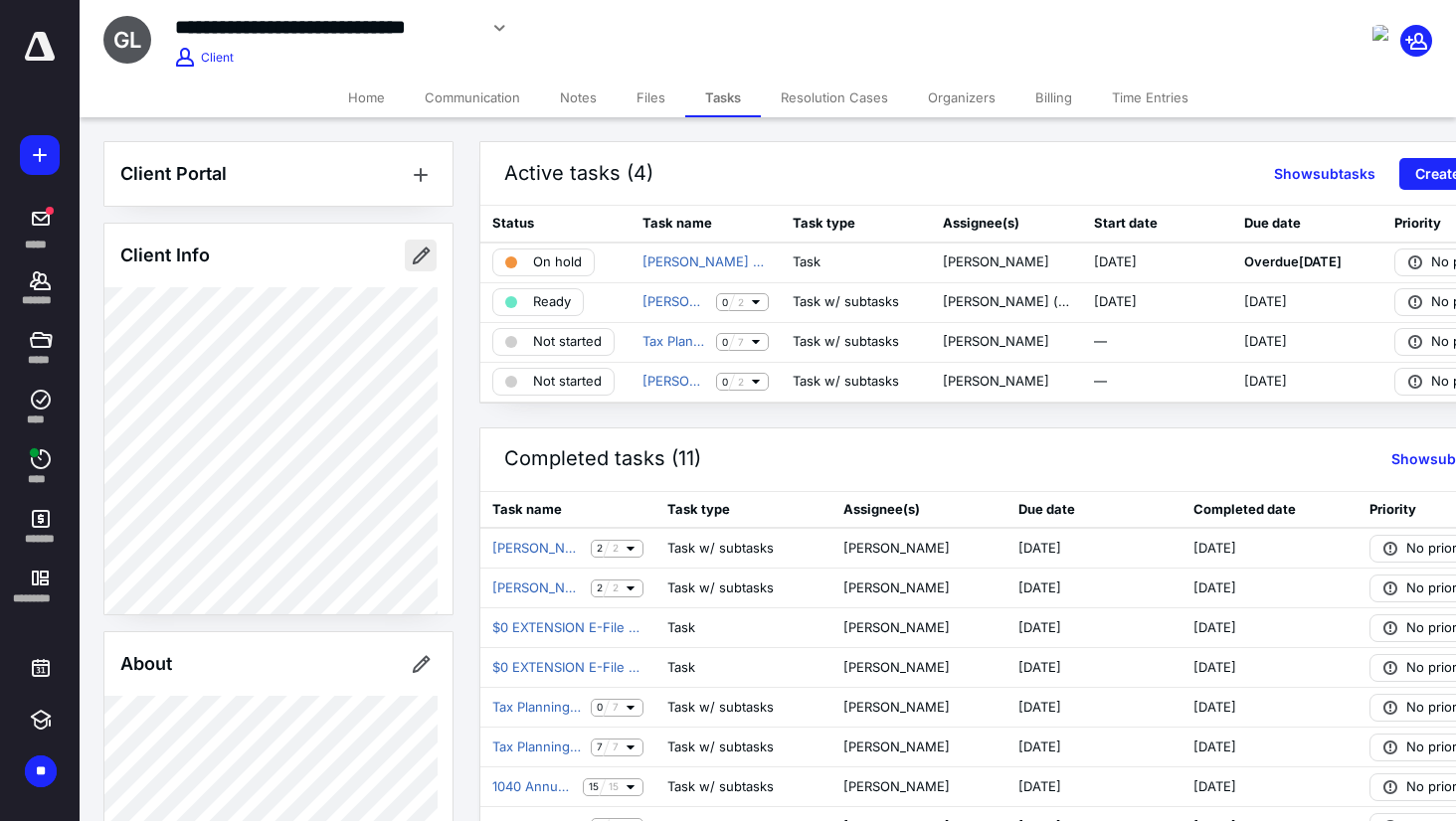 type on "**********" 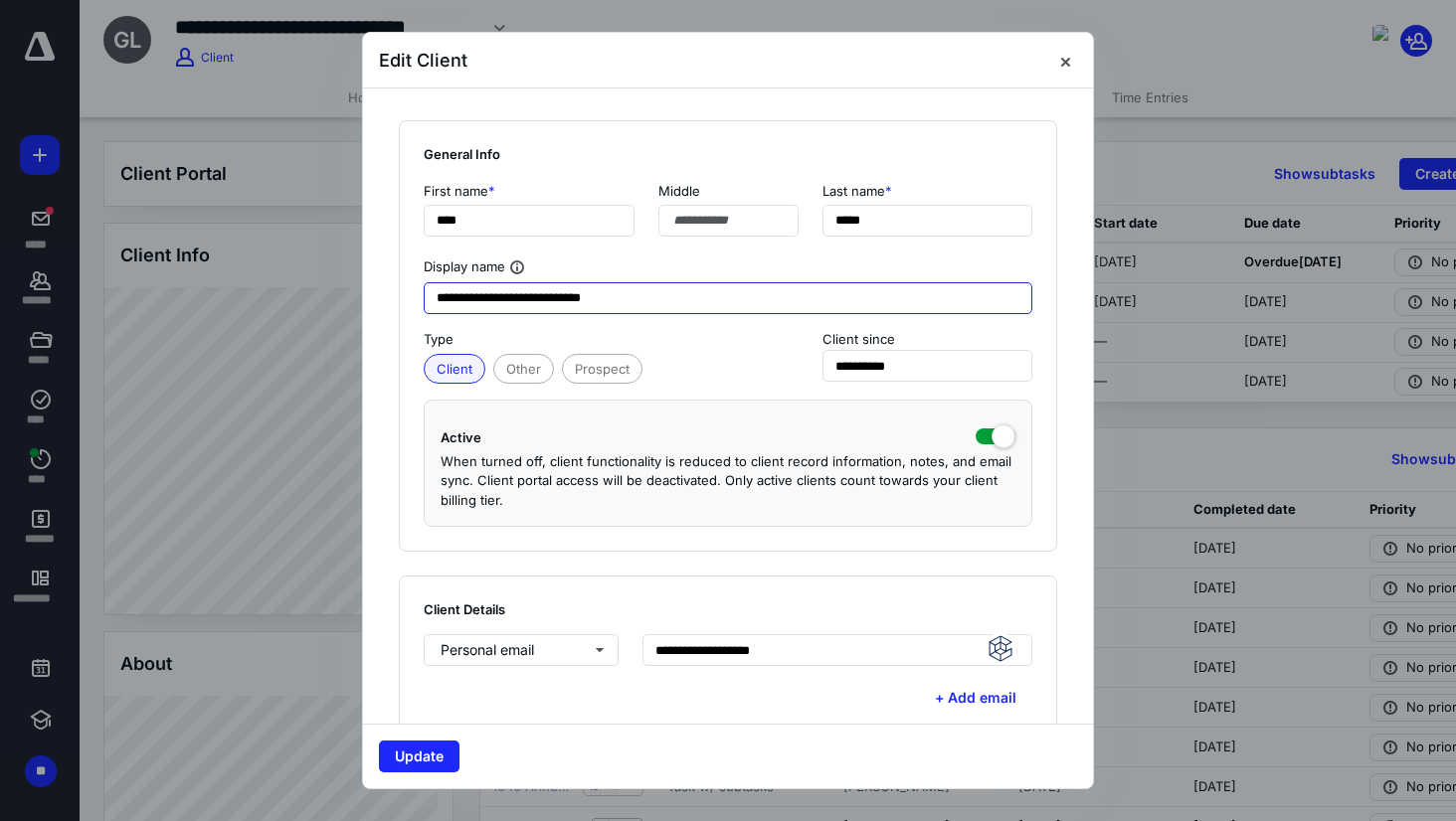 click on "**********" at bounding box center (728, 298) 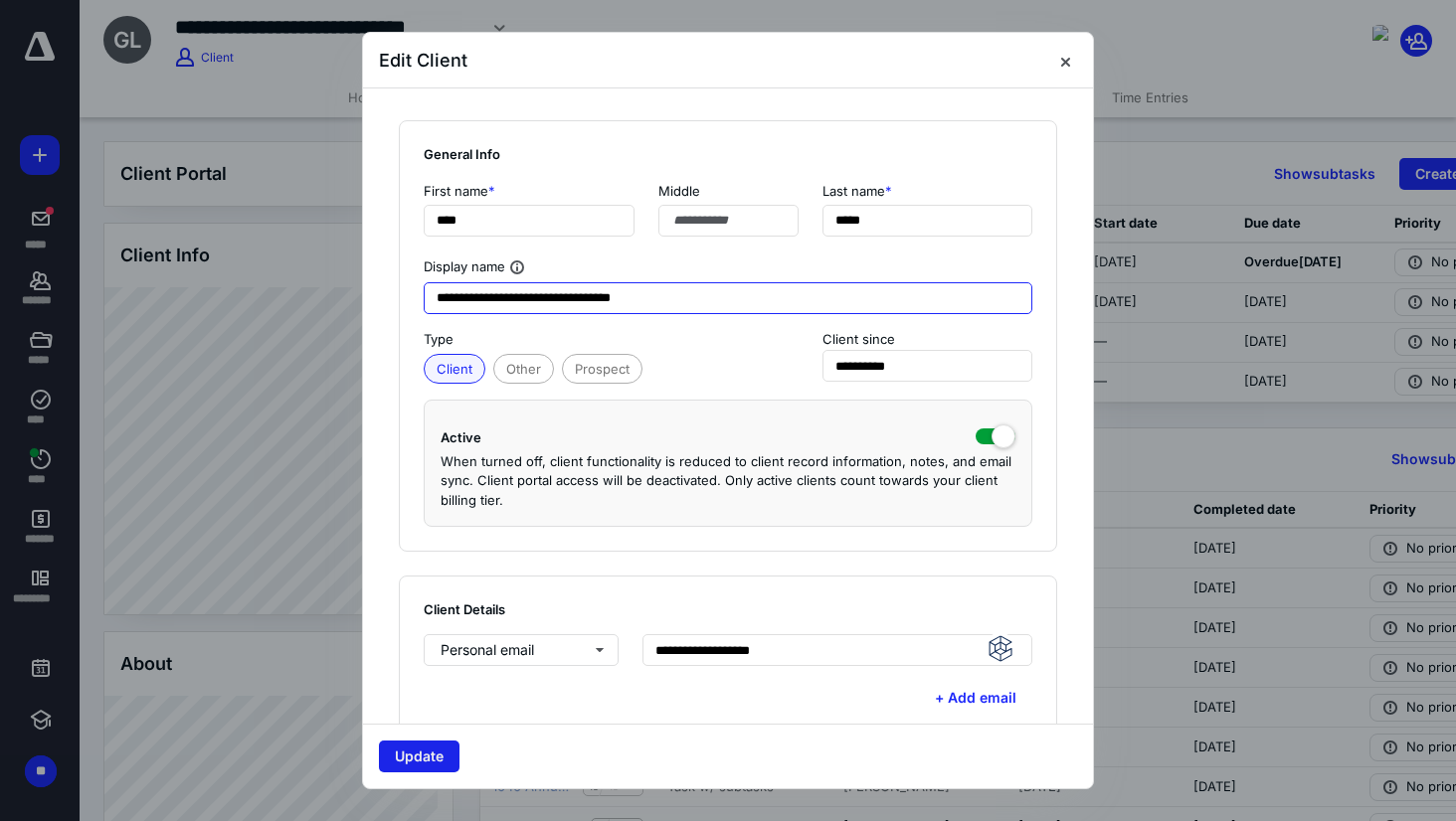 type on "**********" 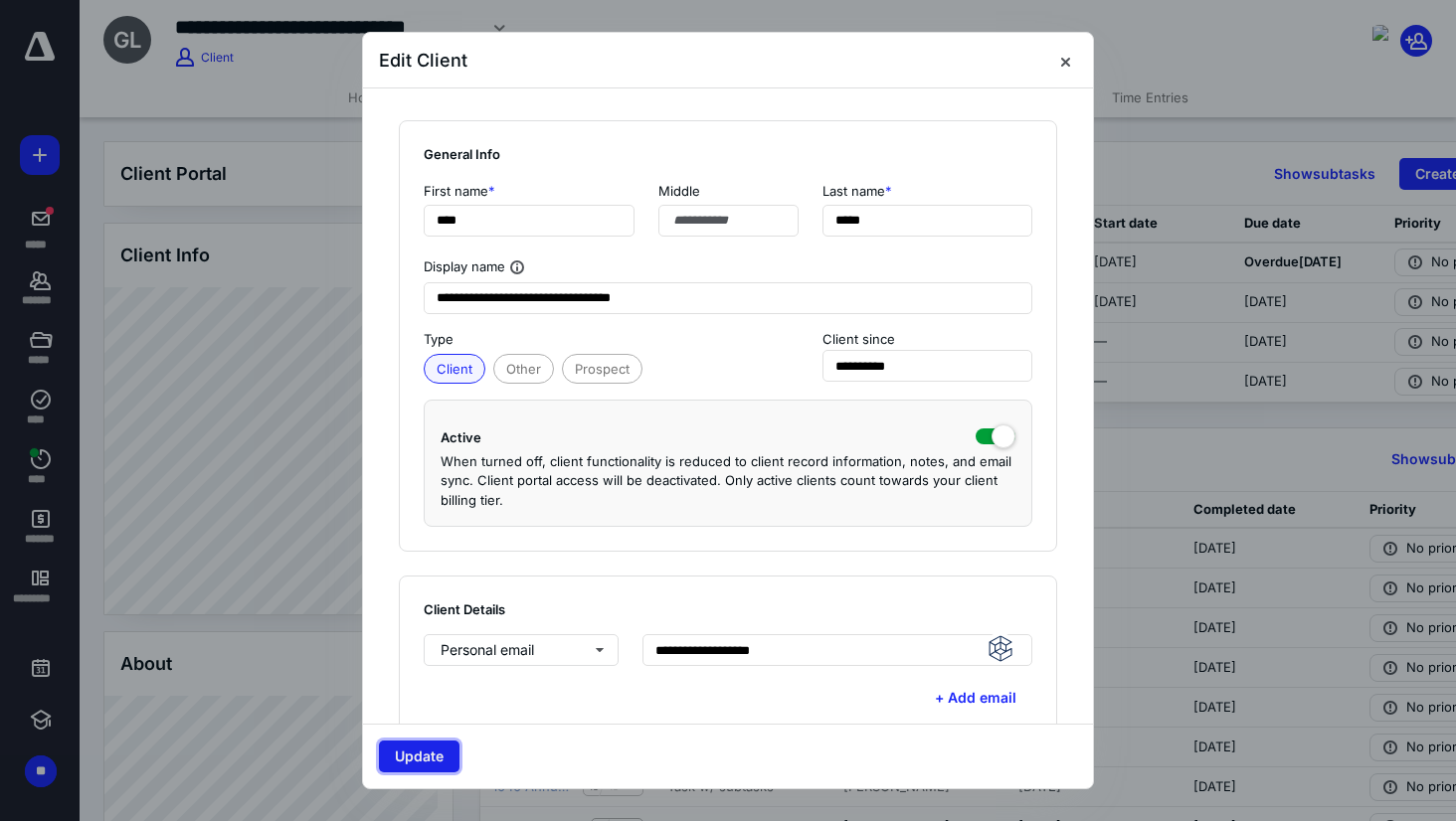 click on "Update" at bounding box center [419, 756] 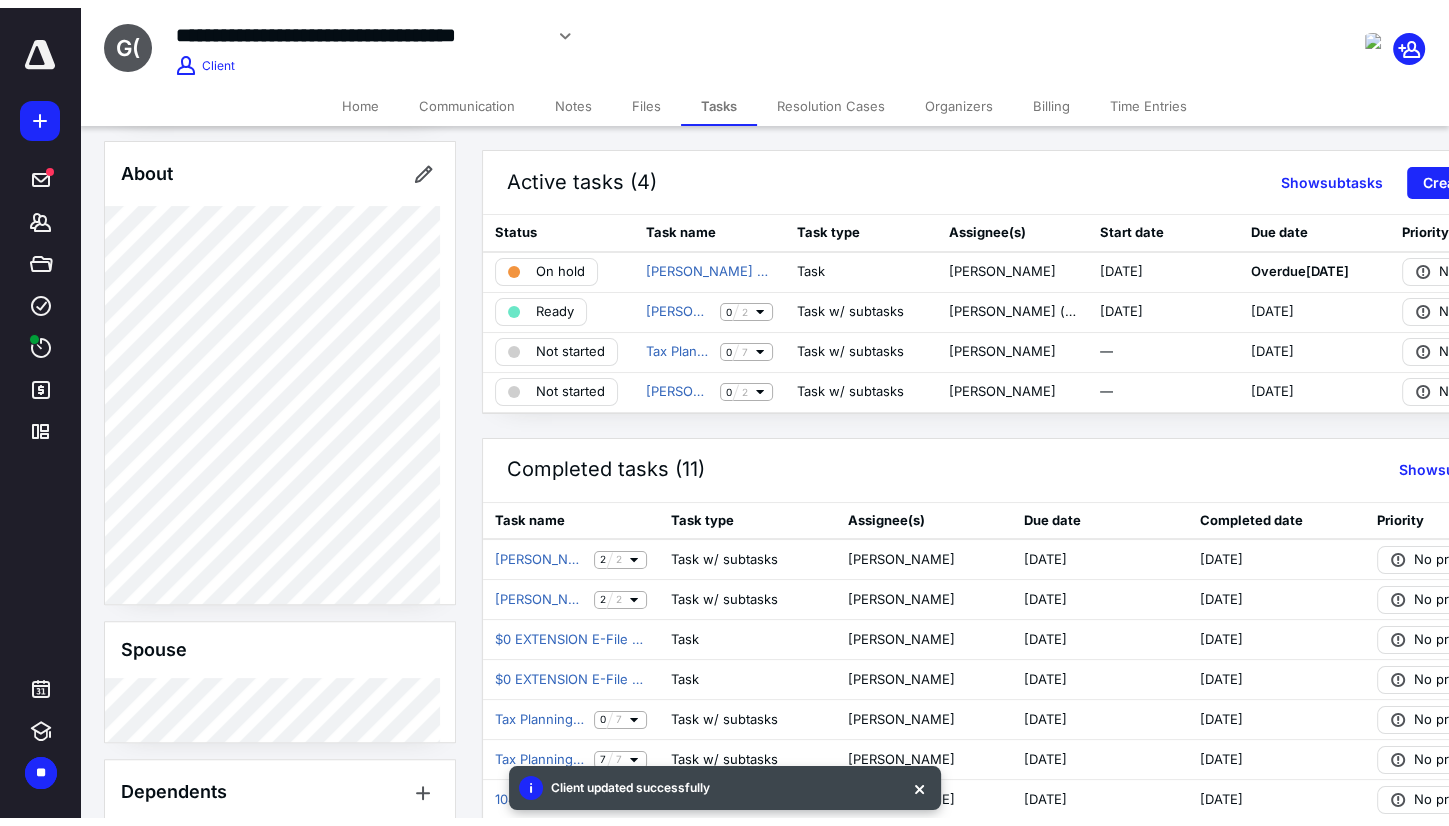 scroll, scrollTop: 503, scrollLeft: 0, axis: vertical 